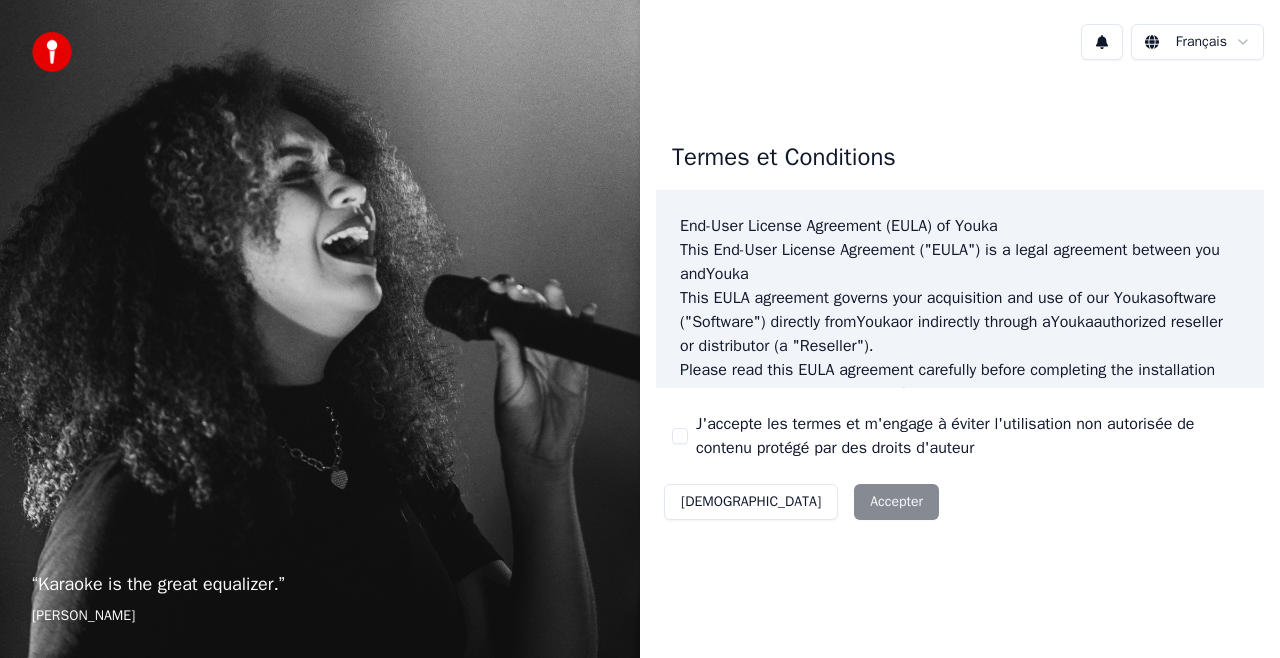 scroll, scrollTop: 0, scrollLeft: 0, axis: both 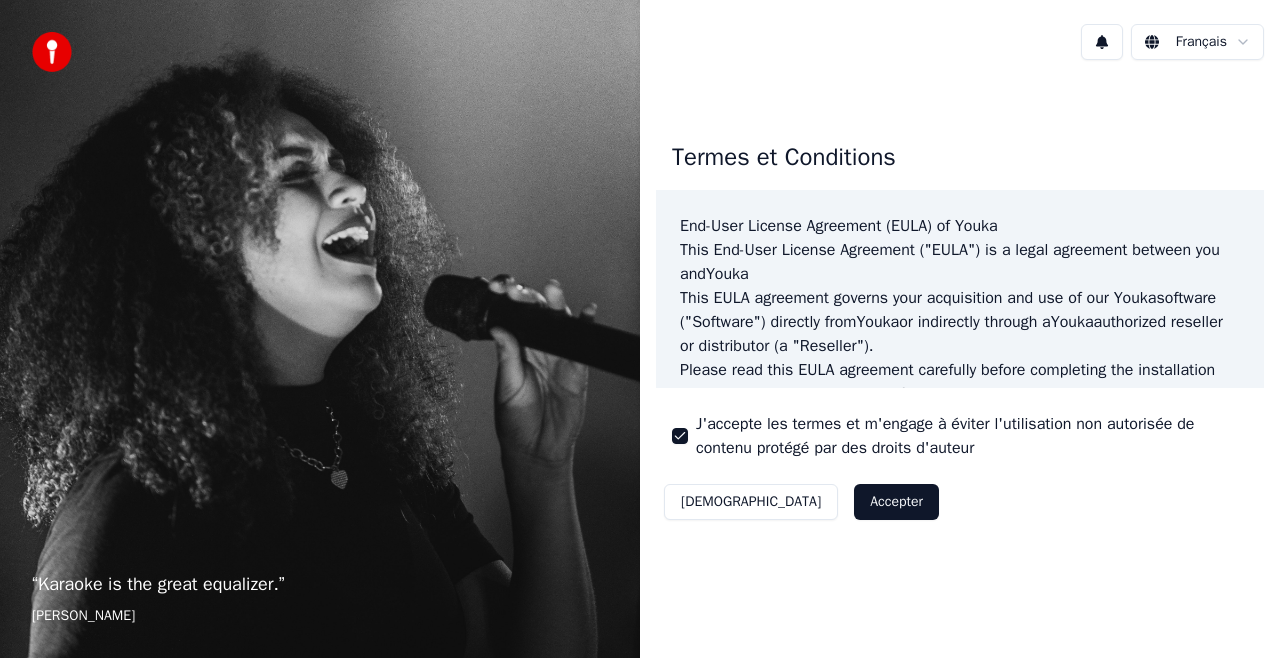 click on "Accepter" at bounding box center [896, 502] 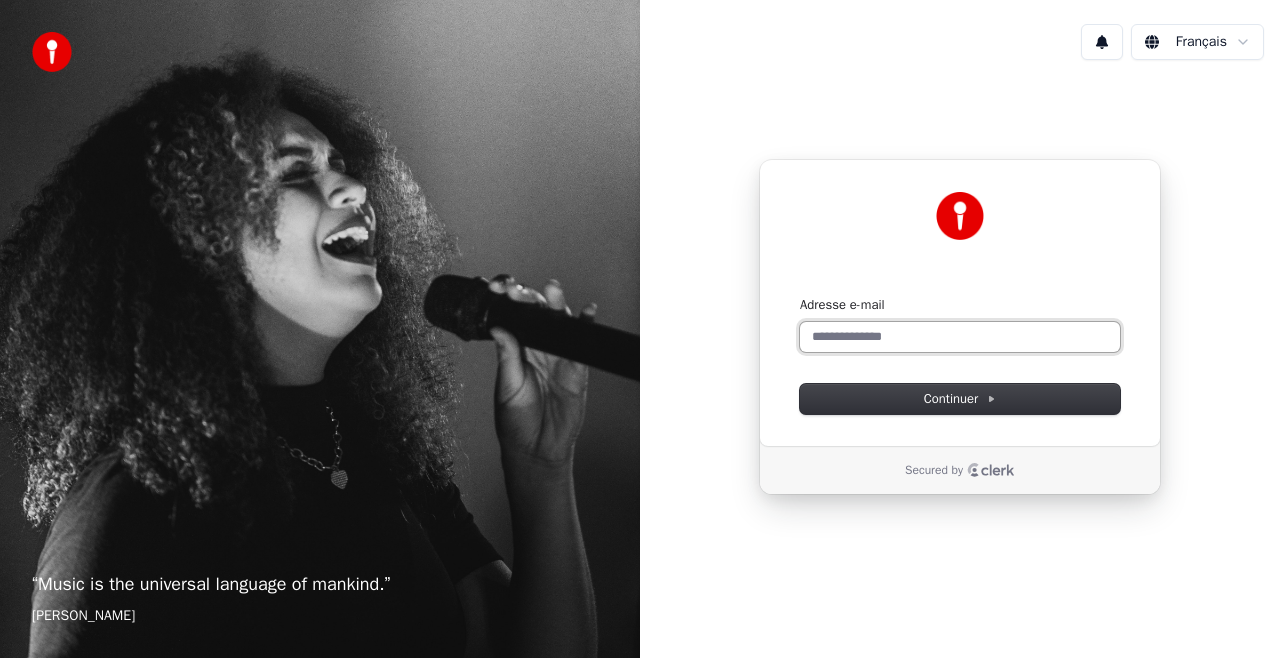 click on "Adresse e-mail" at bounding box center (960, 337) 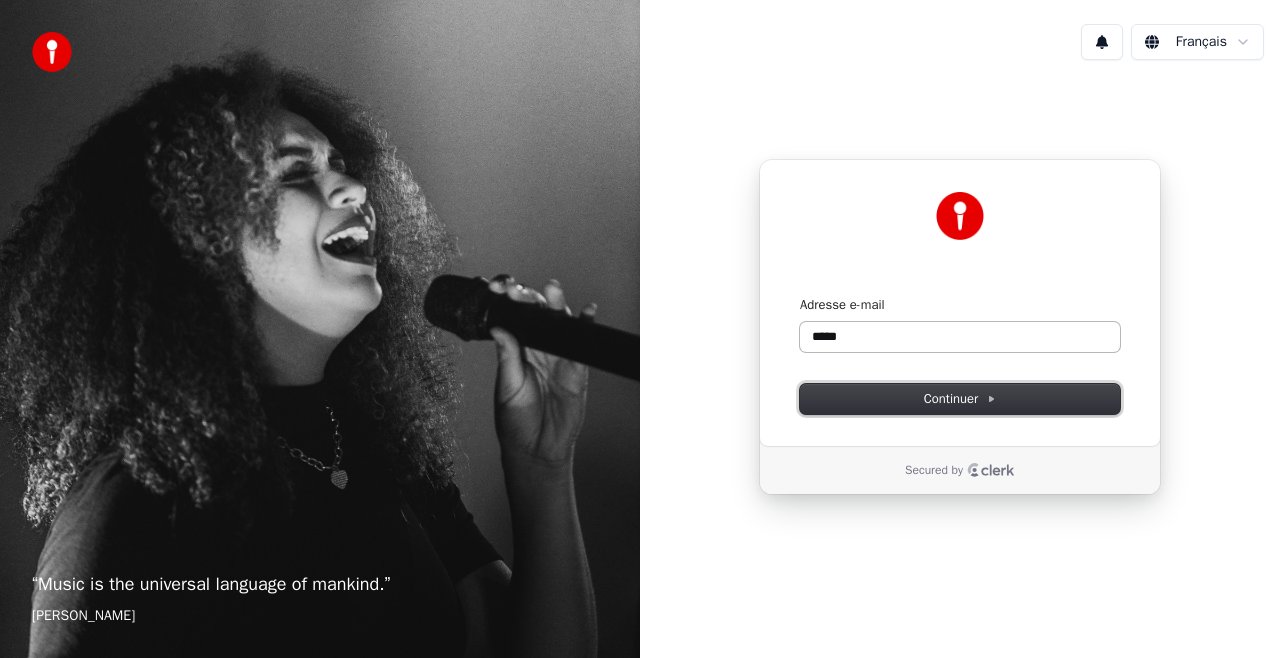 type on "*****" 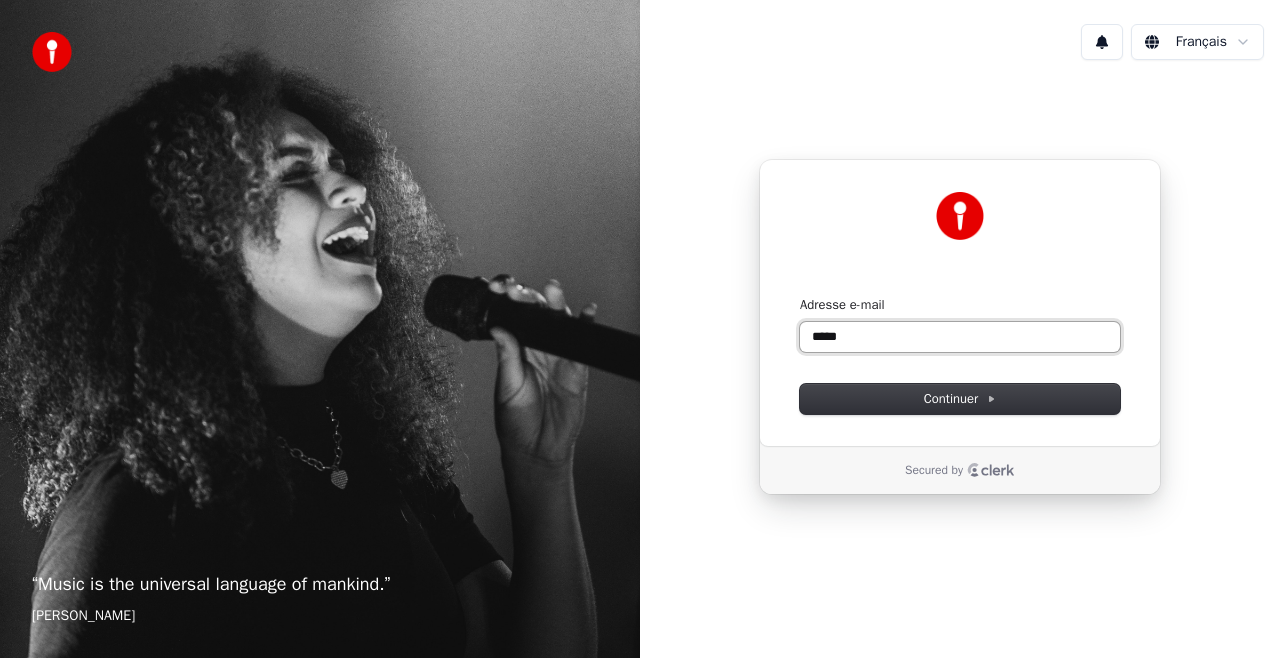 click on "*****" at bounding box center [960, 337] 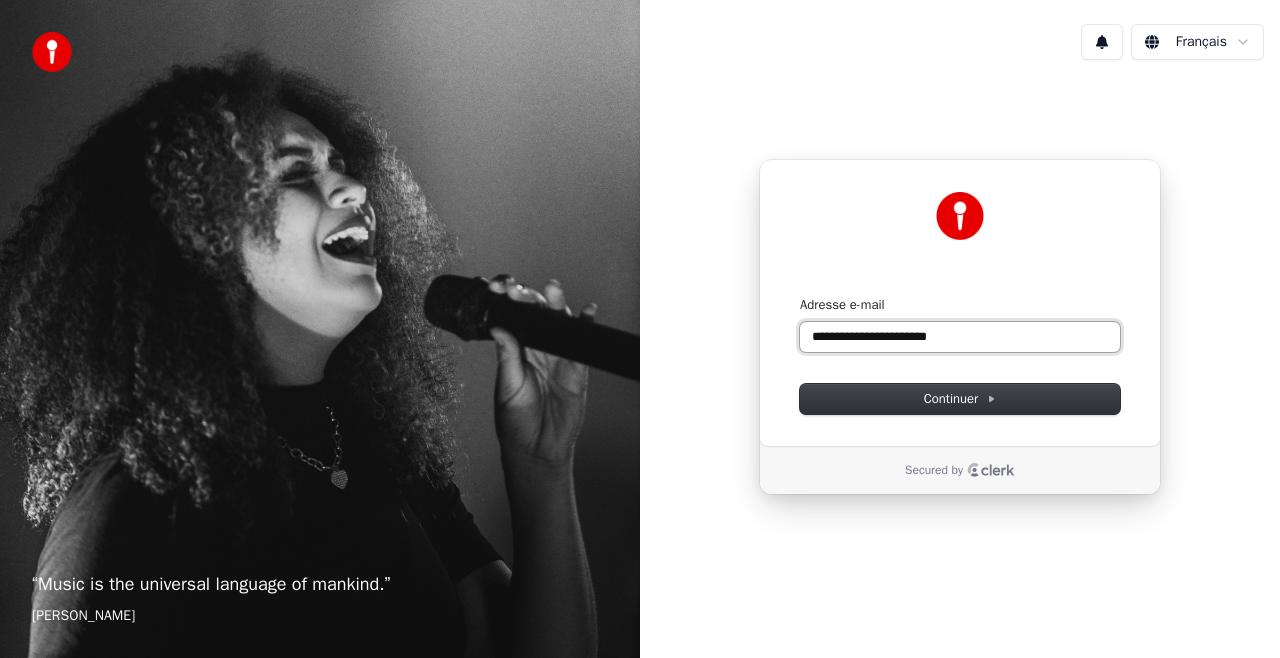 click at bounding box center [800, 296] 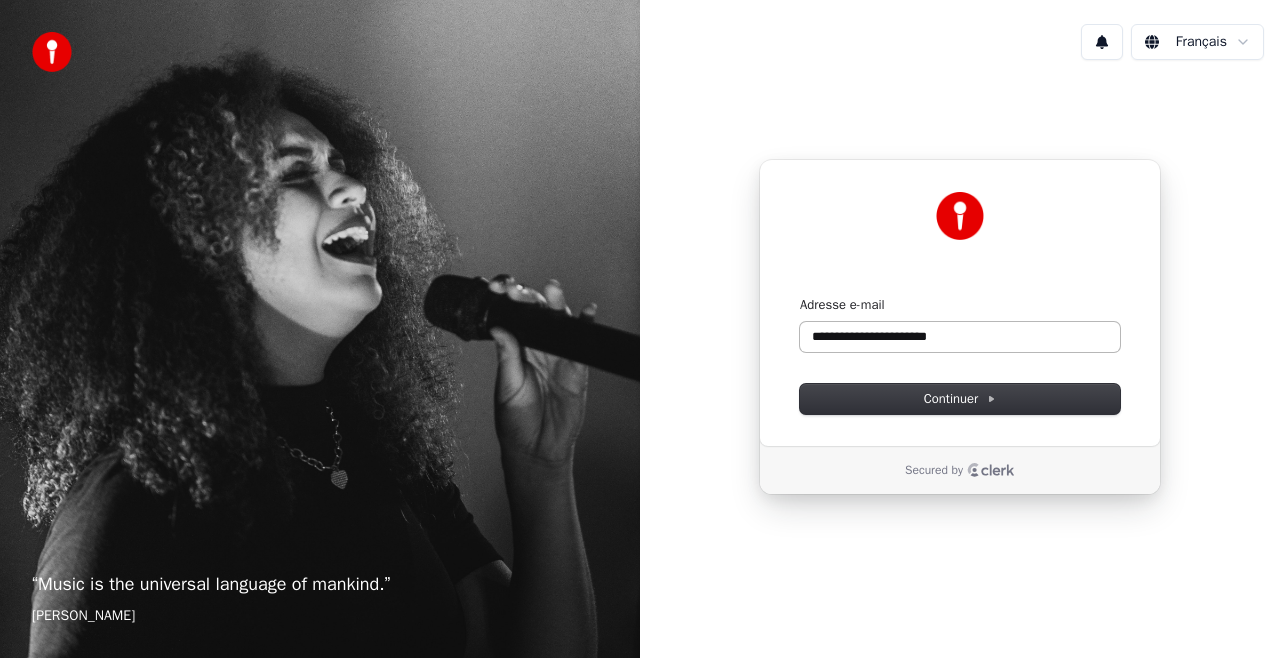 type on "**********" 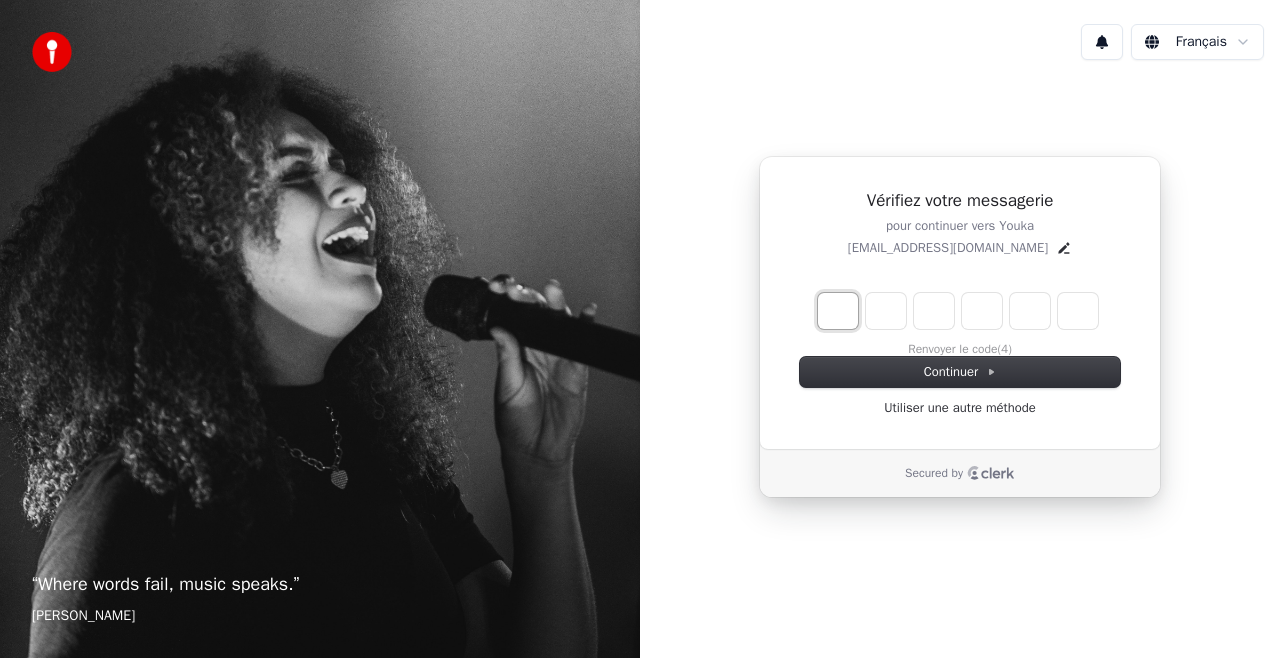 type on "*" 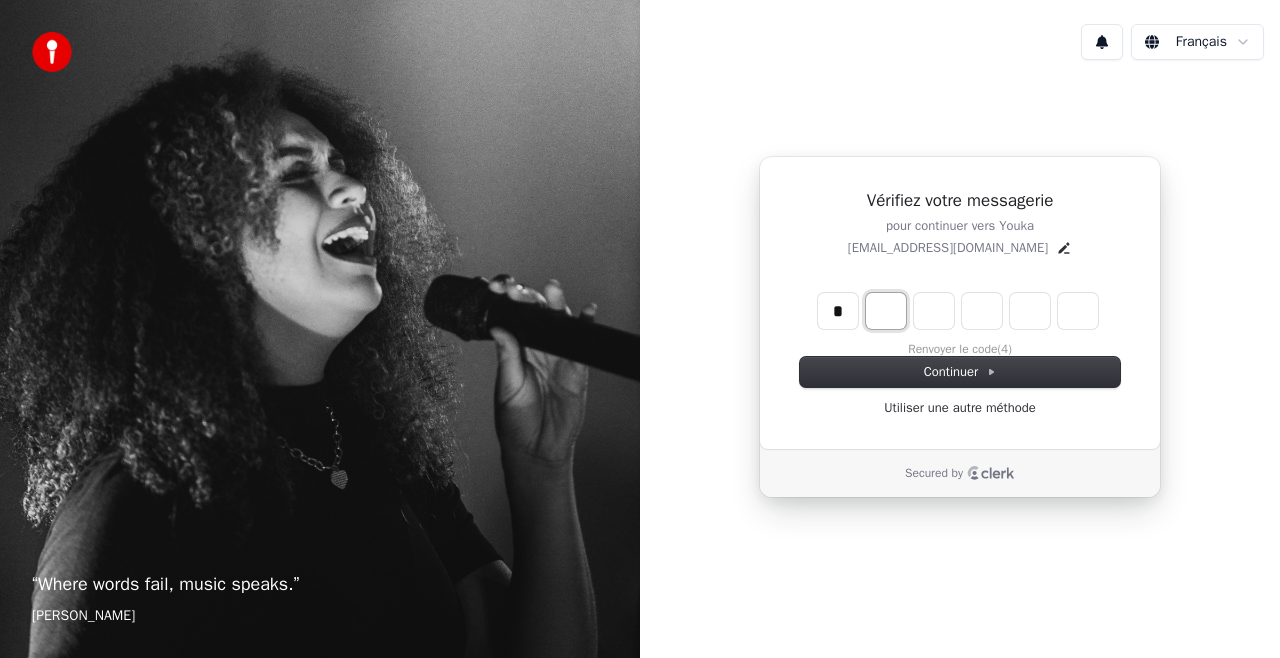 type on "*" 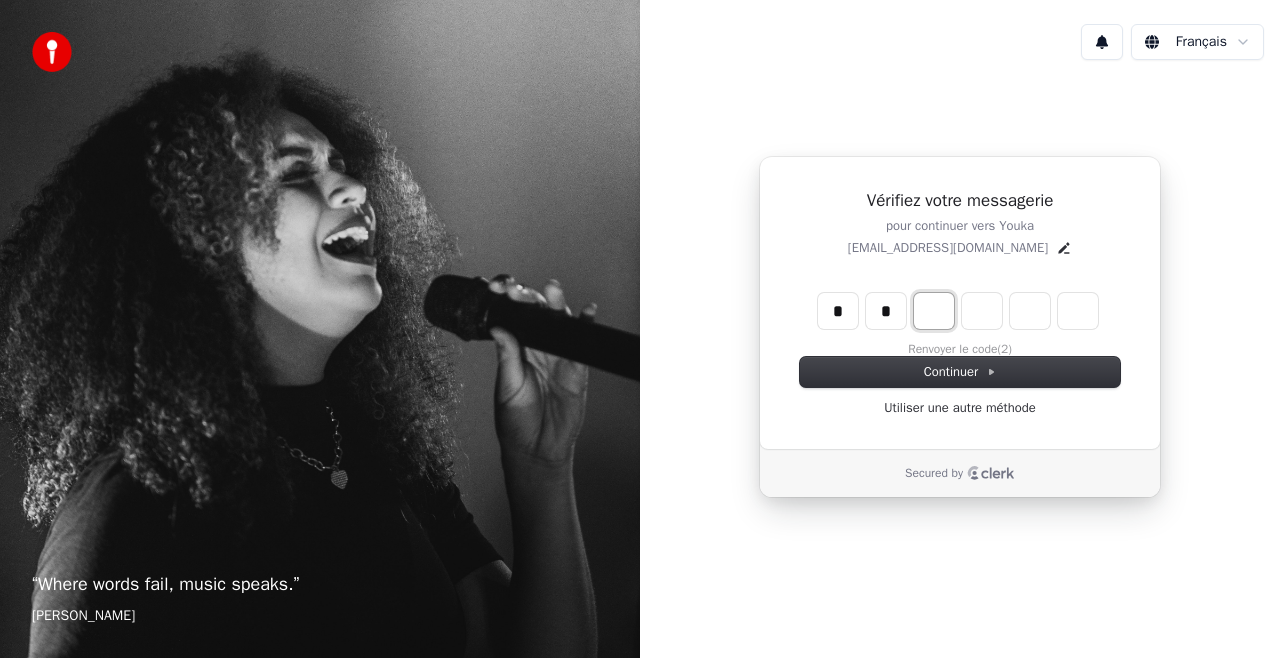 type on "*" 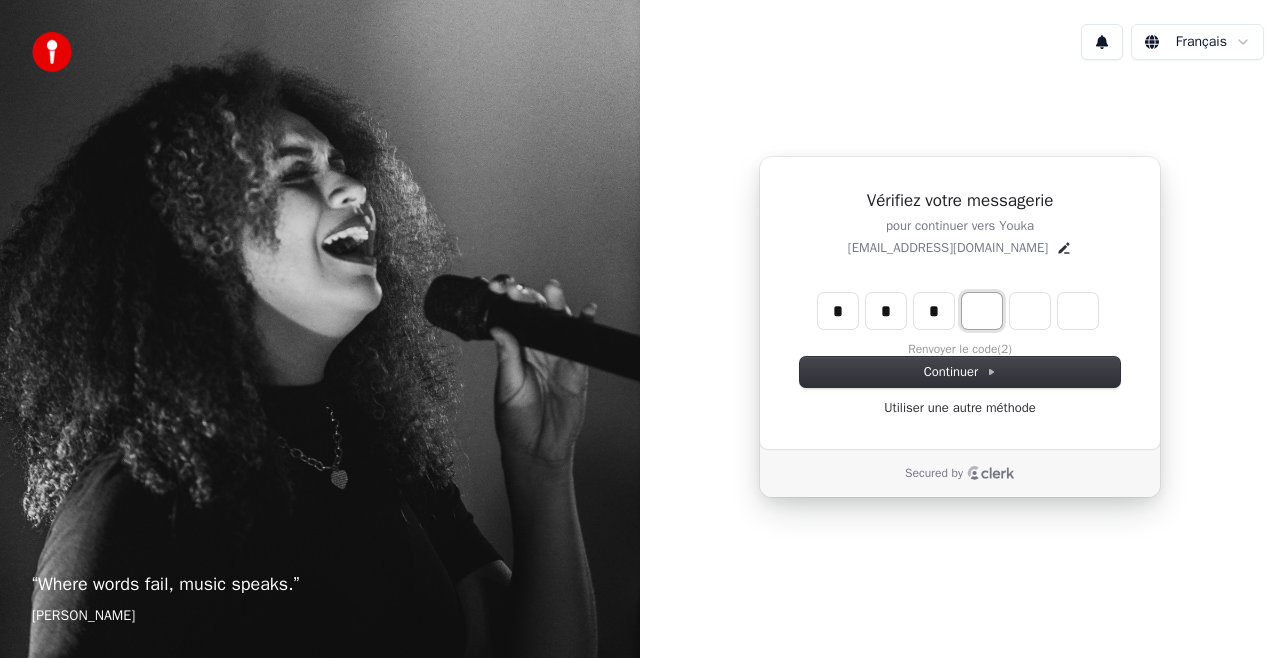 type on "*" 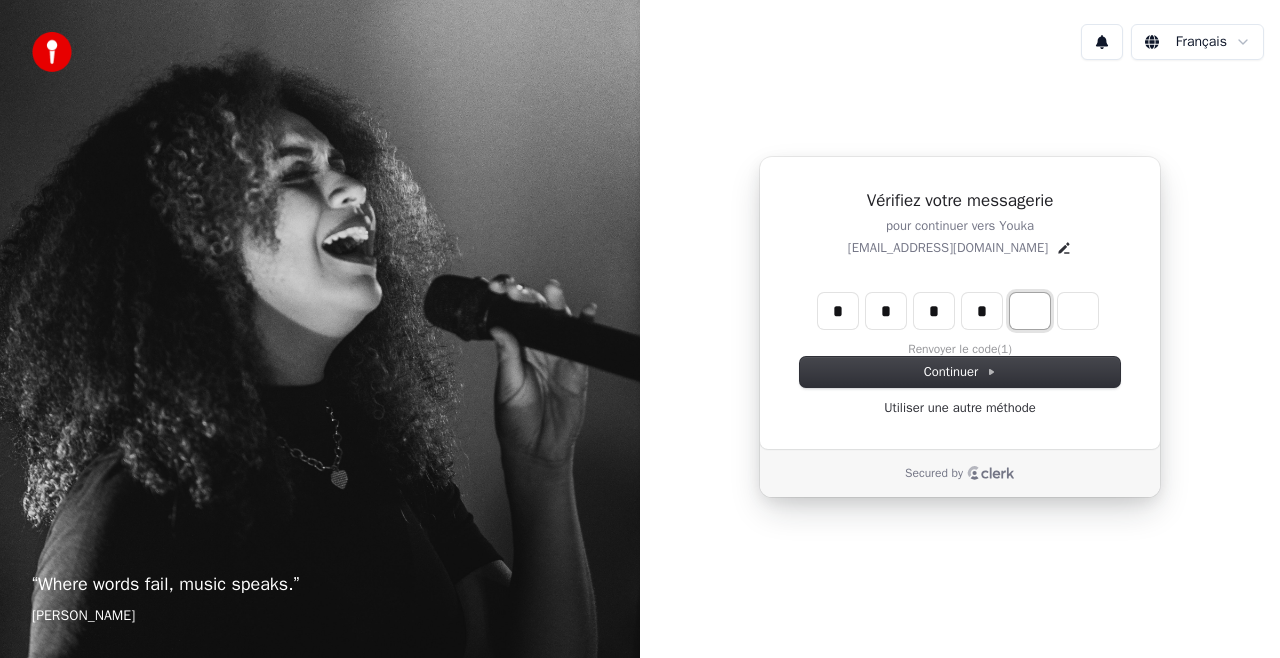 type on "*" 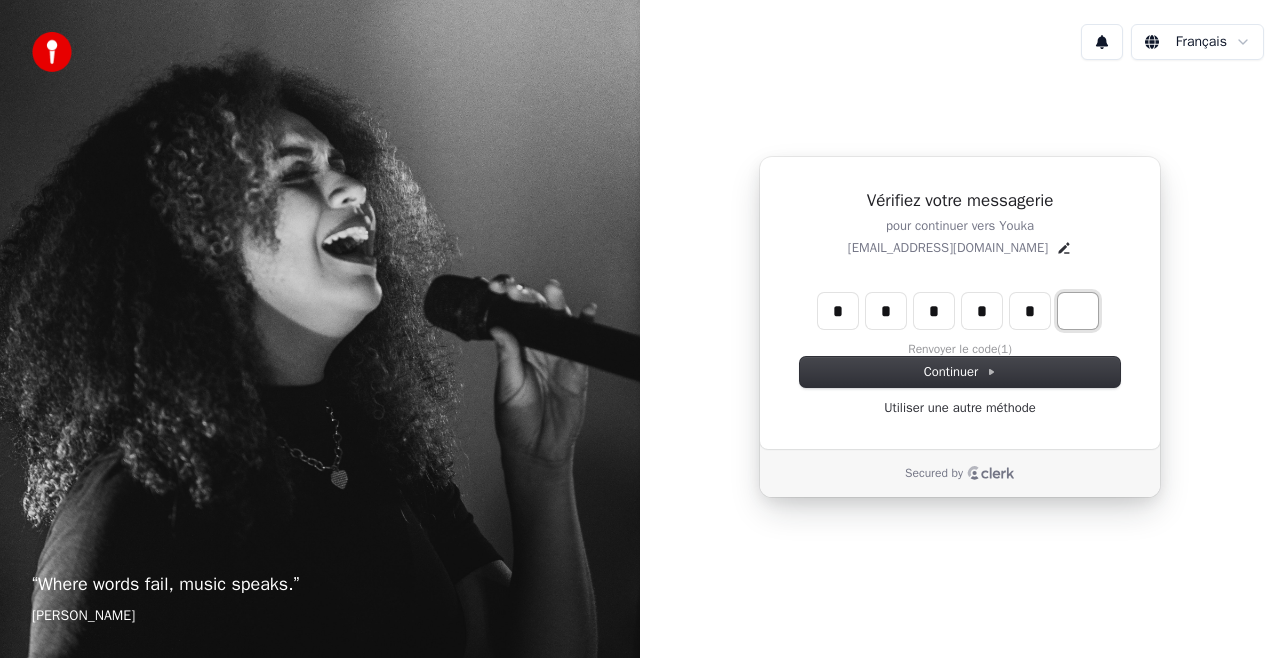 type on "*" 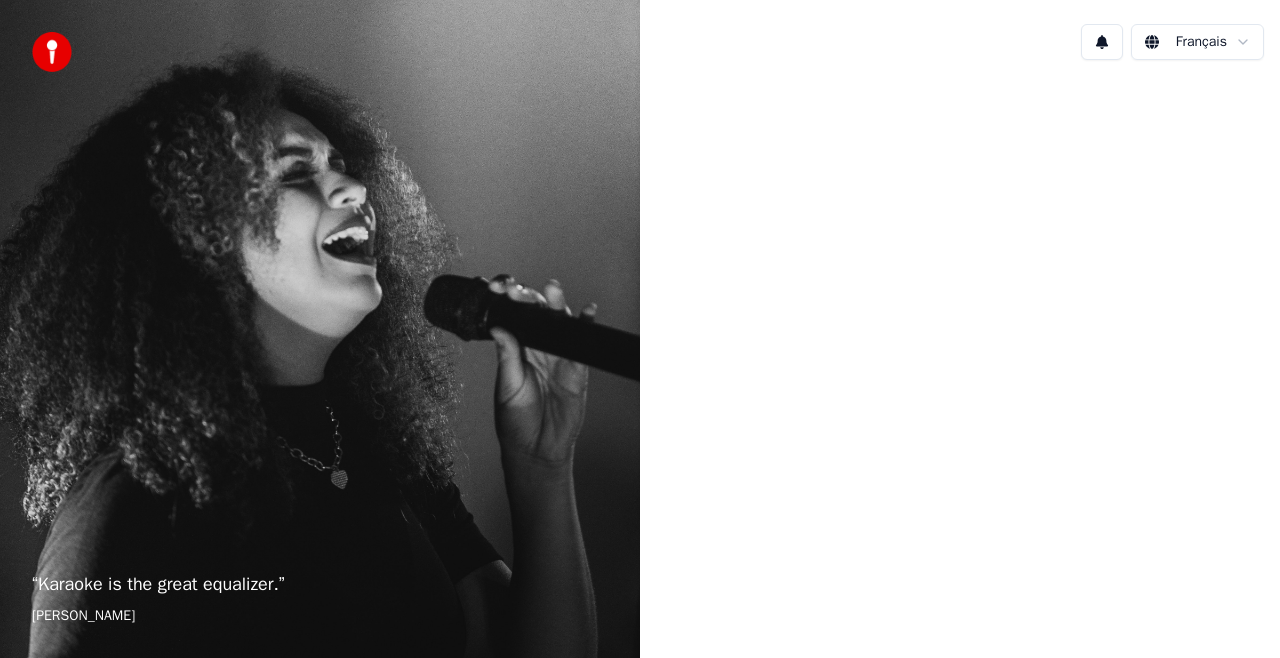 scroll, scrollTop: 0, scrollLeft: 0, axis: both 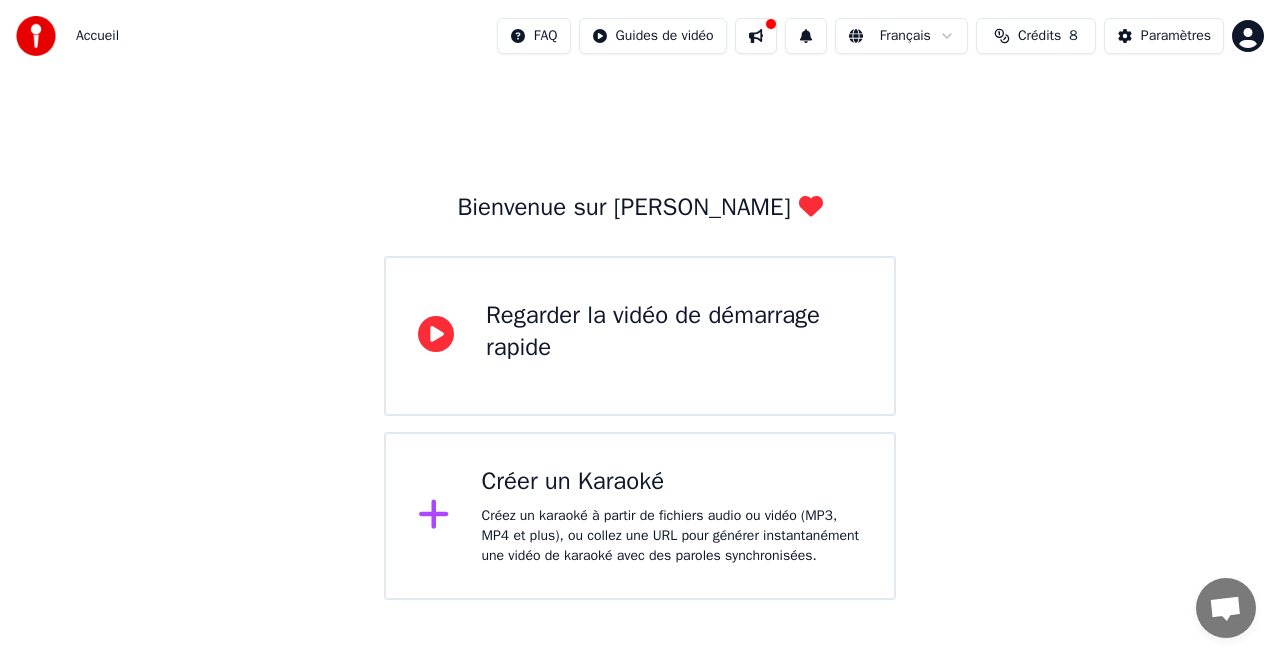 click on "Créer un Karaoké Créez un karaoké à partir de fichiers audio ou vidéo (MP3, MP4 et plus), ou collez une URL pour générer instantanément une vidéo de karaoké avec des paroles synchronisées." at bounding box center (672, 516) 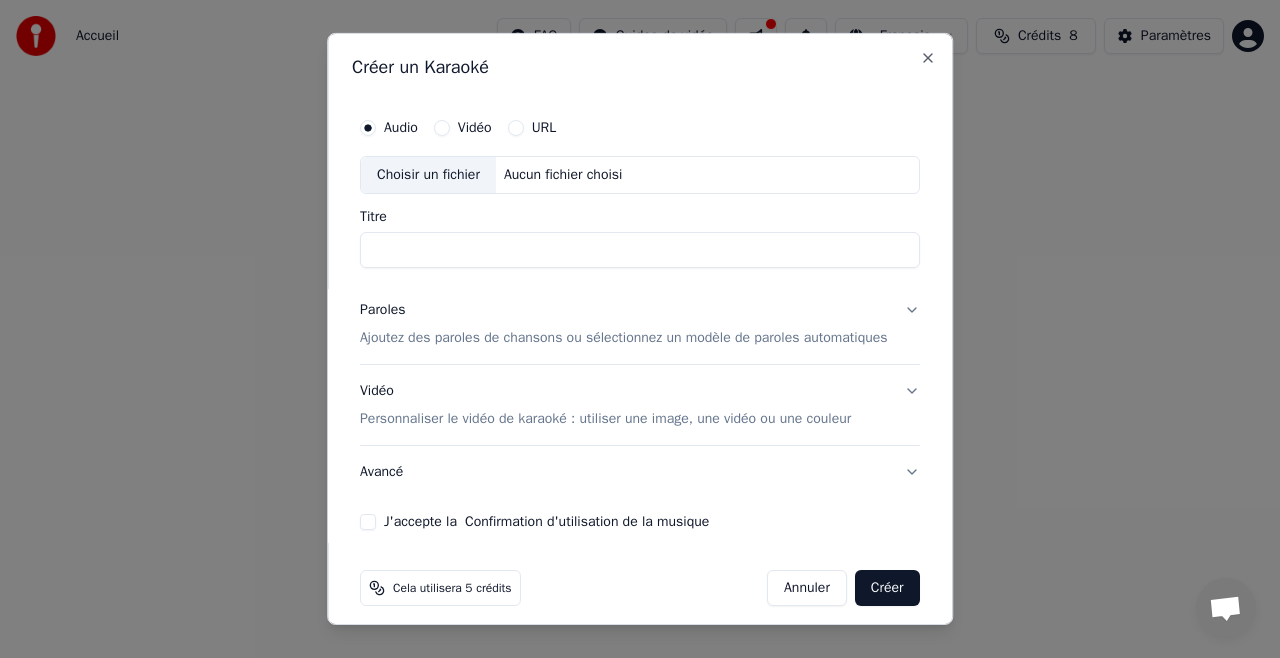 click on "Aucun fichier choisi" at bounding box center (563, 175) 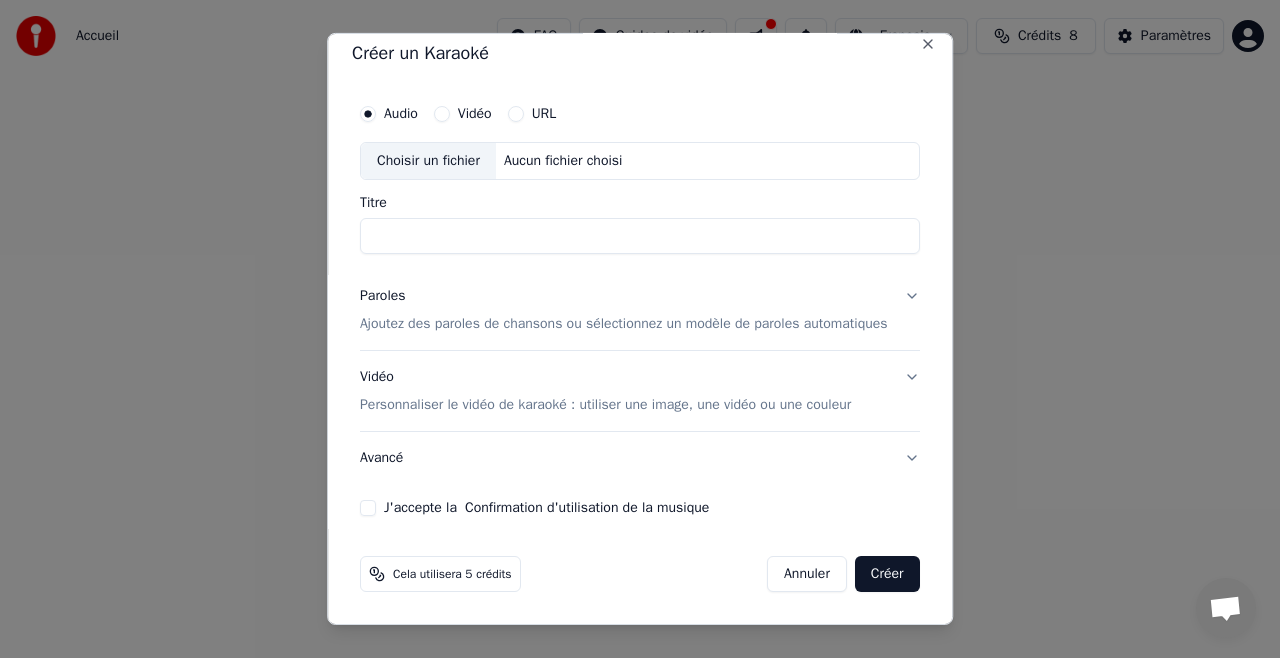 click on "Avancé" at bounding box center (640, 458) 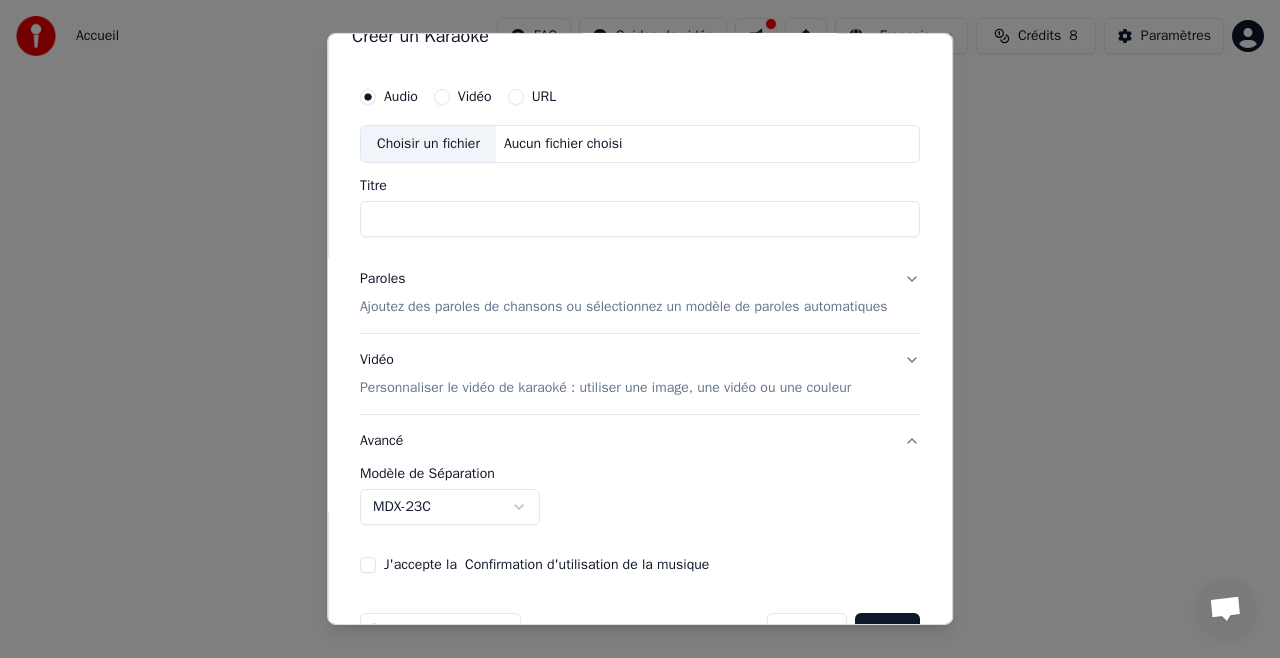scroll, scrollTop: 105, scrollLeft: 0, axis: vertical 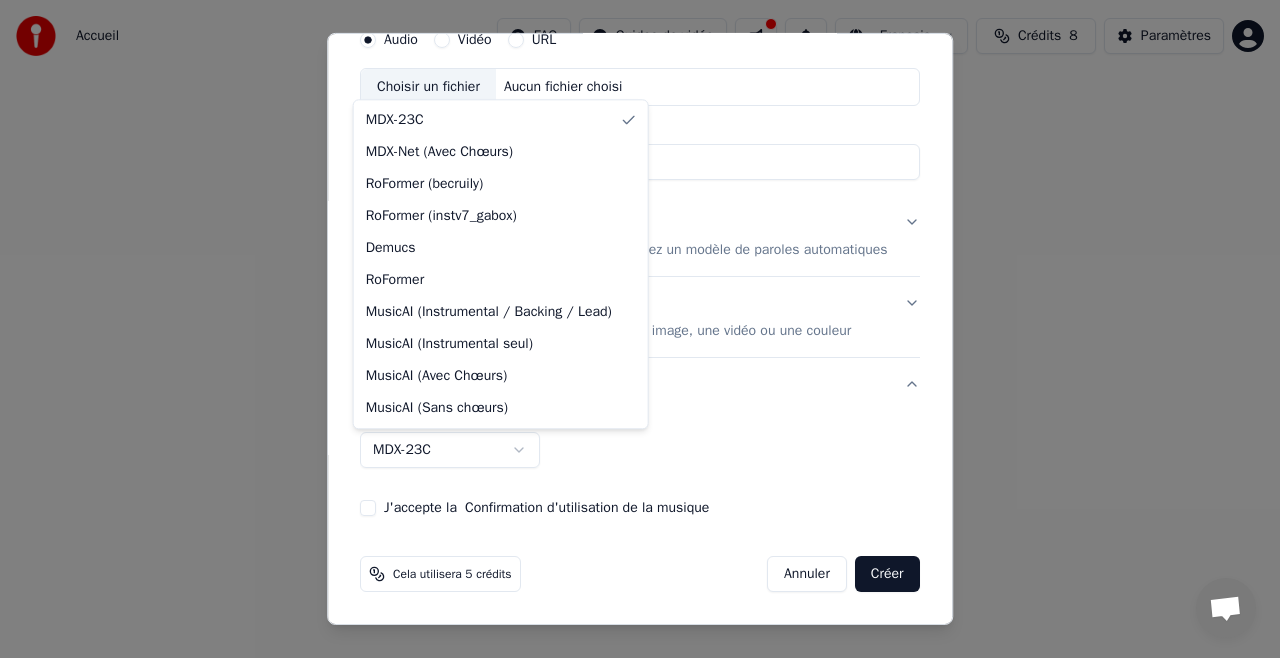 click on "**********" at bounding box center (640, 300) 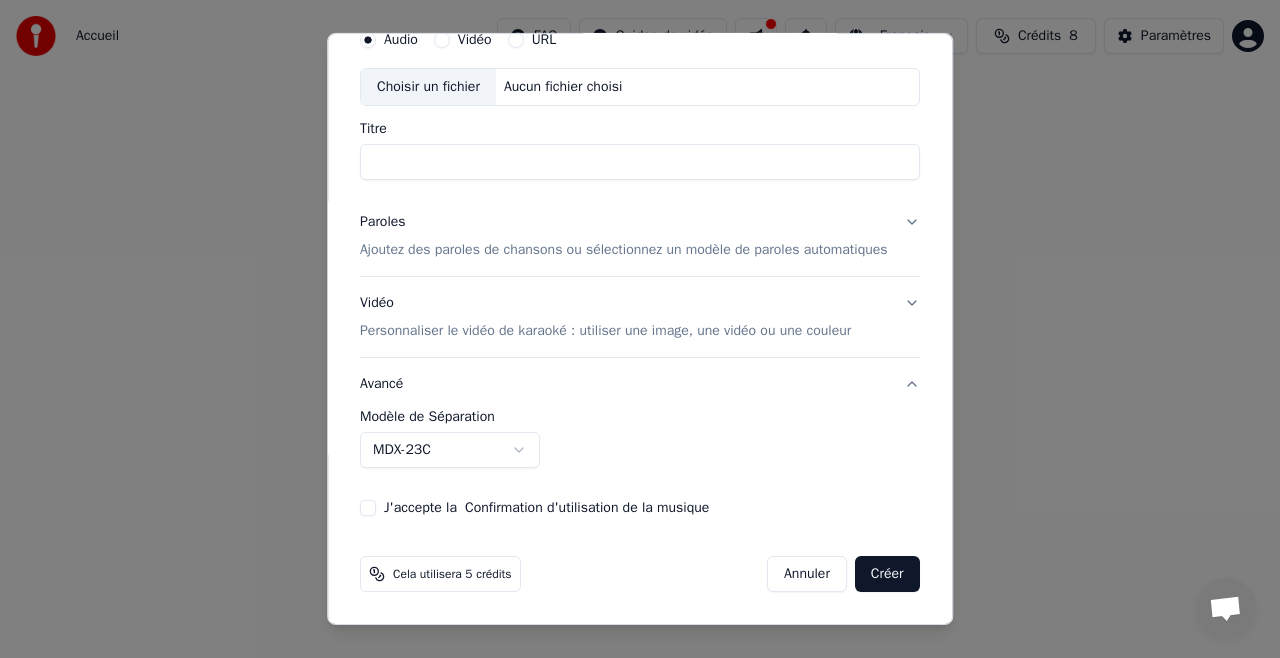 click on "Paroles Ajoutez des paroles de chansons ou sélectionnez un modèle de paroles automatiques" at bounding box center (640, 236) 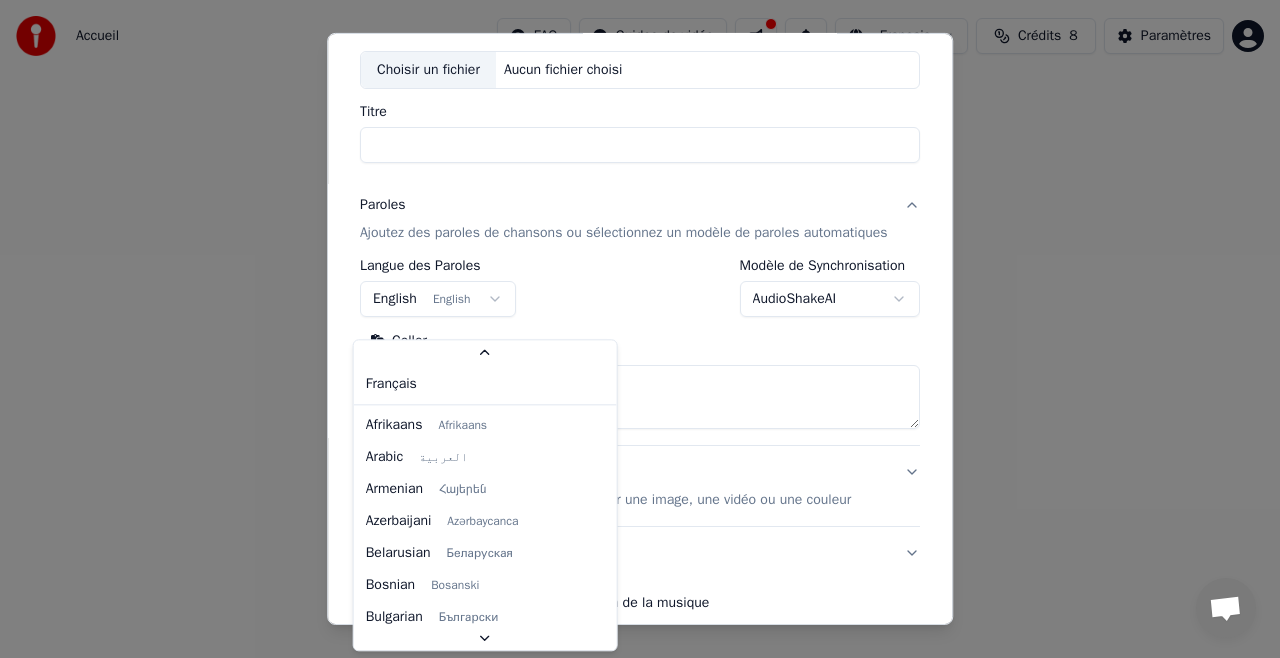 click on "**********" at bounding box center (640, 300) 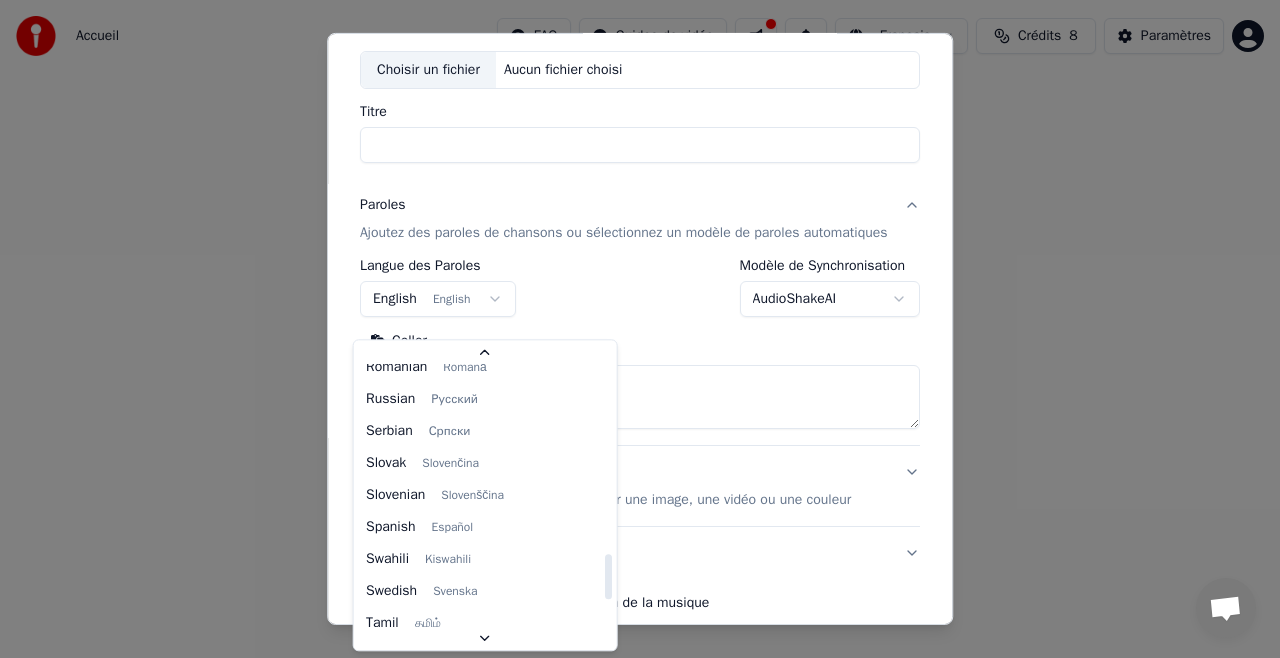 scroll, scrollTop: 1535, scrollLeft: 0, axis: vertical 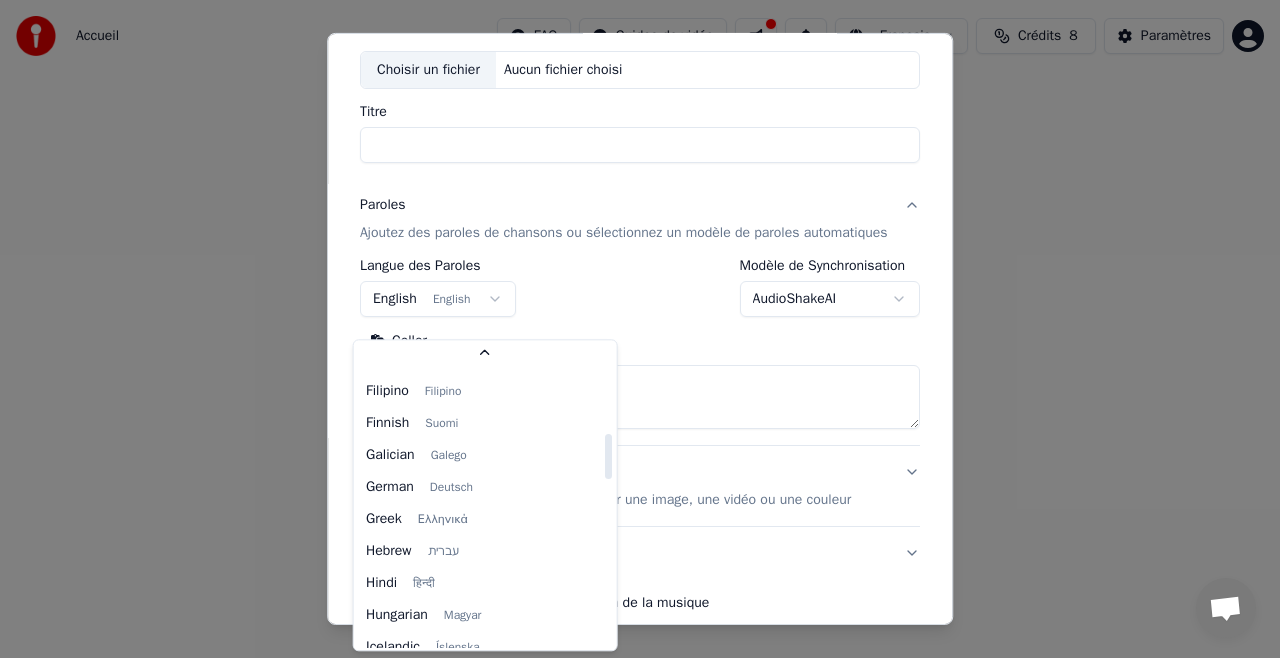 click on "**********" at bounding box center (640, 300) 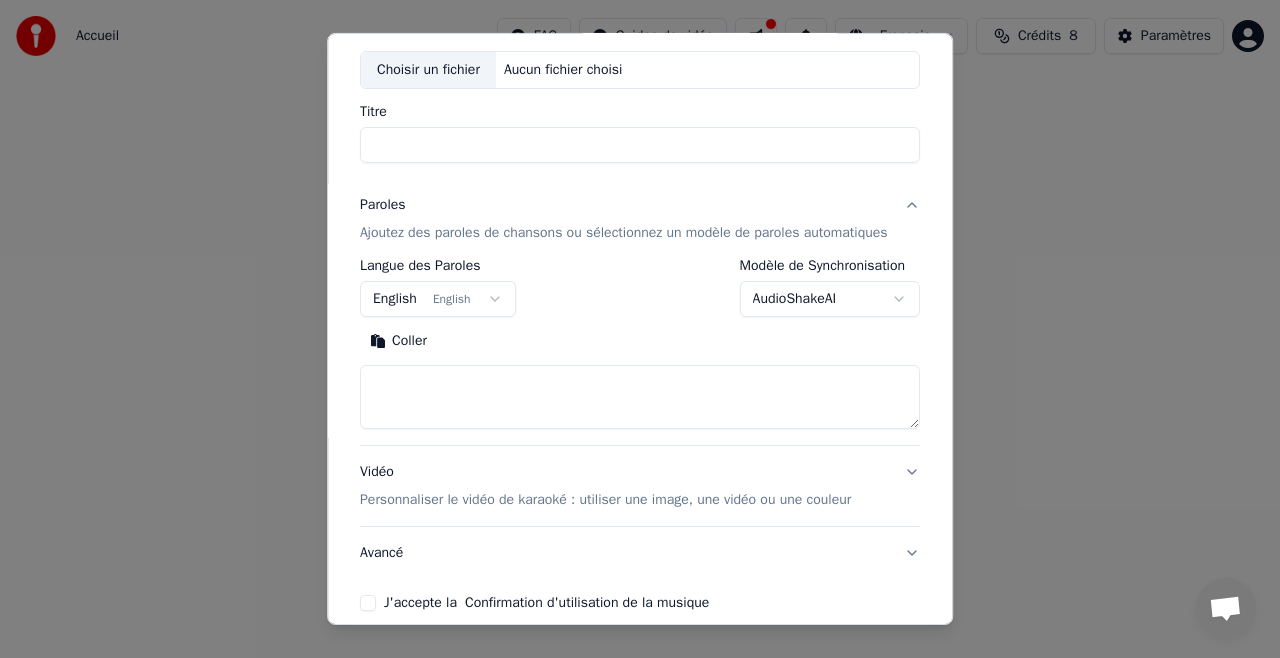 click at bounding box center [640, 397] 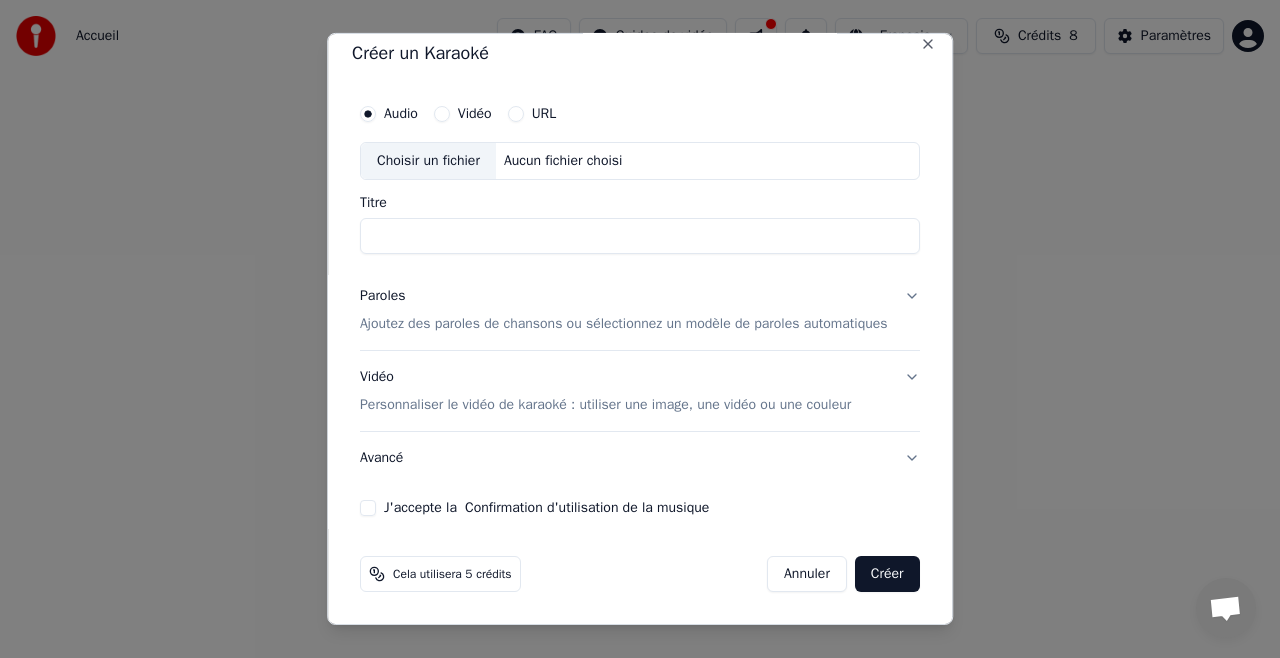 scroll, scrollTop: 32, scrollLeft: 0, axis: vertical 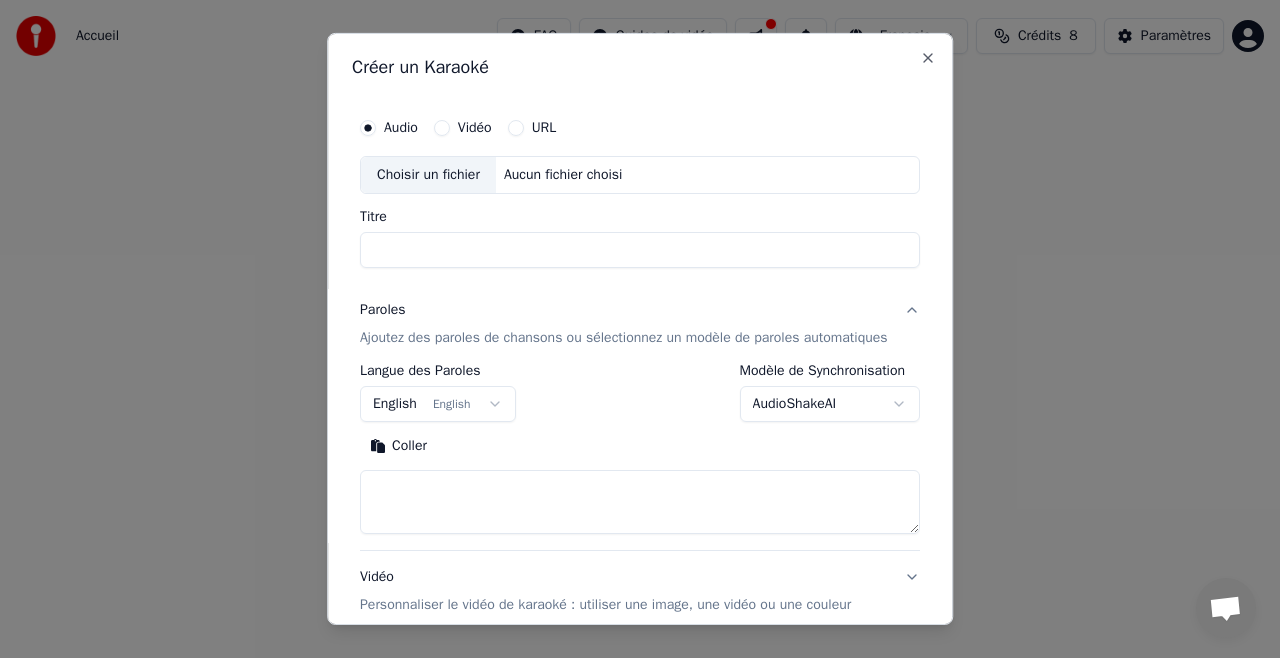 click on "Vidéo" at bounding box center [475, 128] 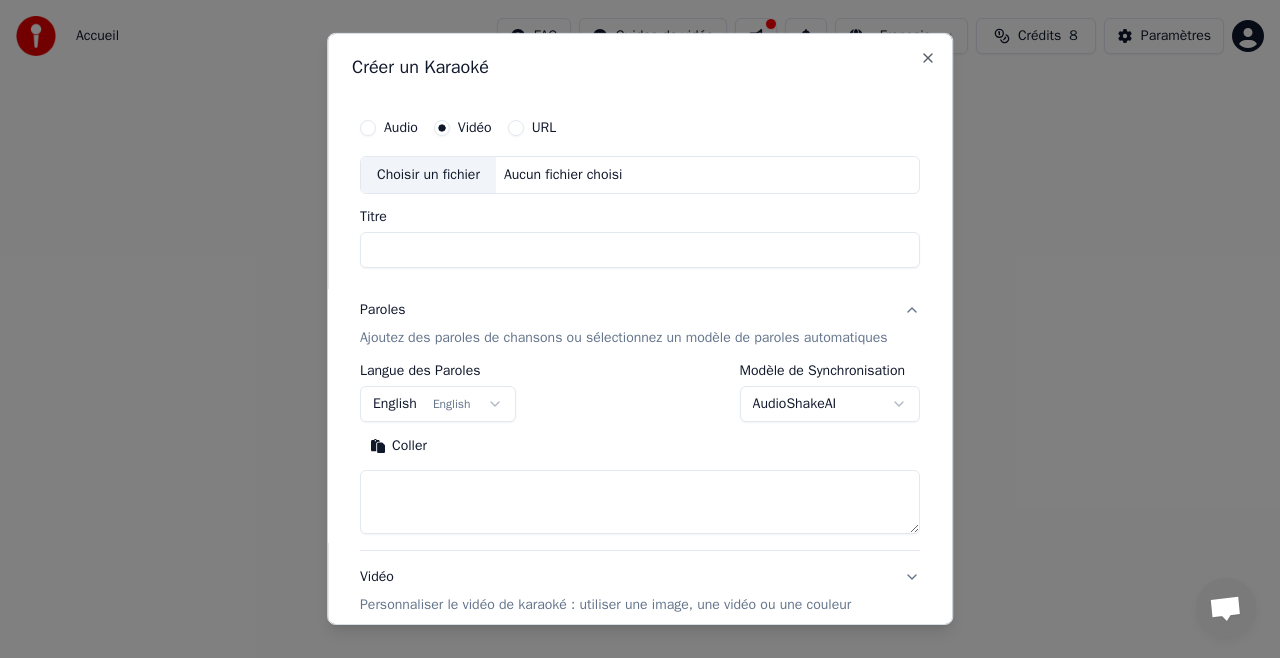 click on "Audio" at bounding box center [389, 128] 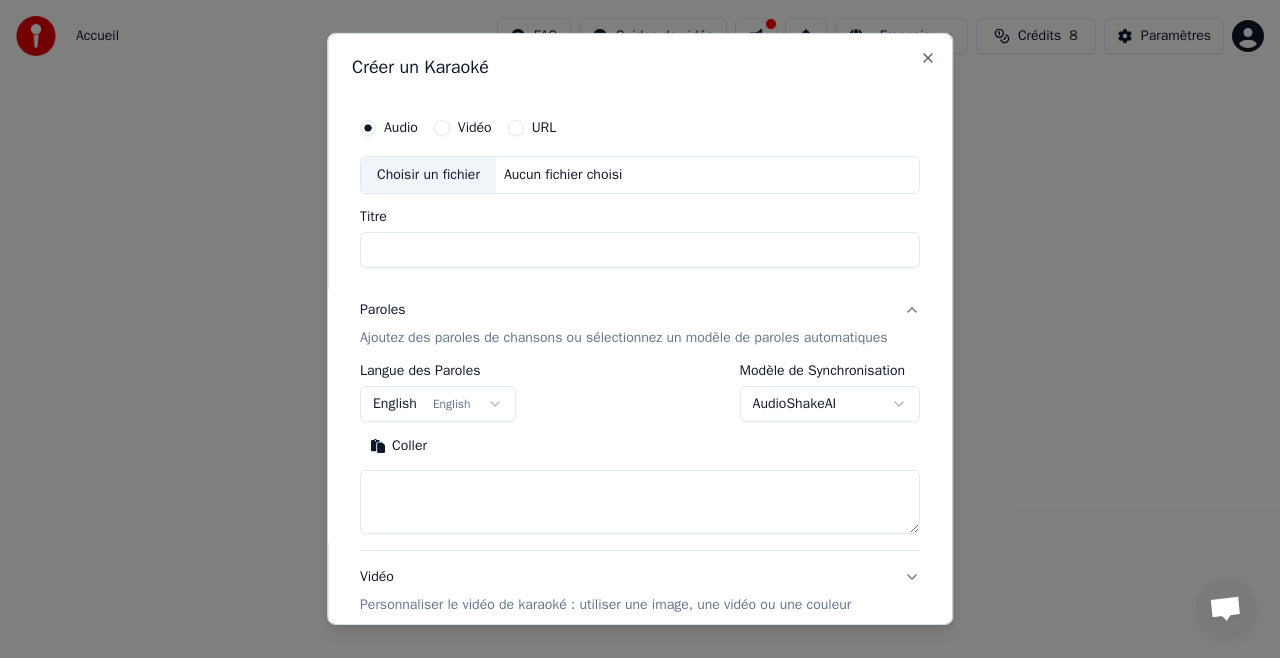click on "Choisir un fichier" at bounding box center [428, 175] 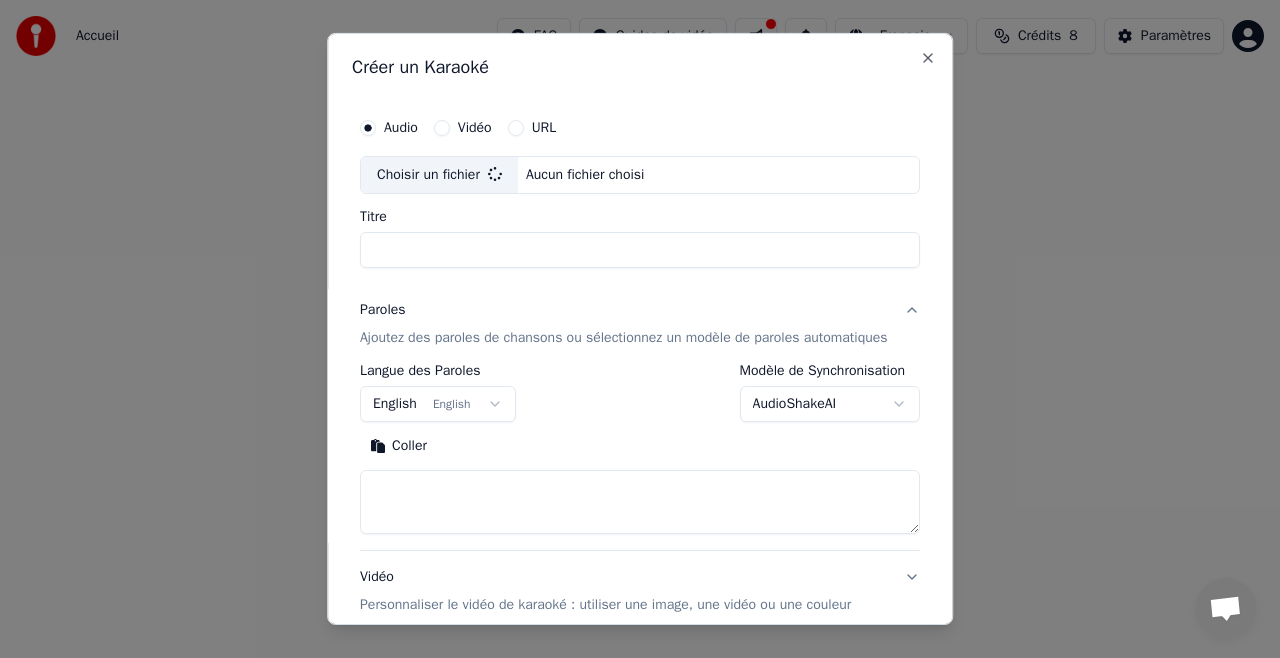 type on "**********" 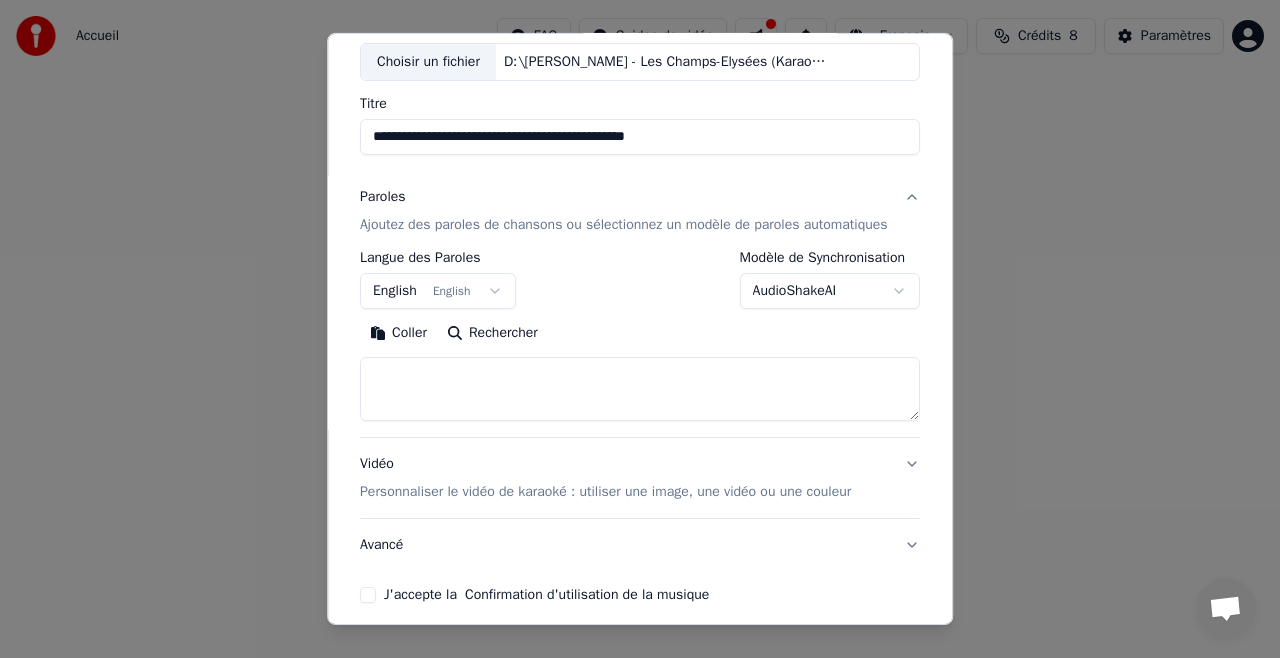 scroll, scrollTop: 114, scrollLeft: 0, axis: vertical 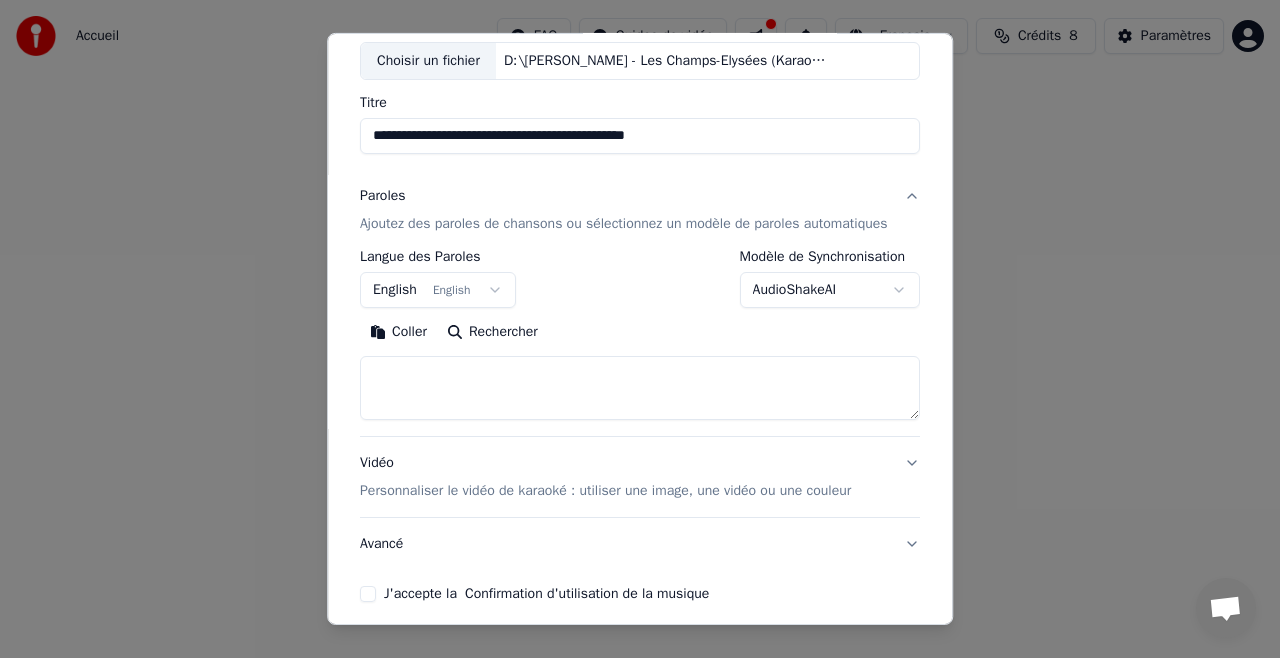 click on "Rechercher" at bounding box center [492, 332] 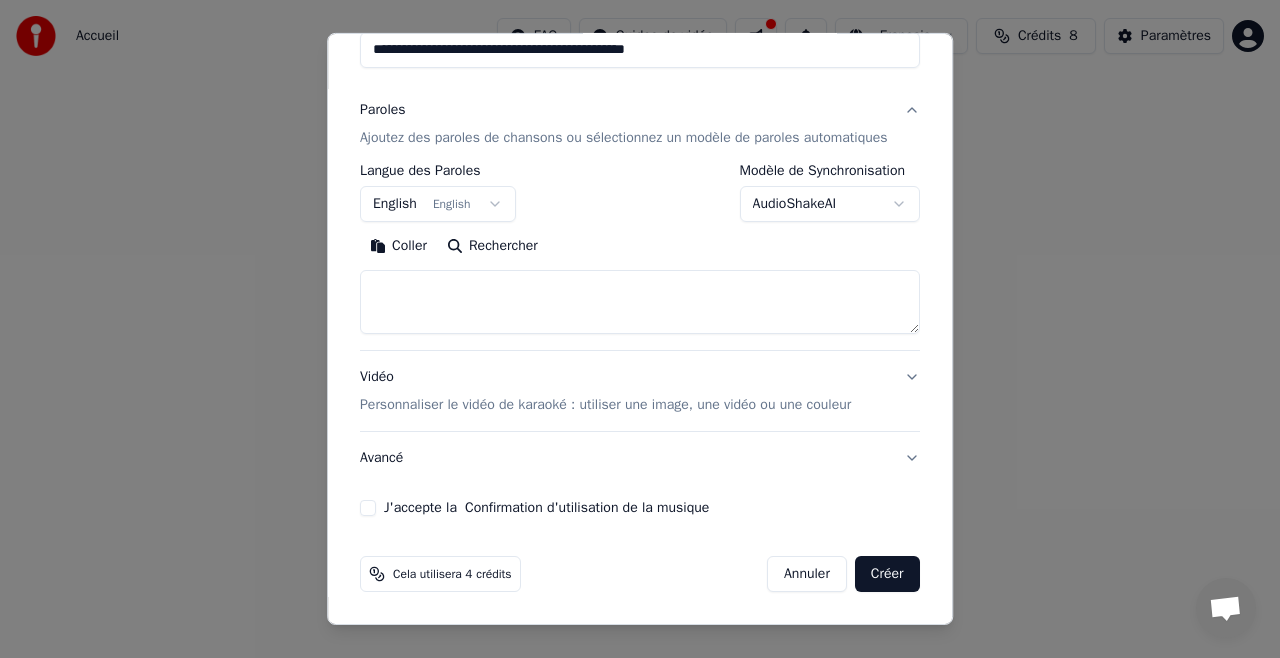 click on "J'accepte la   Confirmation d'utilisation de la musique" at bounding box center (368, 508) 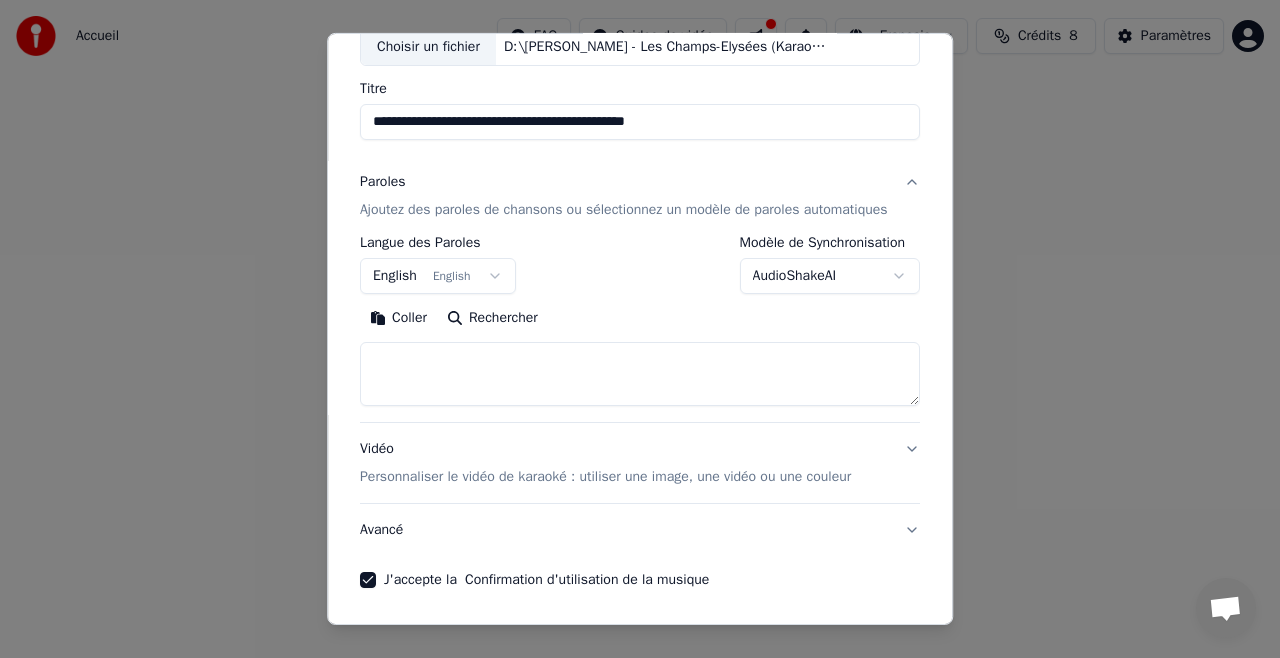 scroll, scrollTop: 117, scrollLeft: 0, axis: vertical 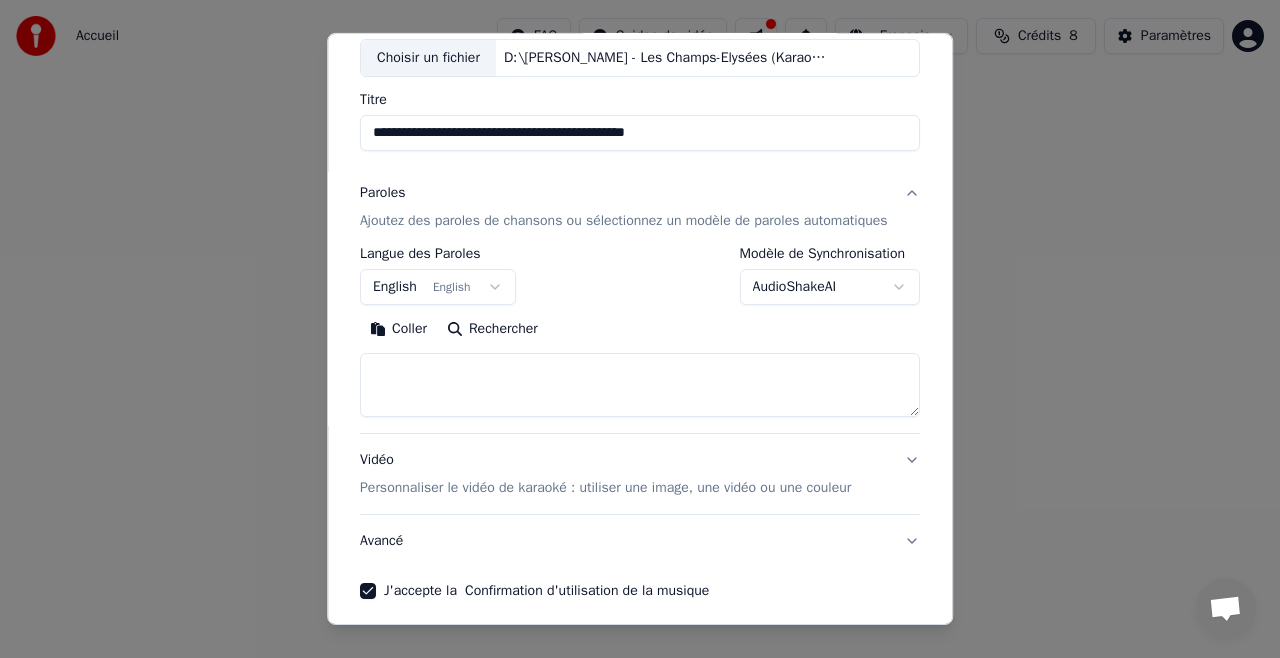 click on "Coller" at bounding box center (398, 329) 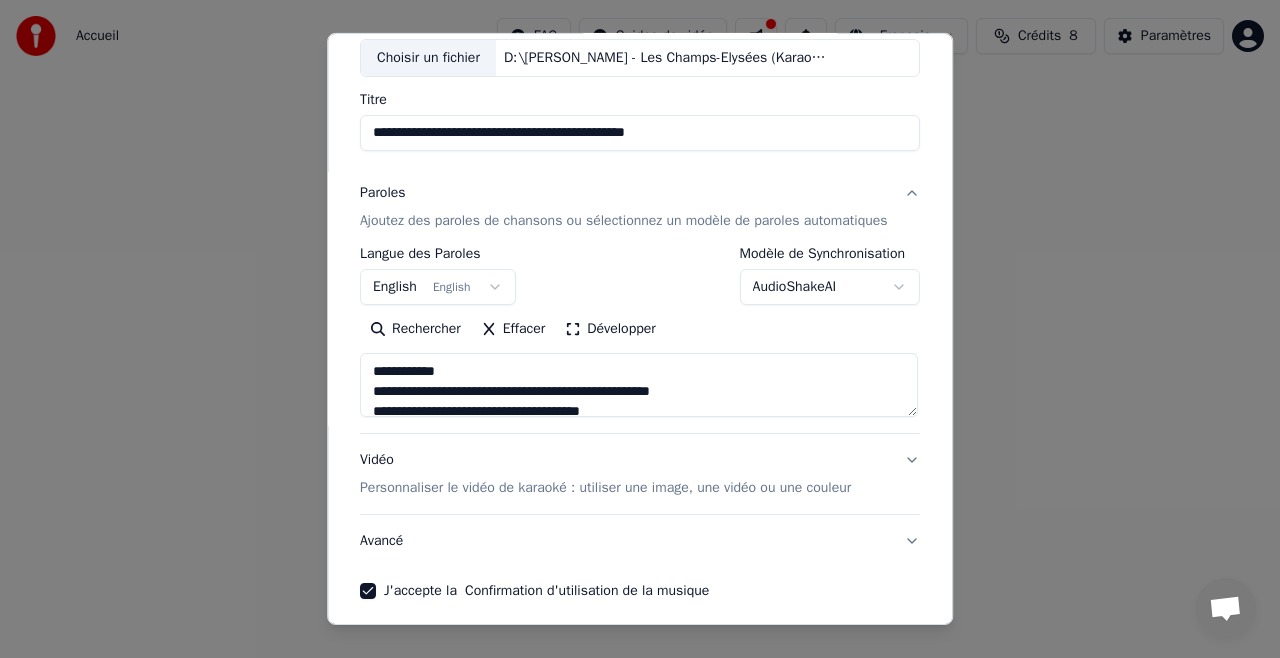 drag, startPoint x: 533, startPoint y: 386, endPoint x: 294, endPoint y: 392, distance: 239.0753 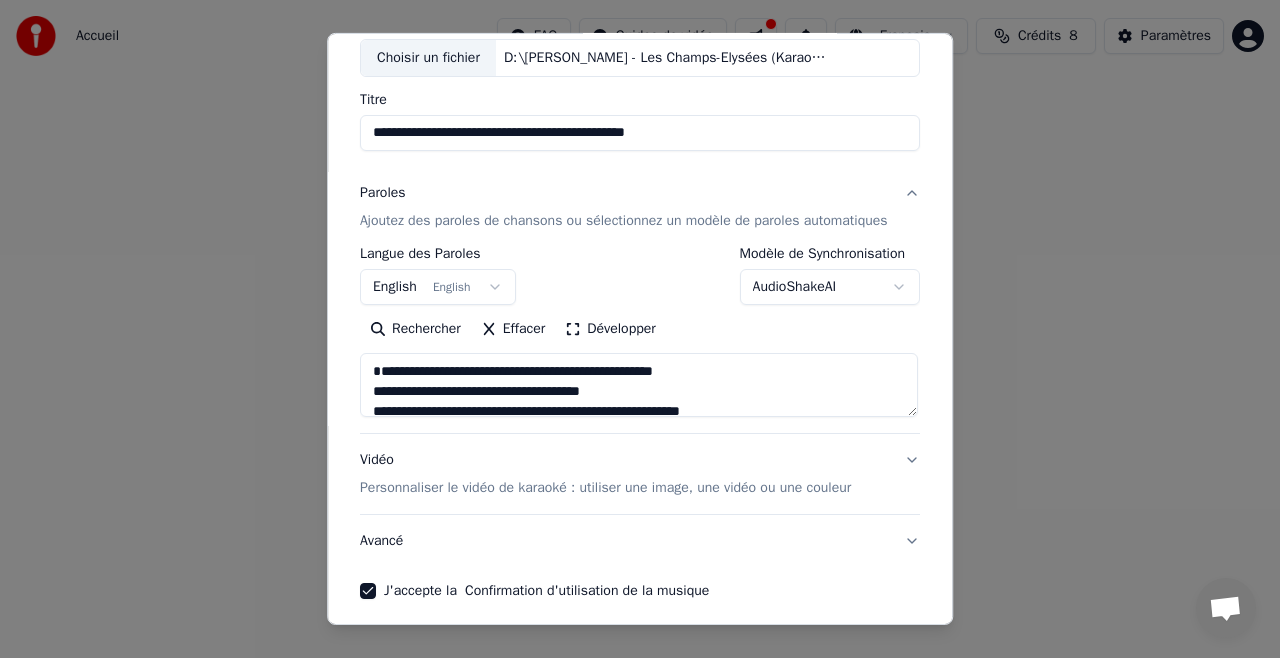 click on "Développer" at bounding box center [611, 329] 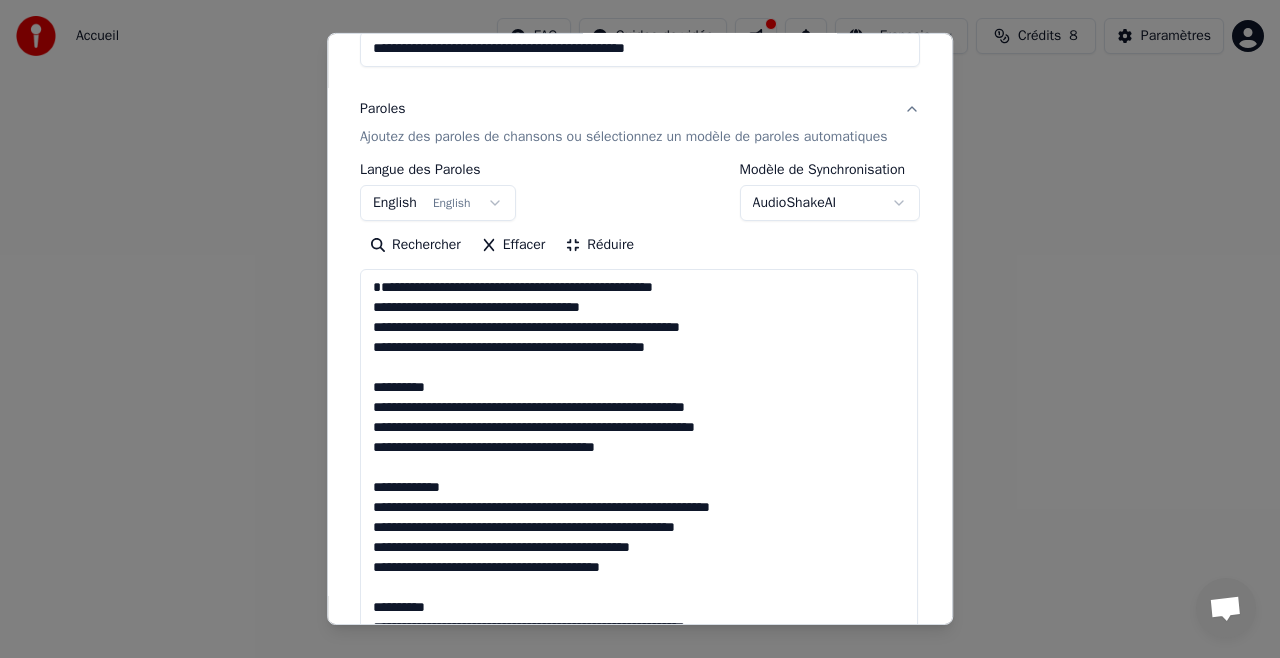 scroll, scrollTop: 204, scrollLeft: 0, axis: vertical 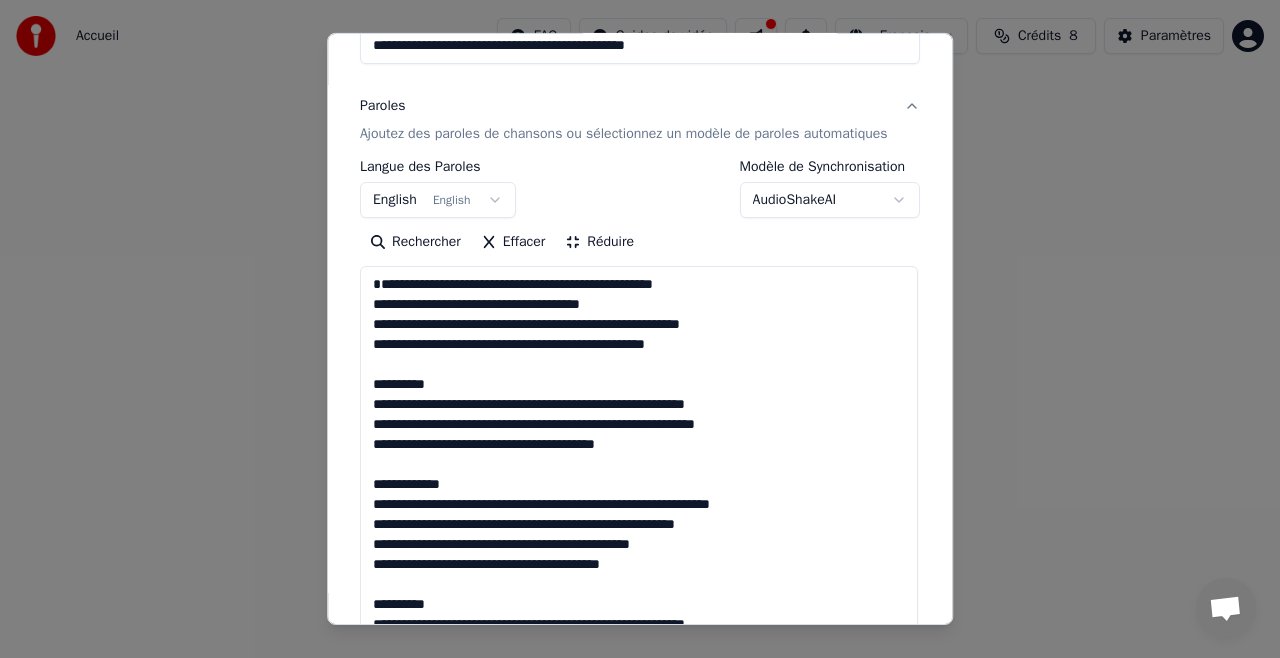 click at bounding box center (639, 604) 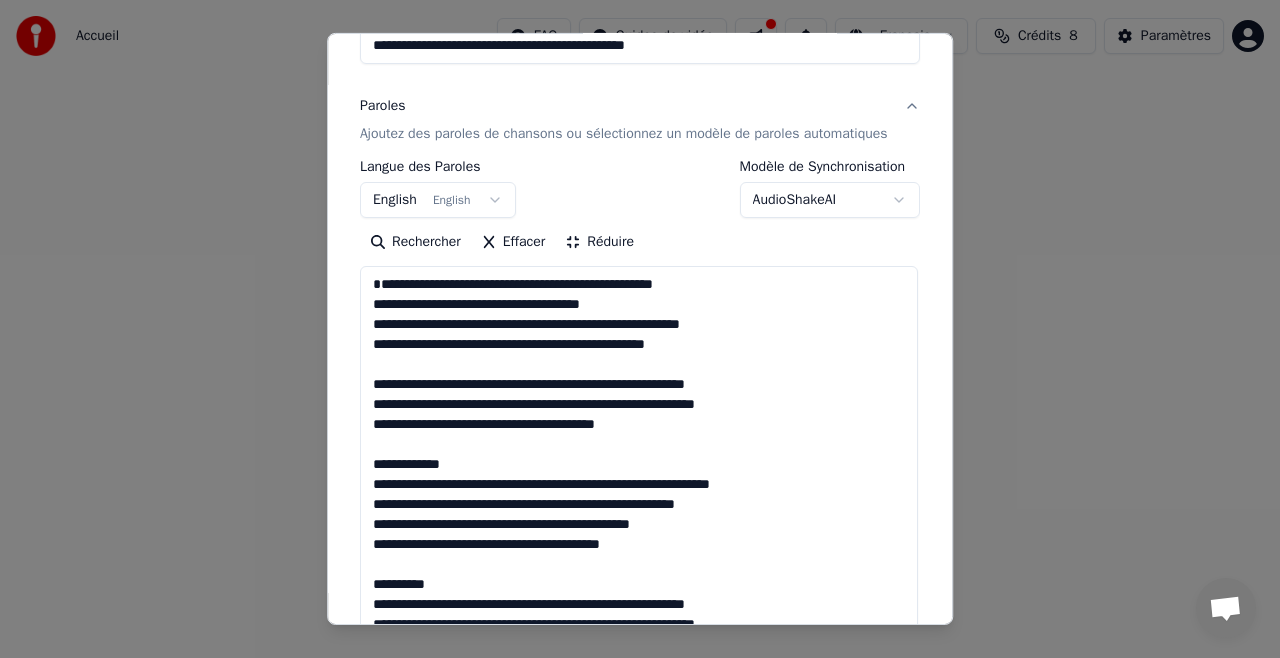 click at bounding box center (639, 604) 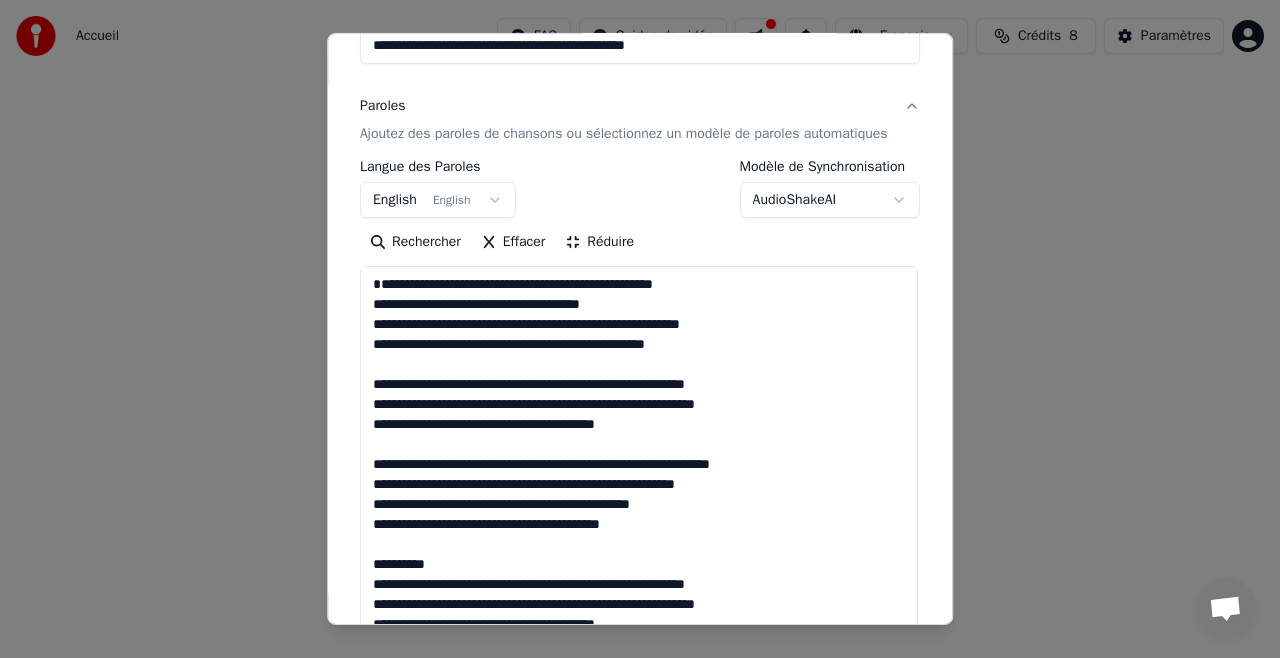 click at bounding box center (639, 604) 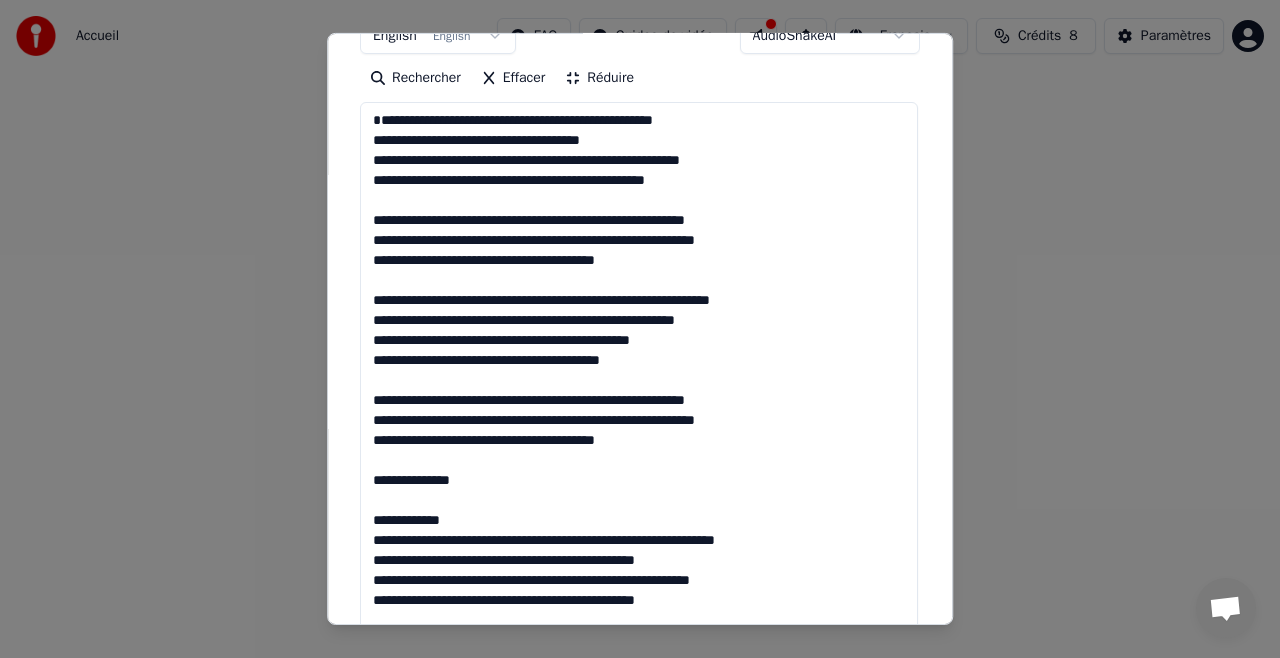 scroll, scrollTop: 367, scrollLeft: 0, axis: vertical 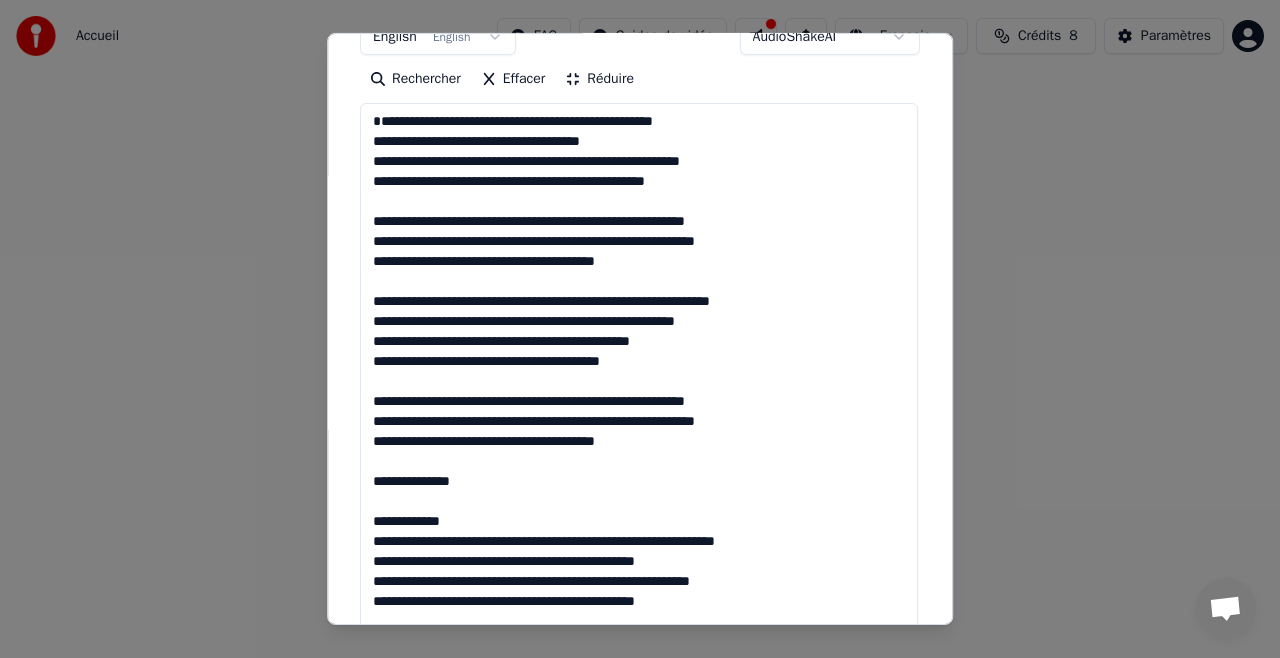 click at bounding box center (639, 441) 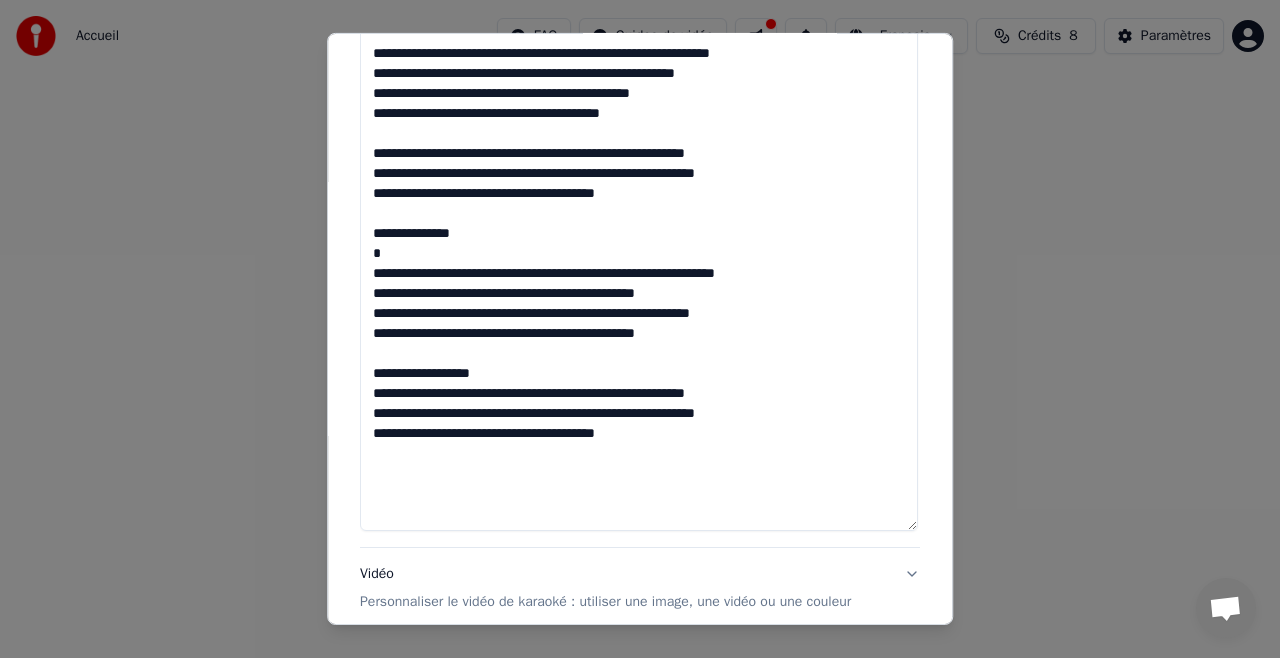 scroll, scrollTop: 615, scrollLeft: 0, axis: vertical 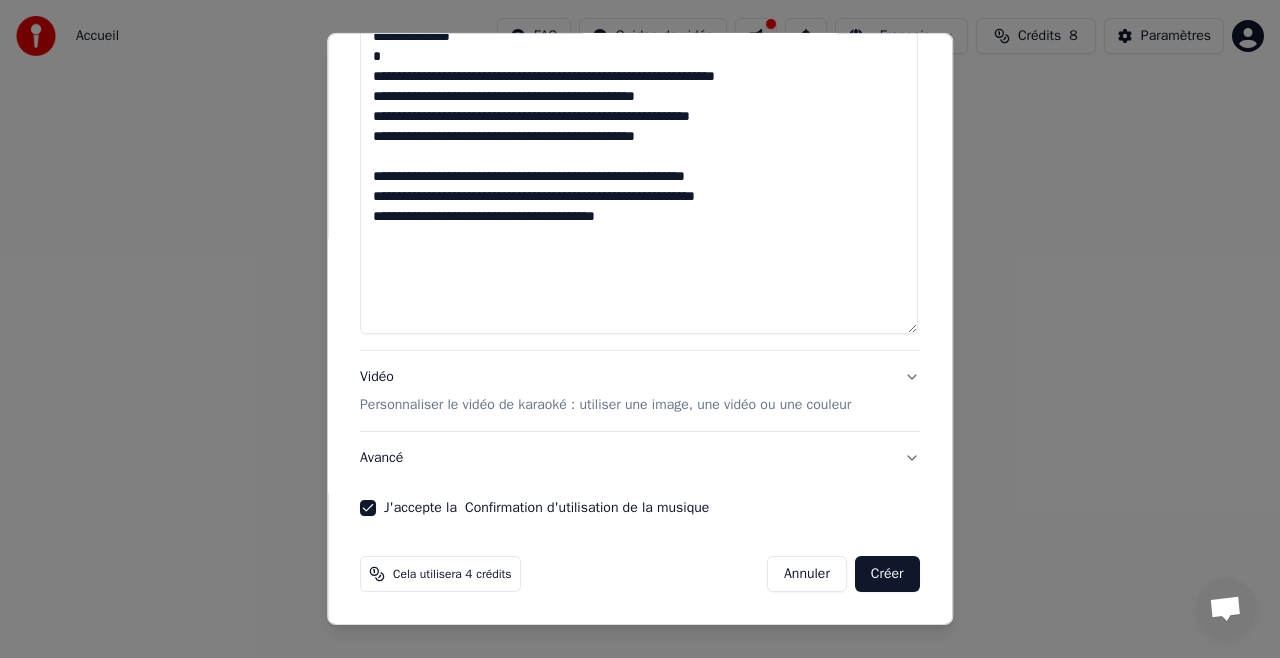type on "**********" 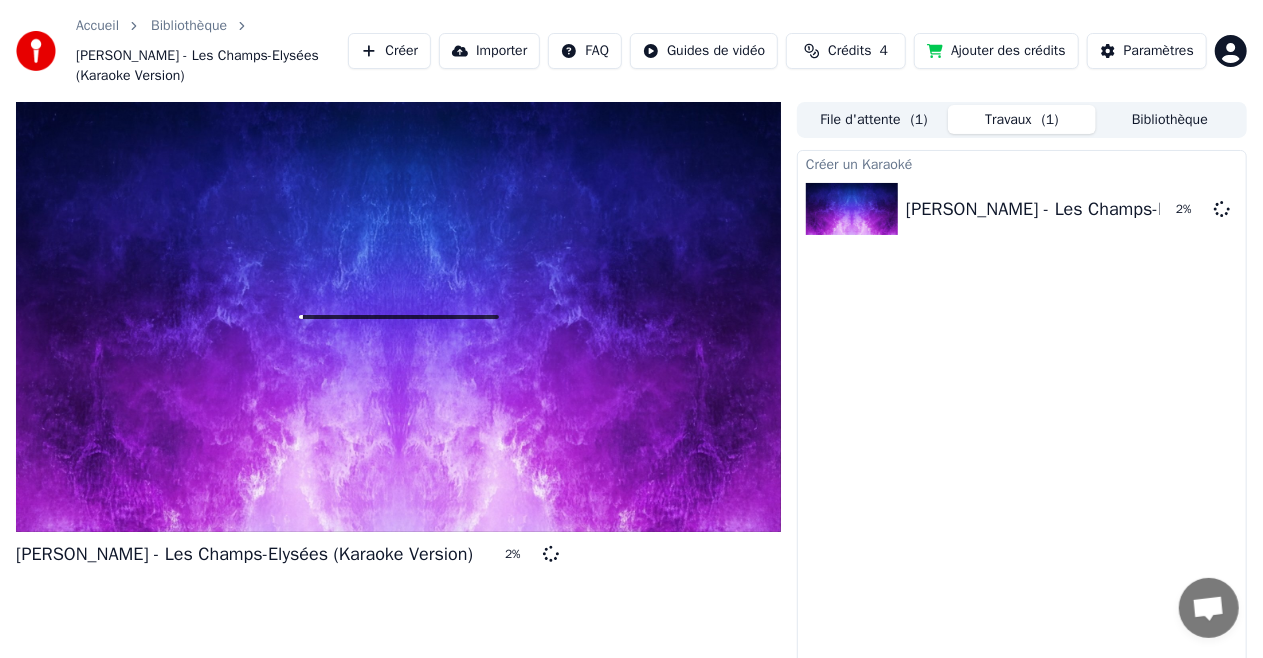 click on "Accueil Bibliothèque [PERSON_NAME] - Les Champs-Elysées (Karaoke Version) Créer Importer FAQ Guides de vidéo Crédits 4 Ajouter des crédits Paramètres" at bounding box center [631, 51] 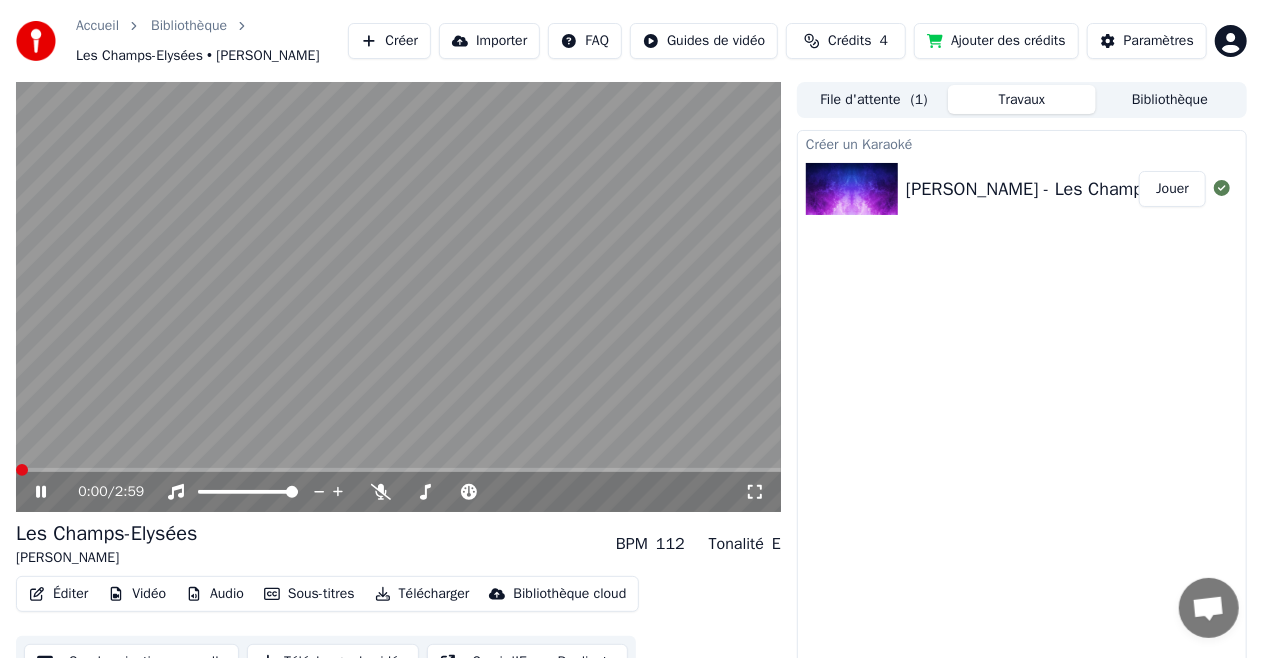 click at bounding box center [16, 470] 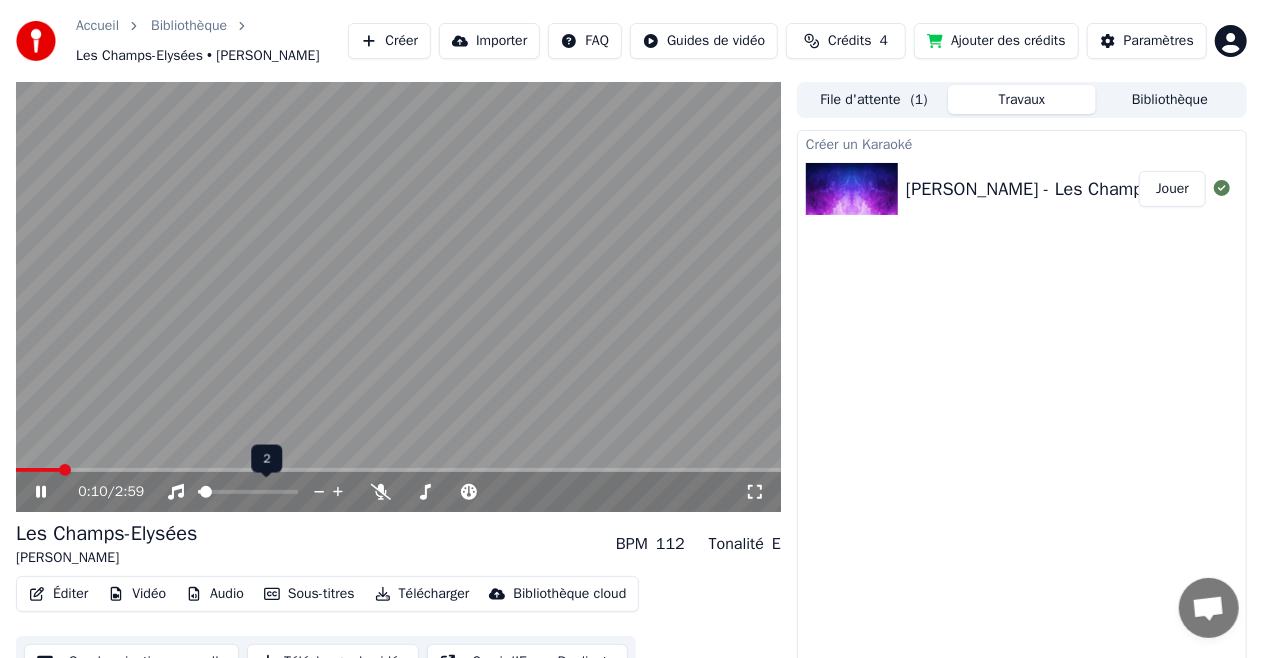 click at bounding box center (199, 492) 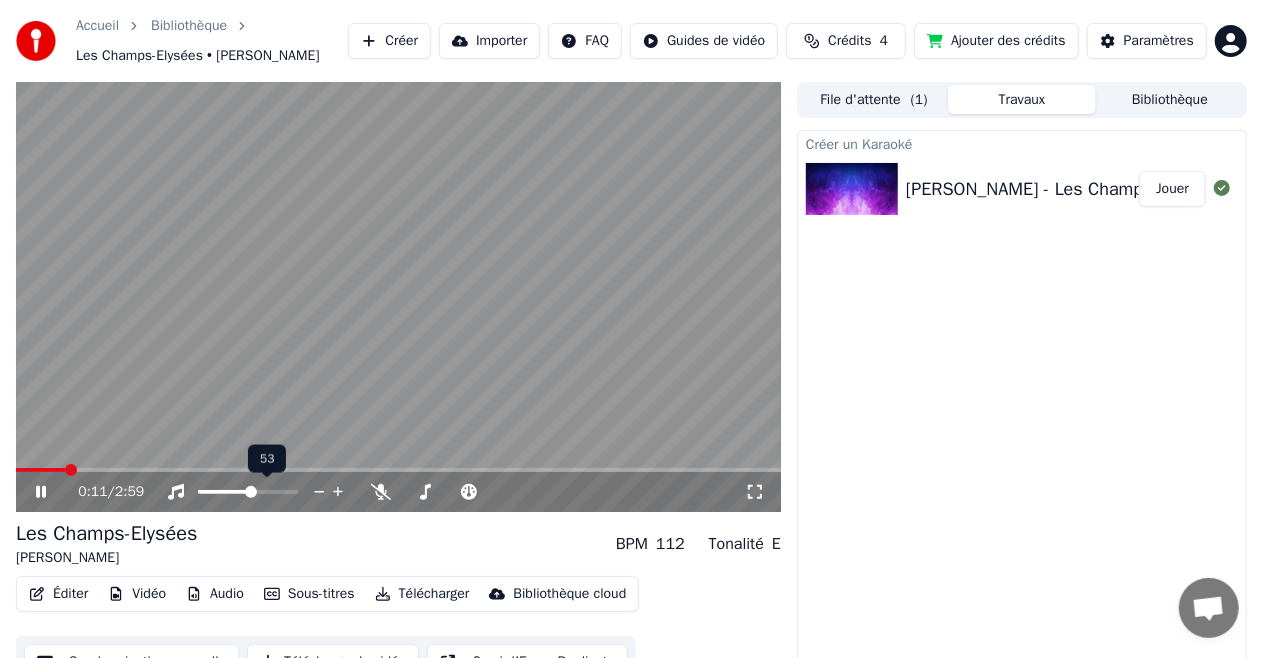 click at bounding box center [248, 492] 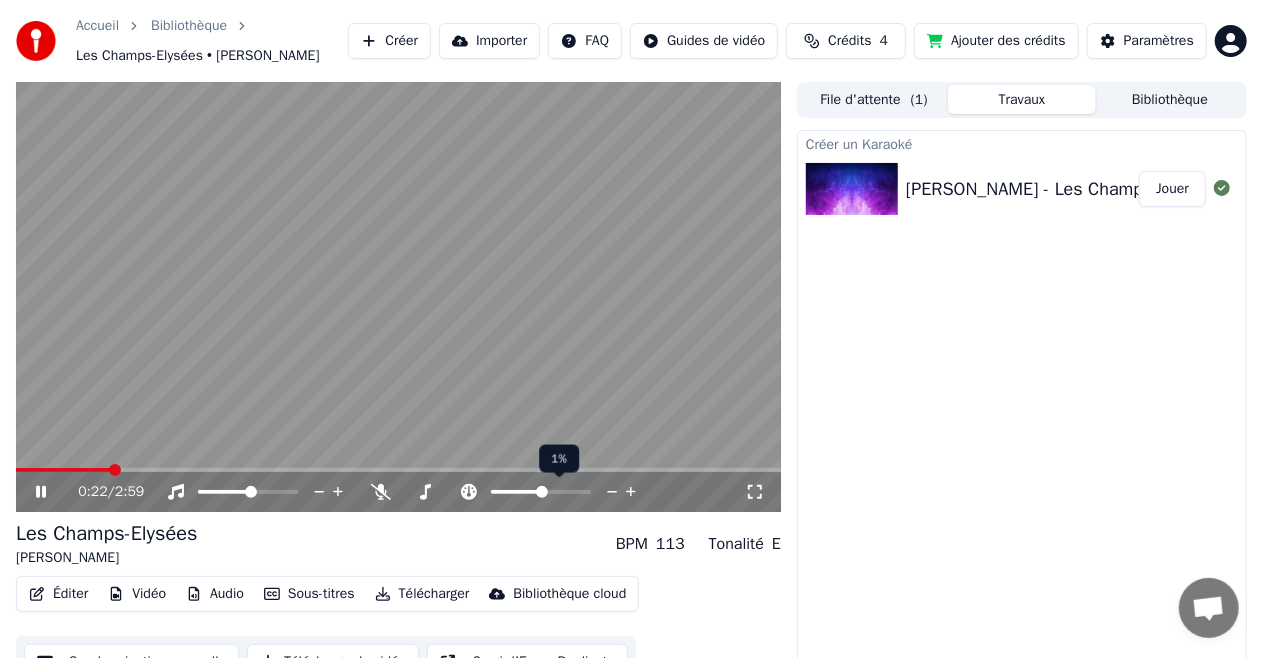 click at bounding box center [542, 492] 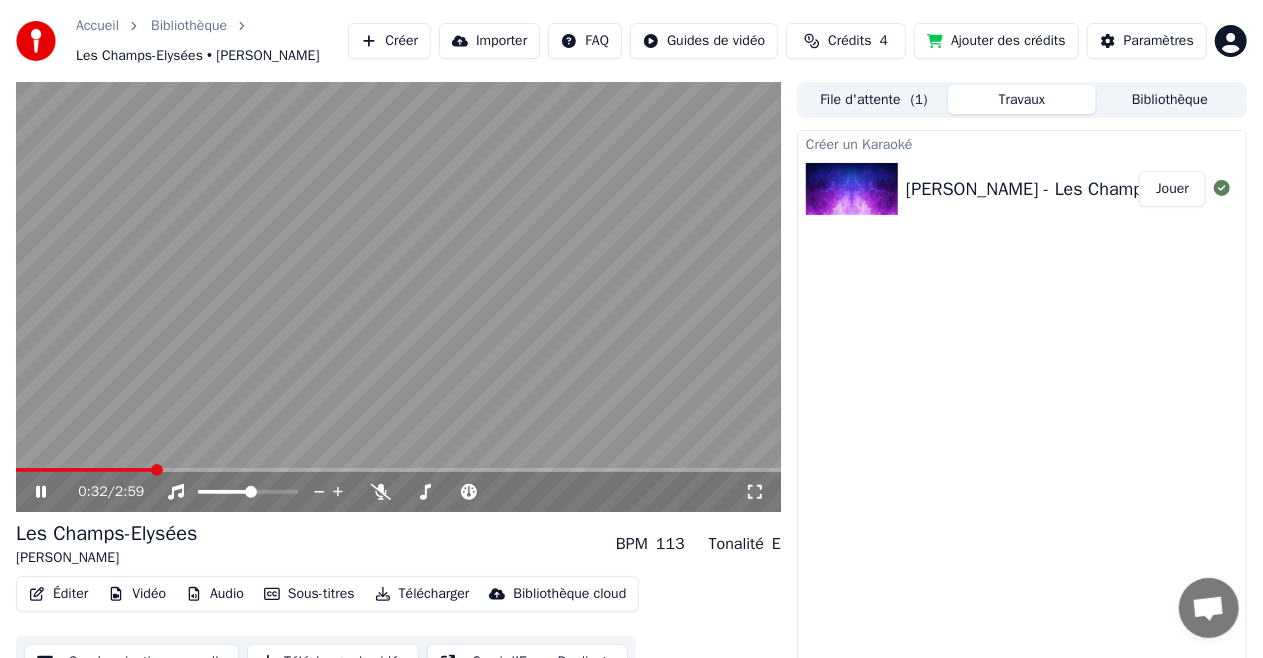 click 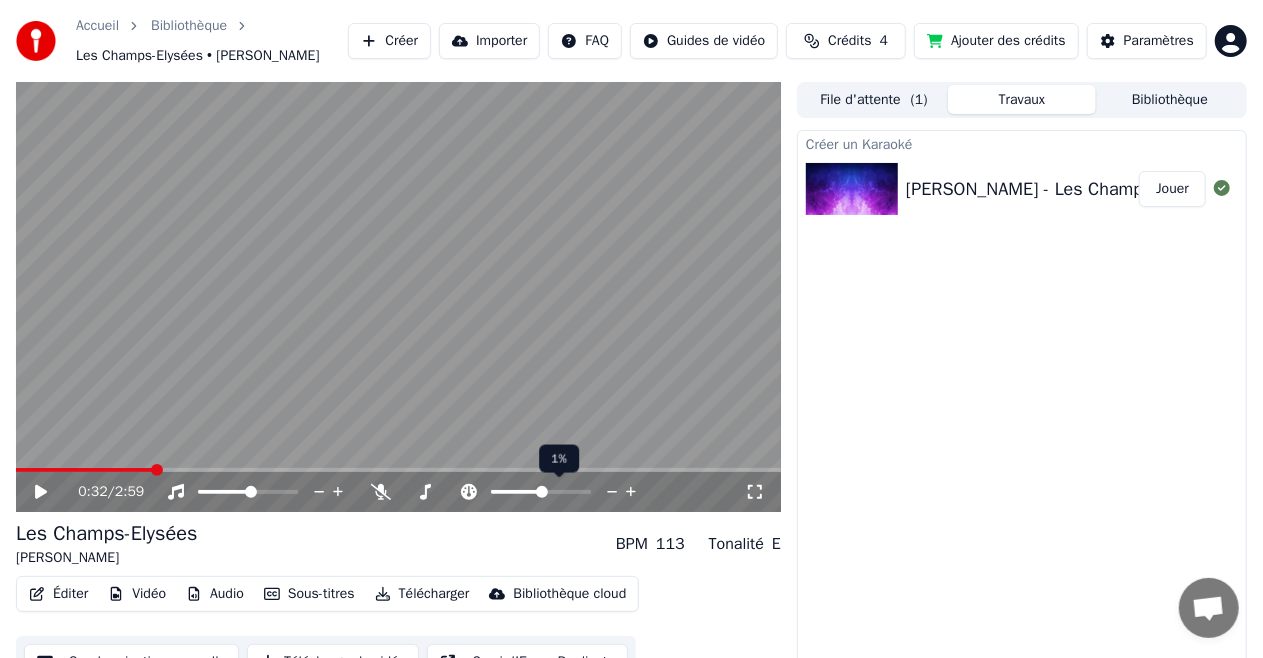 click 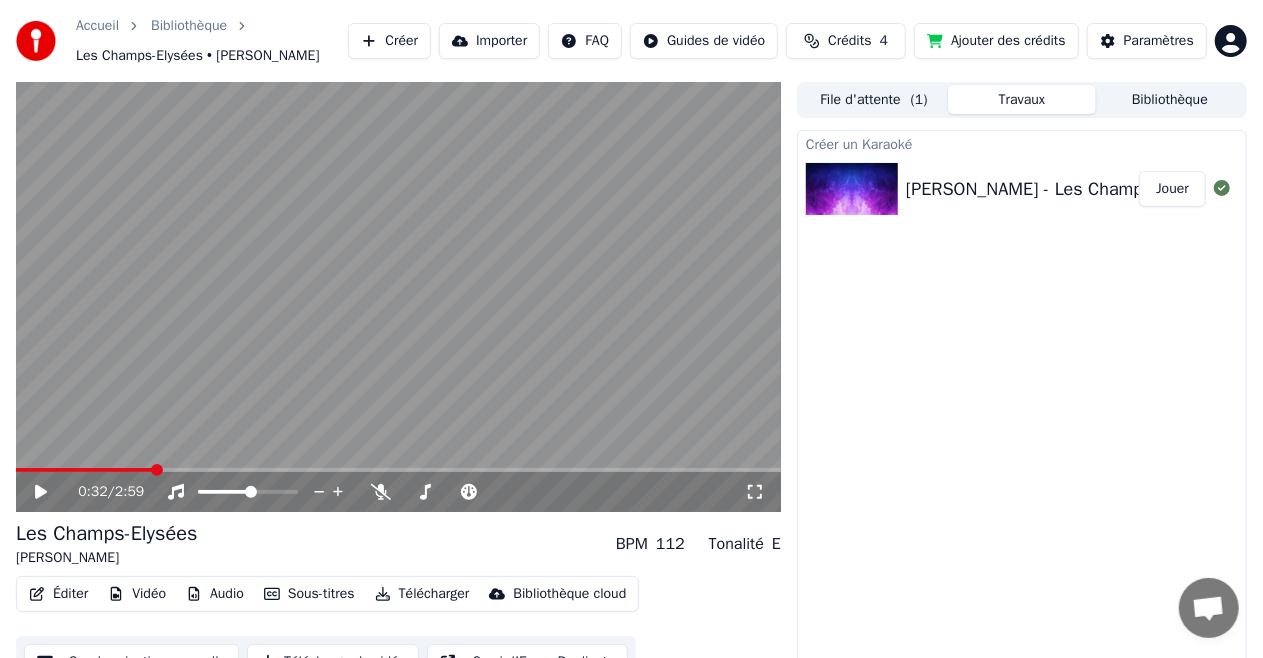 click on "BPM" at bounding box center (632, 544) 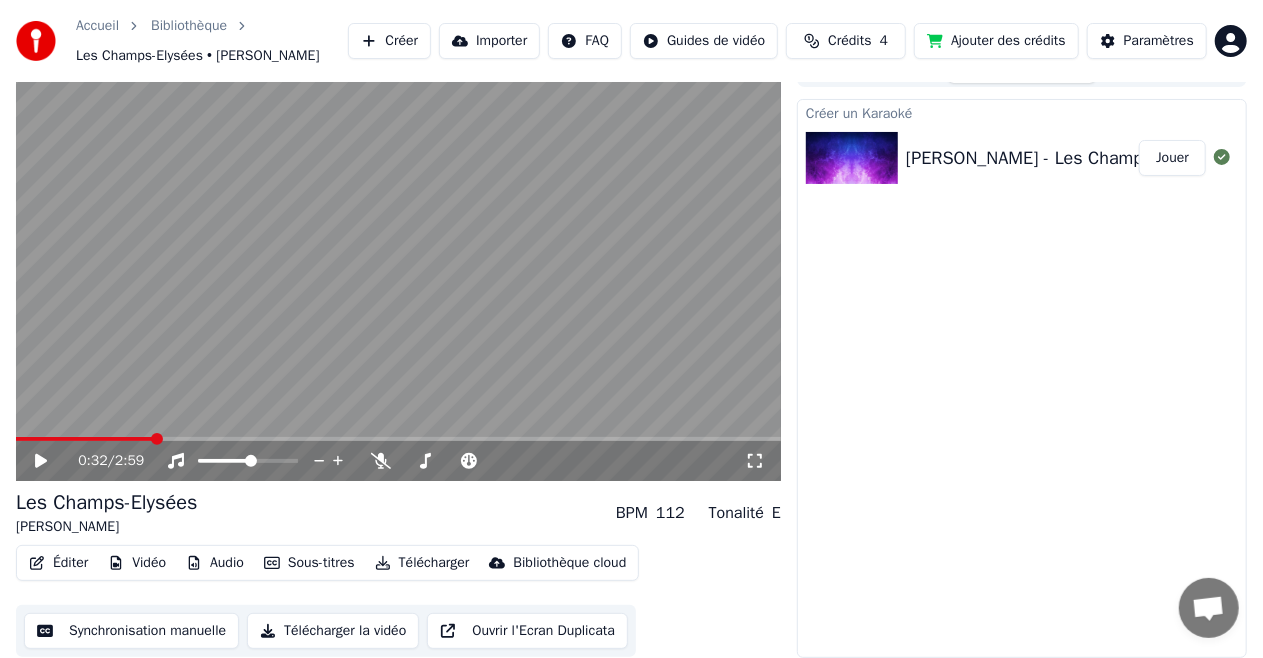 click on "Synchronisation manuelle" at bounding box center (131, 631) 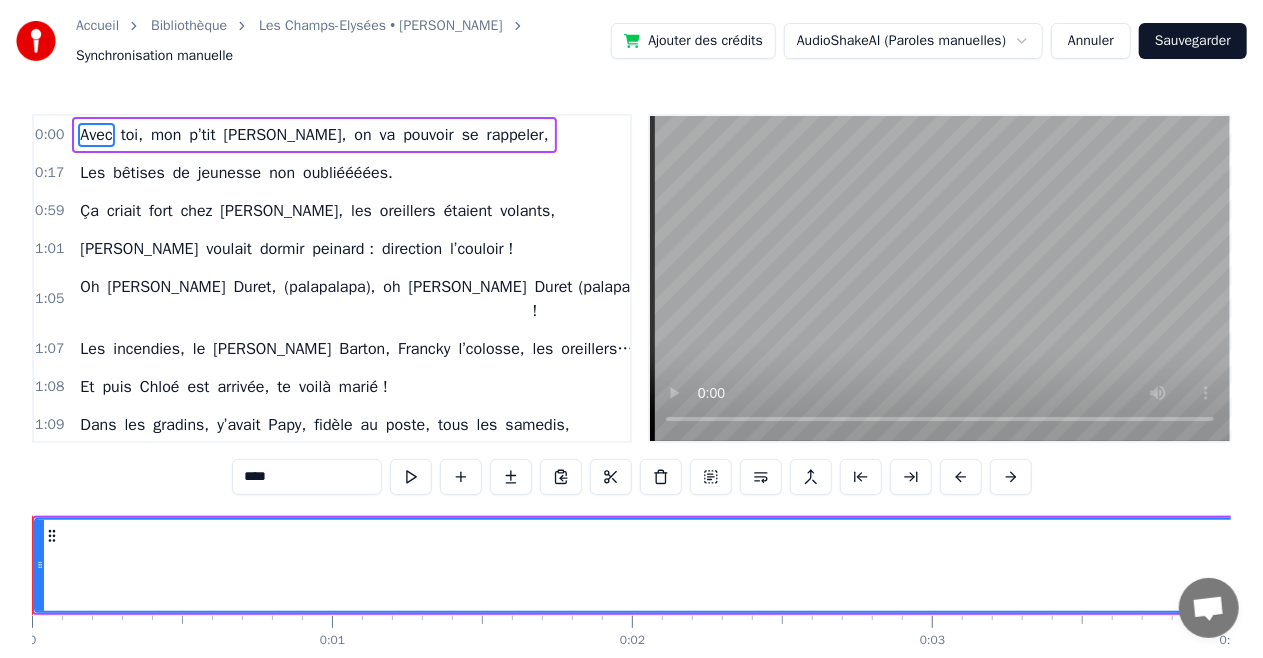 click on "0:00" at bounding box center [49, 135] 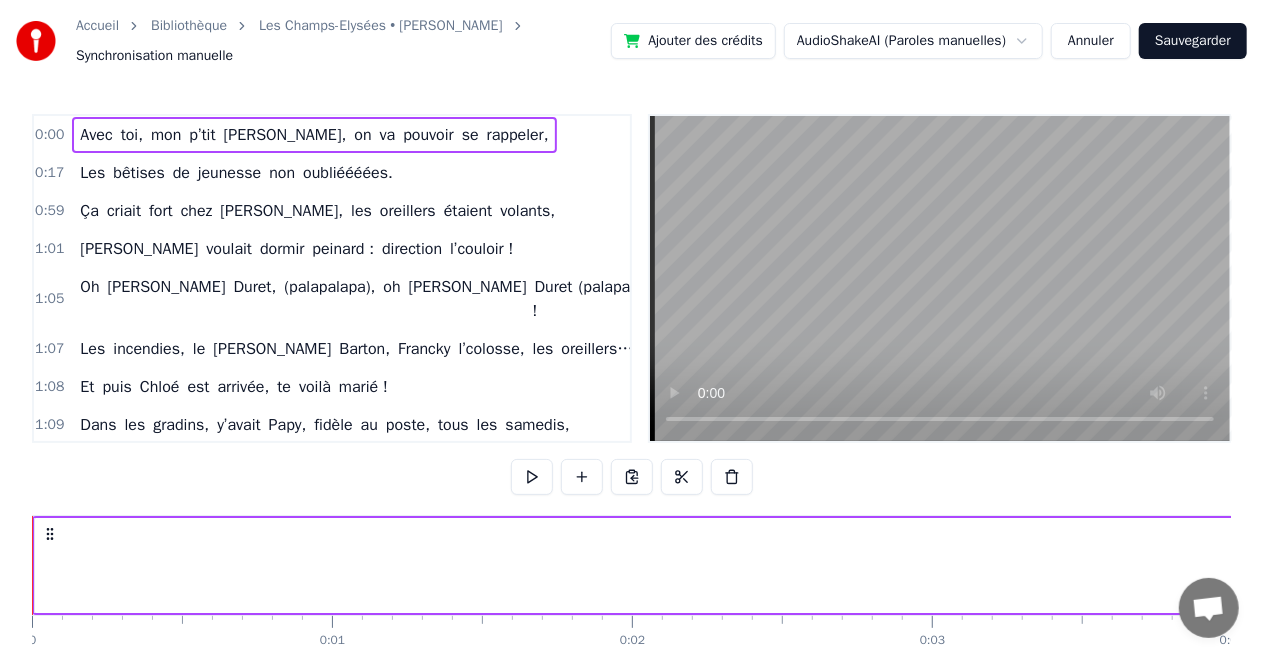 click 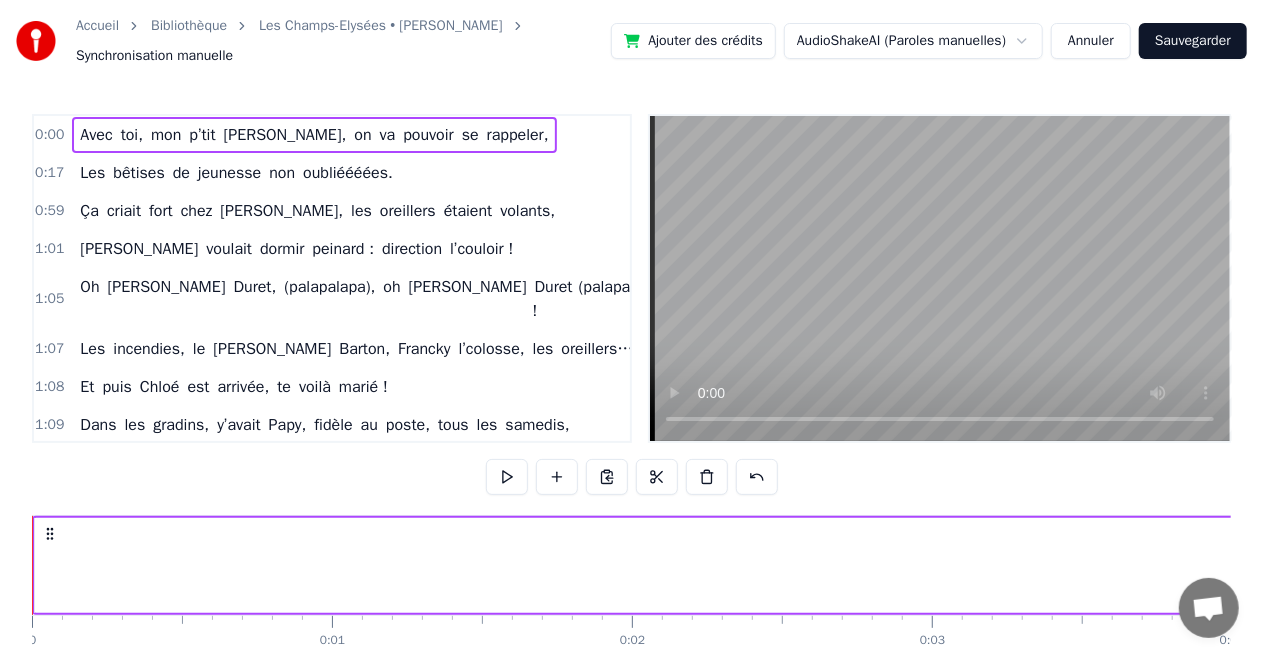 scroll, scrollTop: 102, scrollLeft: 0, axis: vertical 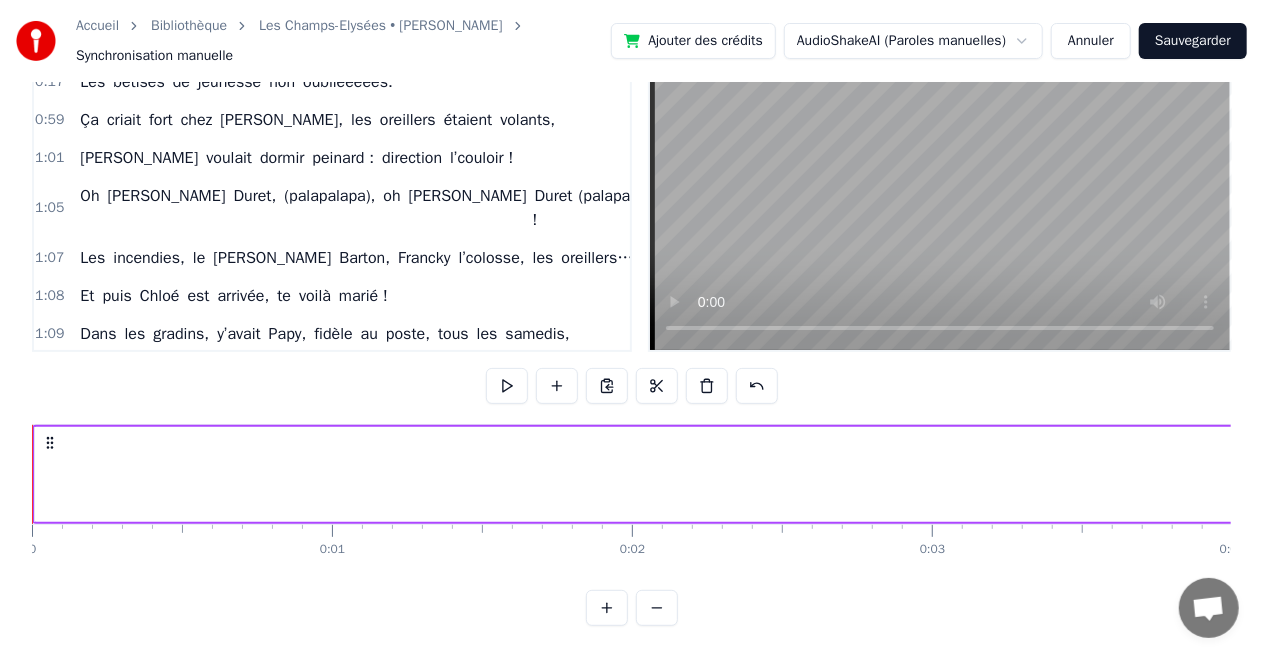 click at bounding box center (607, 608) 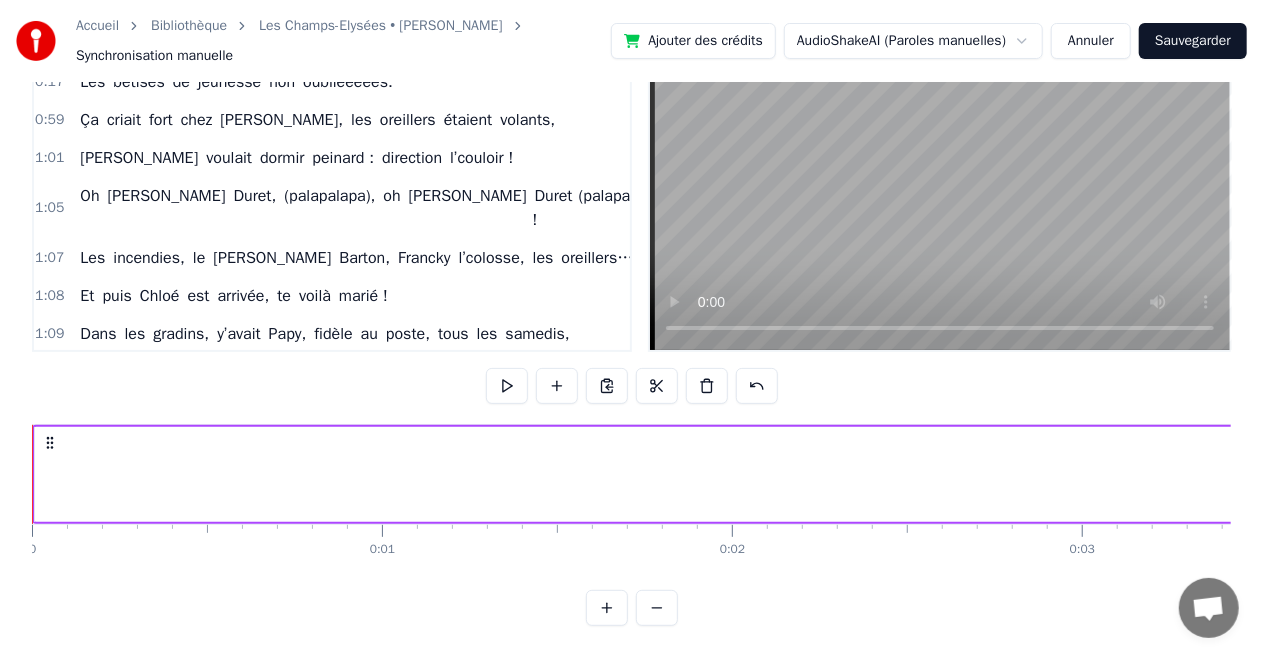 click at bounding box center (607, 608) 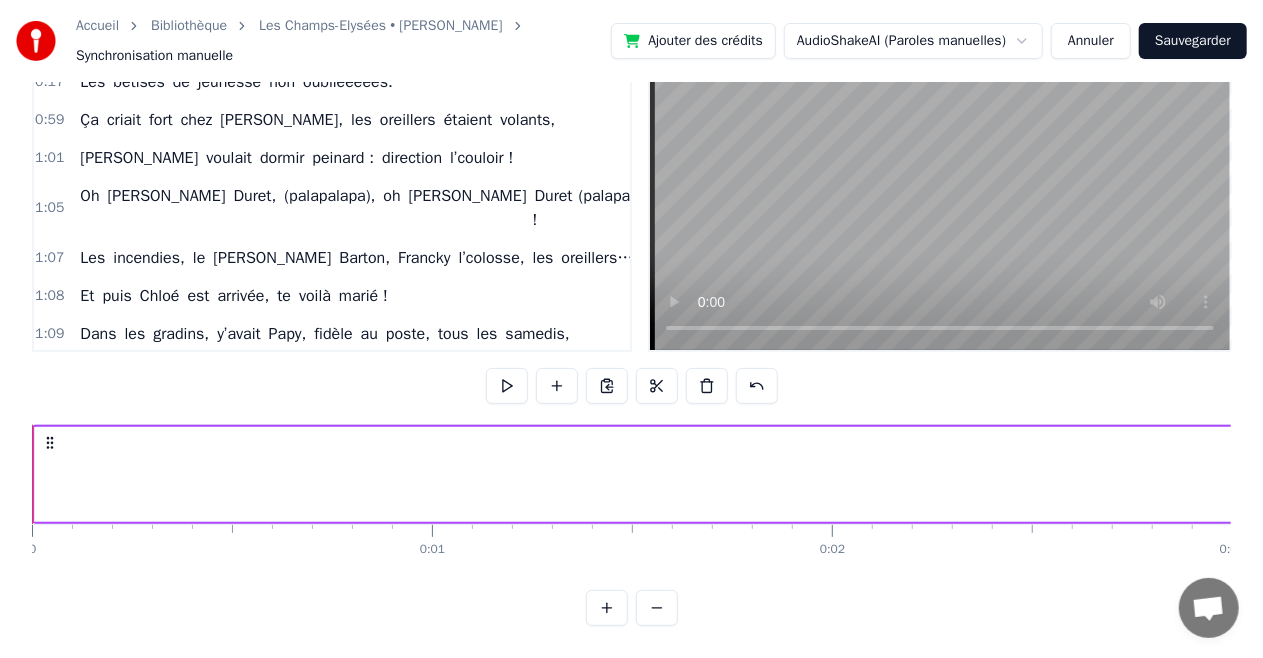 click at bounding box center [607, 608] 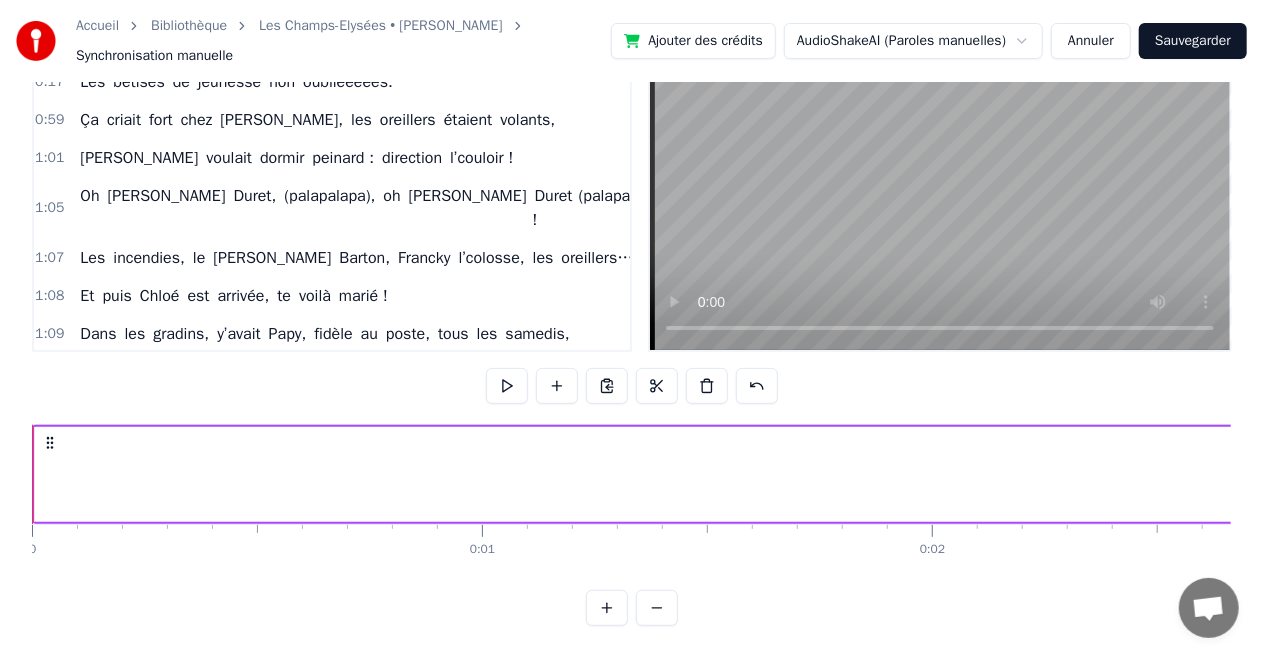 scroll, scrollTop: 0, scrollLeft: 0, axis: both 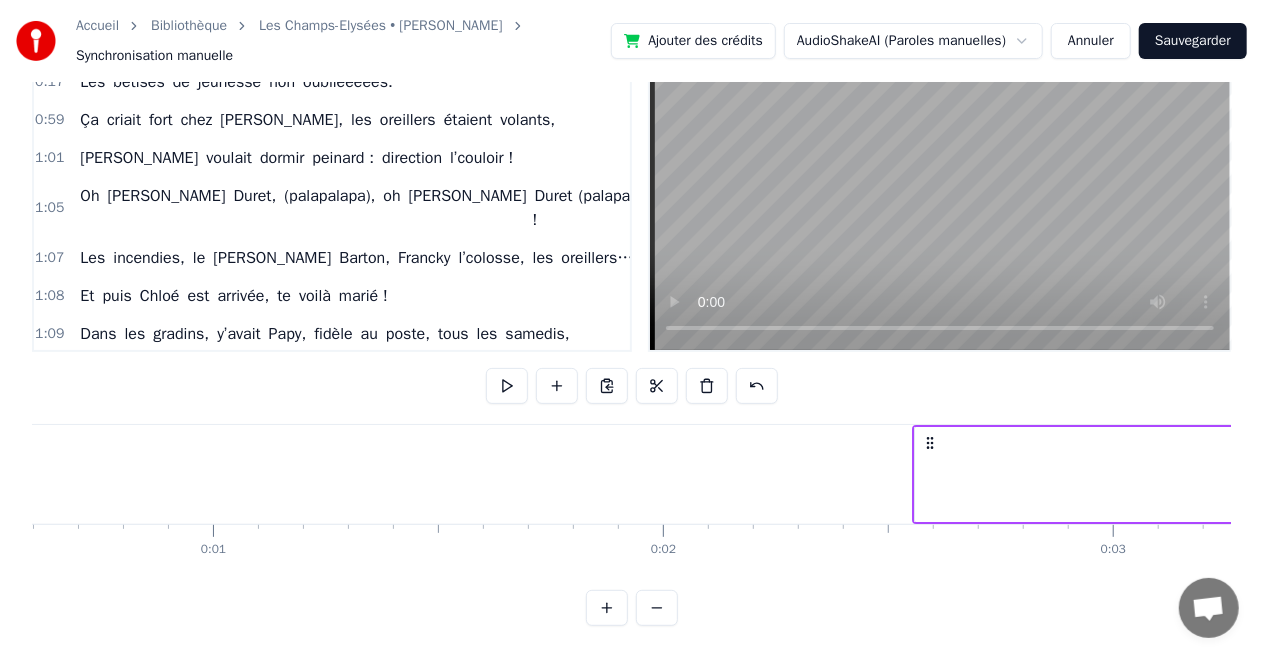 drag, startPoint x: 48, startPoint y: 531, endPoint x: 1115, endPoint y: 452, distance: 1069.9205 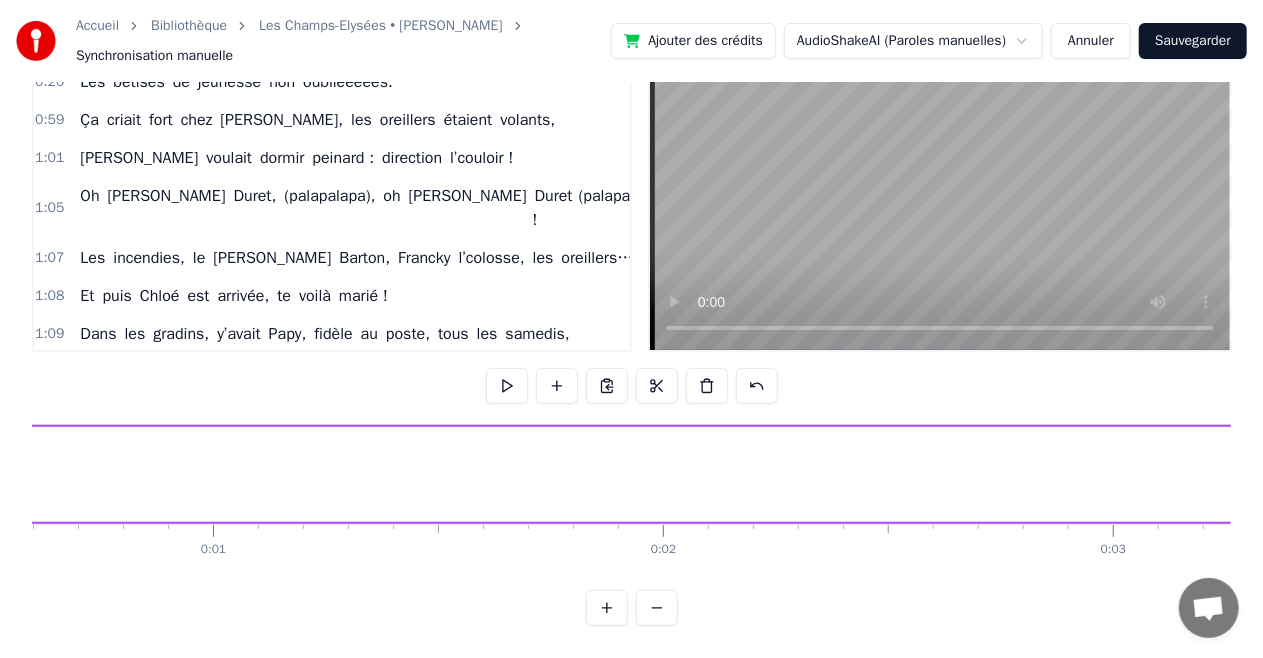 scroll, scrollTop: 0, scrollLeft: 320, axis: horizontal 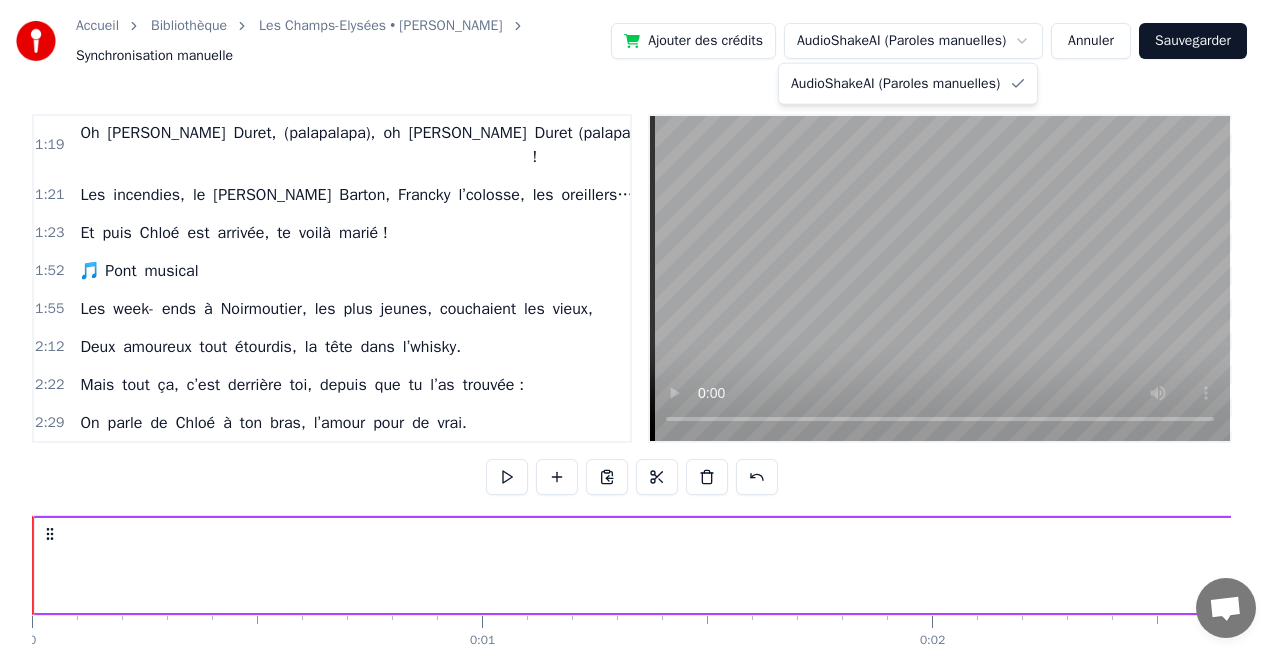 click on "Accueil Bibliothèque Les Champs-Elysées • [PERSON_NAME] Synchronisation manuelle Ajouter des crédits AudioShakeAI (Paroles manuelles) Annuler Sauvegarder 0:00 Avec toi, mon p’tit [PERSON_NAME], on va pouvoir se rappeler, 0:20 Les bêtises de jeunesse non oubliéééées. 0:59 [PERSON_NAME] criait fort chez [PERSON_NAME], les oreillers étaient volants, 1:01 [PERSON_NAME] voulait dormir peinard : direction l’couloir ! 1:05 Oh [PERSON_NAME], (palapalapa), oh [PERSON_NAME] ! (palapalapa) 1:07 Les incendies, le [PERSON_NAME], [PERSON_NAME] l’colosse, les oreillers… 1:08 Et puis [PERSON_NAME] est arrivée, te voilà marié ! 1:09 Dans les gradins, y’avait Papy, fidèle au poste, tous les samedis, 1:13 Qui se transformait en sauveteur quand tu prenais l’eauuuu. 1:14 Au mini- golf, [PERSON_NAME], et [PERSON_NAME], lui râlait, 1:16 Apparemment c’était [PERSON_NAME] qui l’avantageait. 1:19 Oh [PERSON_NAME], (palapalapa), oh [PERSON_NAME] ! (palapalapa) 1:21 Les incendies, le [PERSON_NAME], [PERSON_NAME] l’colosse, les oreillers… 1:23 Et puis Chloé est arrivée, te" at bounding box center (640, 374) 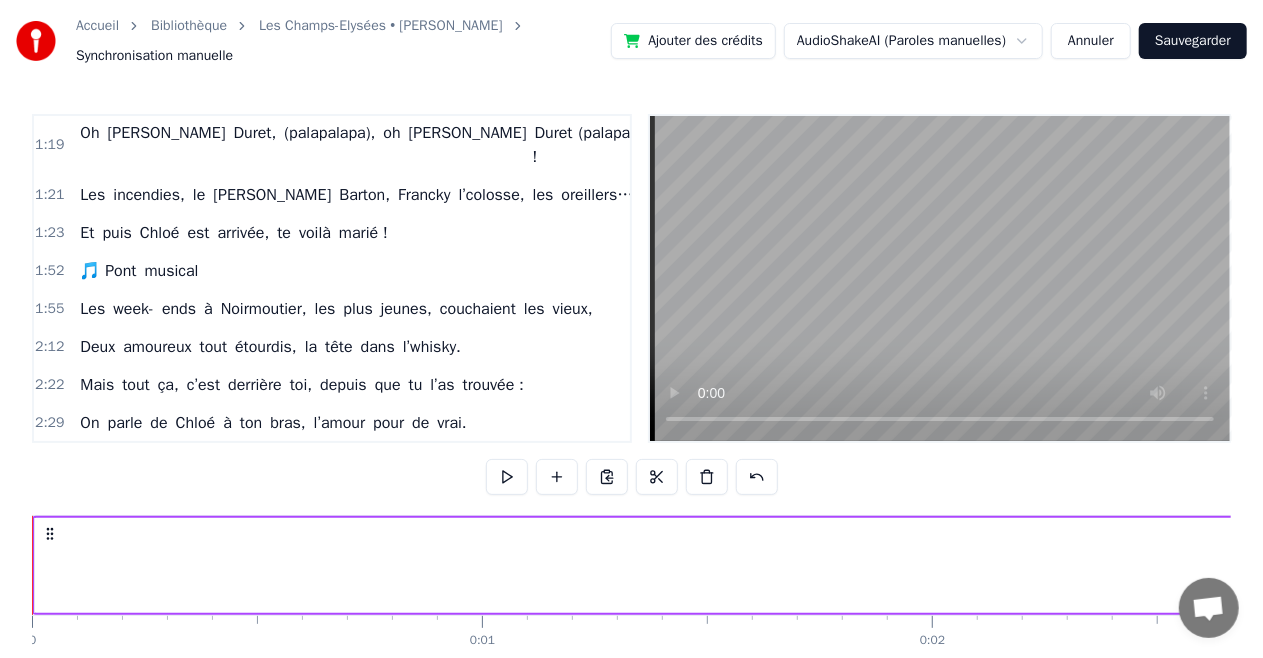 click on "Accueil Bibliothèque Les Champs-Elysées • [PERSON_NAME] Synchronisation manuelle Ajouter des crédits AudioShakeAI (Paroles manuelles) Annuler Sauvegarder 0:00 Avec toi, mon p’tit [PERSON_NAME], on va pouvoir se rappeler, 0:20 Les bêtises de jeunesse non oubliéééées. 0:59 [PERSON_NAME] criait fort chez [PERSON_NAME], les oreillers étaient volants, 1:01 [PERSON_NAME] voulait dormir peinard : direction l’couloir ! 1:05 Oh [PERSON_NAME], (palapalapa), oh [PERSON_NAME] ! (palapalapa) 1:07 Les incendies, le [PERSON_NAME], [PERSON_NAME] l’colosse, les oreillers… 1:08 Et puis [PERSON_NAME] est arrivée, te voilà marié ! 1:09 Dans les gradins, y’avait Papy, fidèle au poste, tous les samedis, 1:13 Qui se transformait en sauveteur quand tu prenais l’eauuuu. 1:14 Au mini- golf, [PERSON_NAME], et [PERSON_NAME], lui râlait, 1:16 Apparemment c’était [PERSON_NAME] qui l’avantageait. 1:19 Oh [PERSON_NAME], (palapalapa), oh [PERSON_NAME] ! (palapalapa) 1:21 Les incendies, le [PERSON_NAME], [PERSON_NAME] l’colosse, les oreillers… 1:23 Et puis Chloé est arrivée, te" at bounding box center (631, 374) 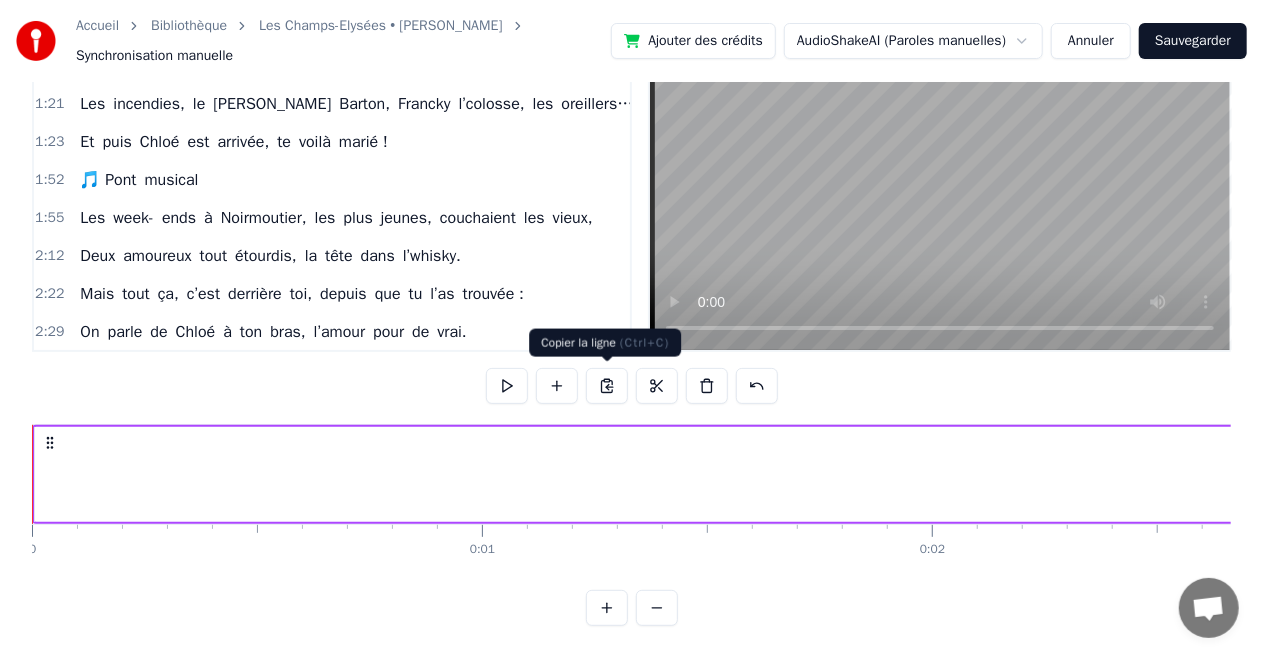 scroll, scrollTop: 0, scrollLeft: 0, axis: both 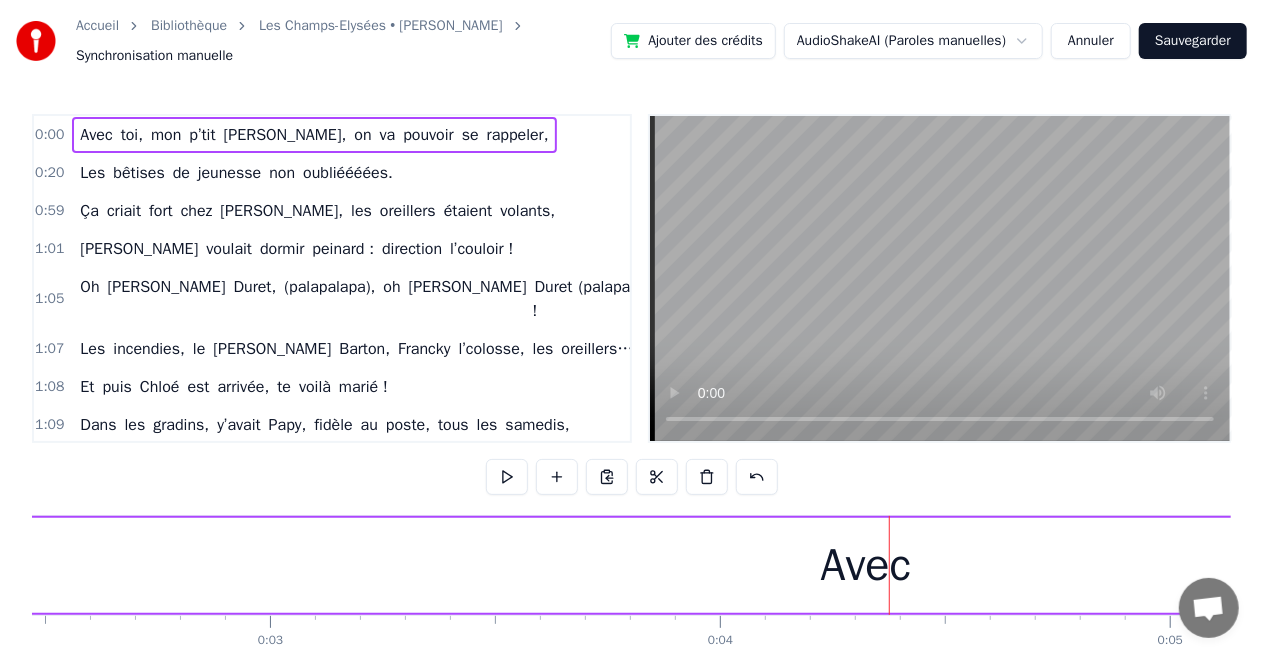 click on "0:00" at bounding box center (49, 135) 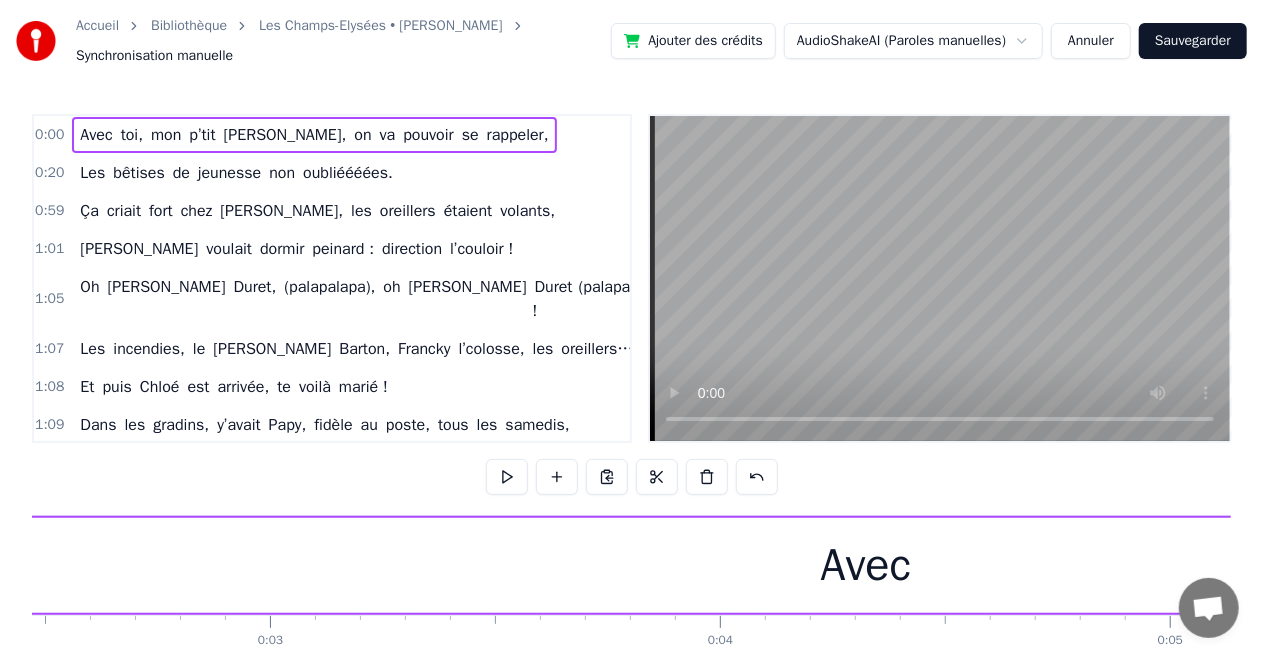 click on "0:00" at bounding box center (49, 135) 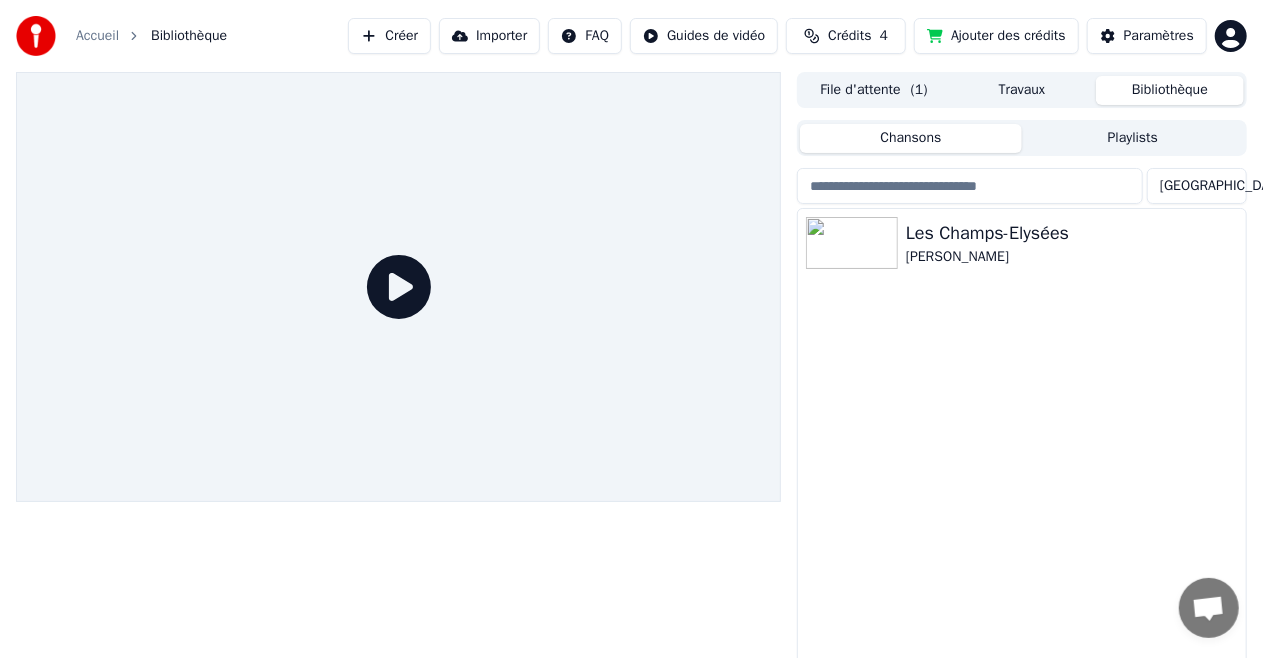 click on "Bibliothèque" at bounding box center (1170, 90) 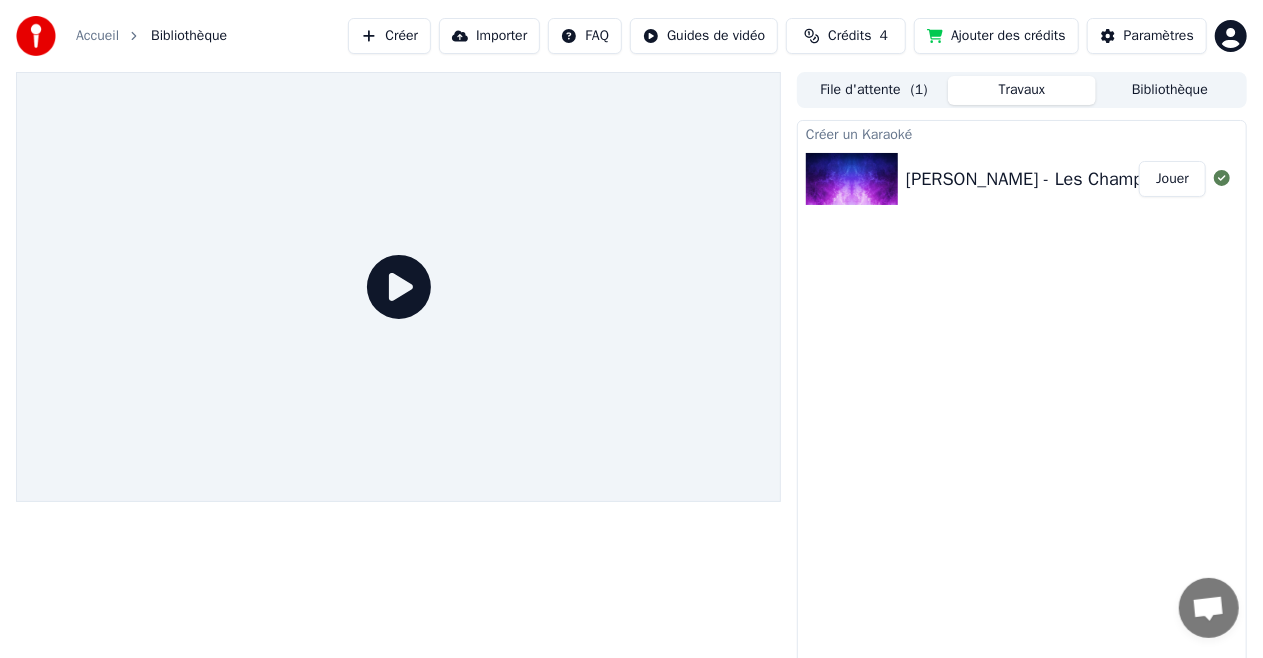 click on "Travaux" at bounding box center (1022, 90) 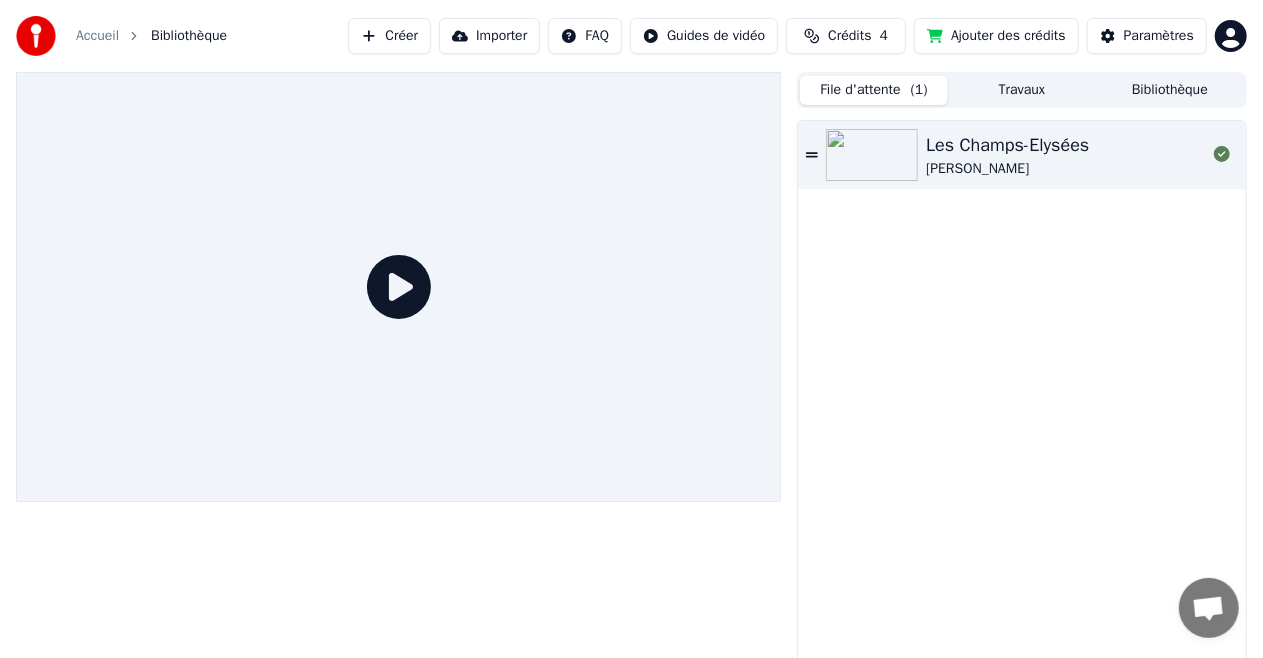 click on "Travaux" at bounding box center (1022, 90) 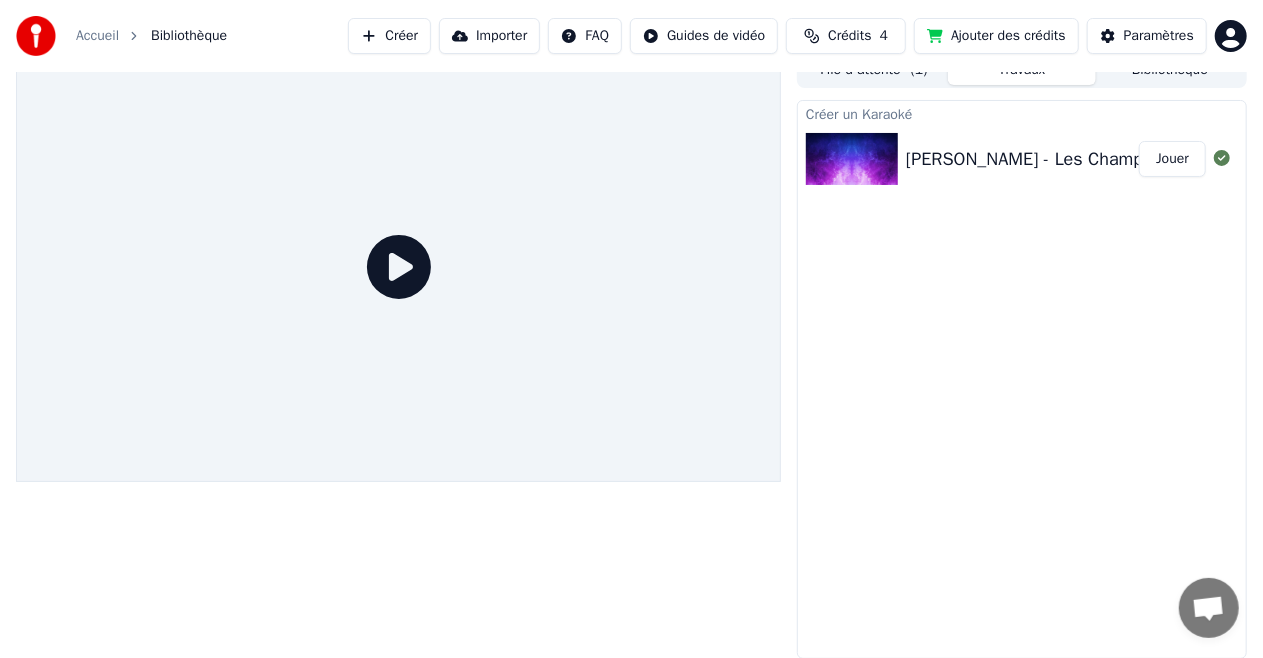 scroll, scrollTop: 0, scrollLeft: 0, axis: both 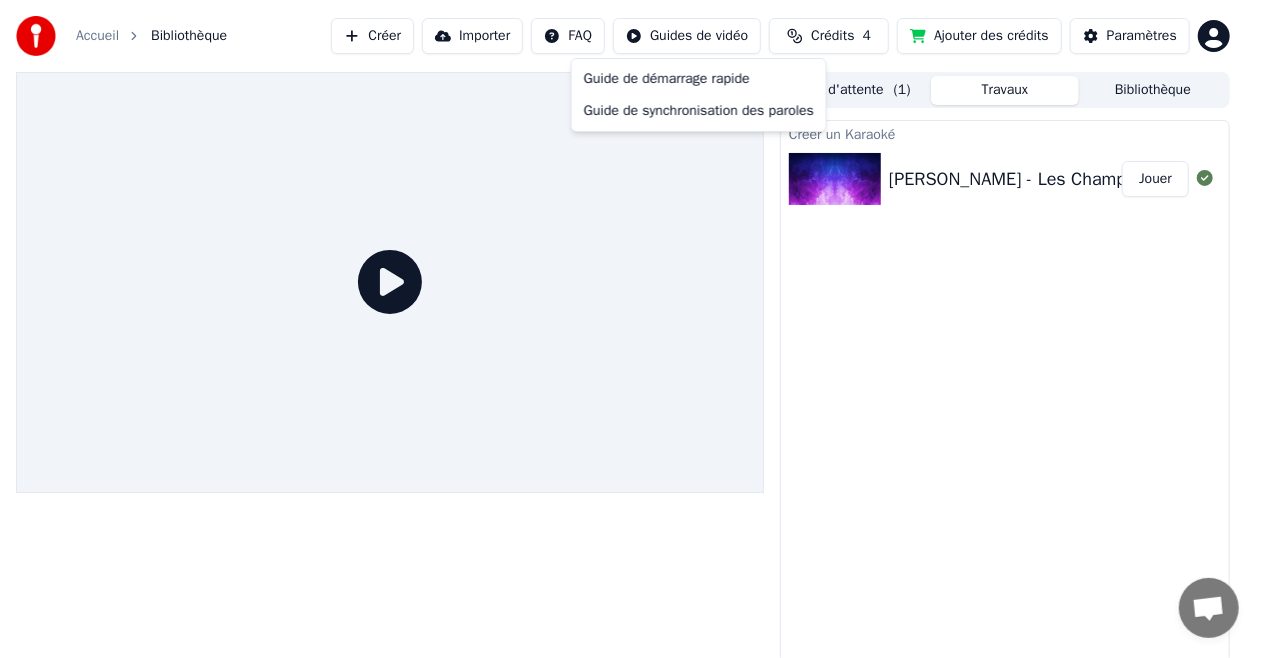 click on "Accueil Bibliothèque Créer Importer FAQ Guides de vidéo Crédits 4 Ajouter des crédits Paramètres File d'attente ( 1 ) Travaux Bibliothèque Créer un Karaoké [PERSON_NAME] - Les Champs-Elysées (Karaoke Version) Jouer Guide de démarrage rapide Guide de synchronisation des paroles" at bounding box center [631, 329] 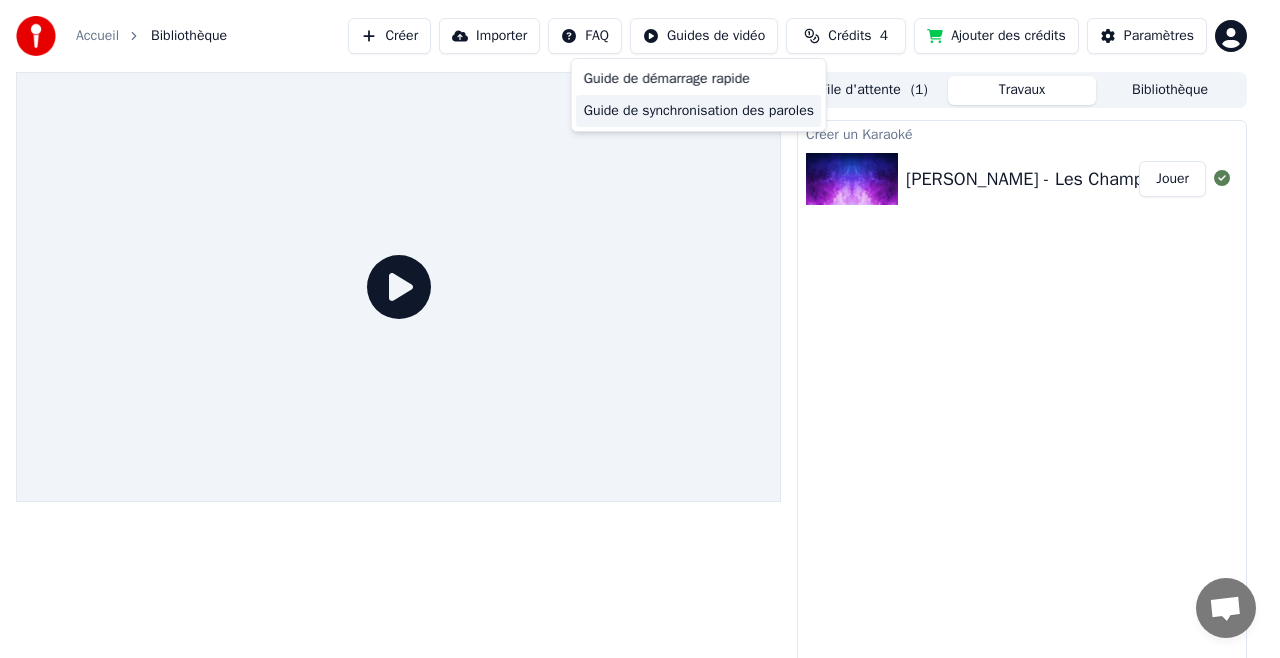 click on "Guide de synchronisation des paroles" at bounding box center [699, 111] 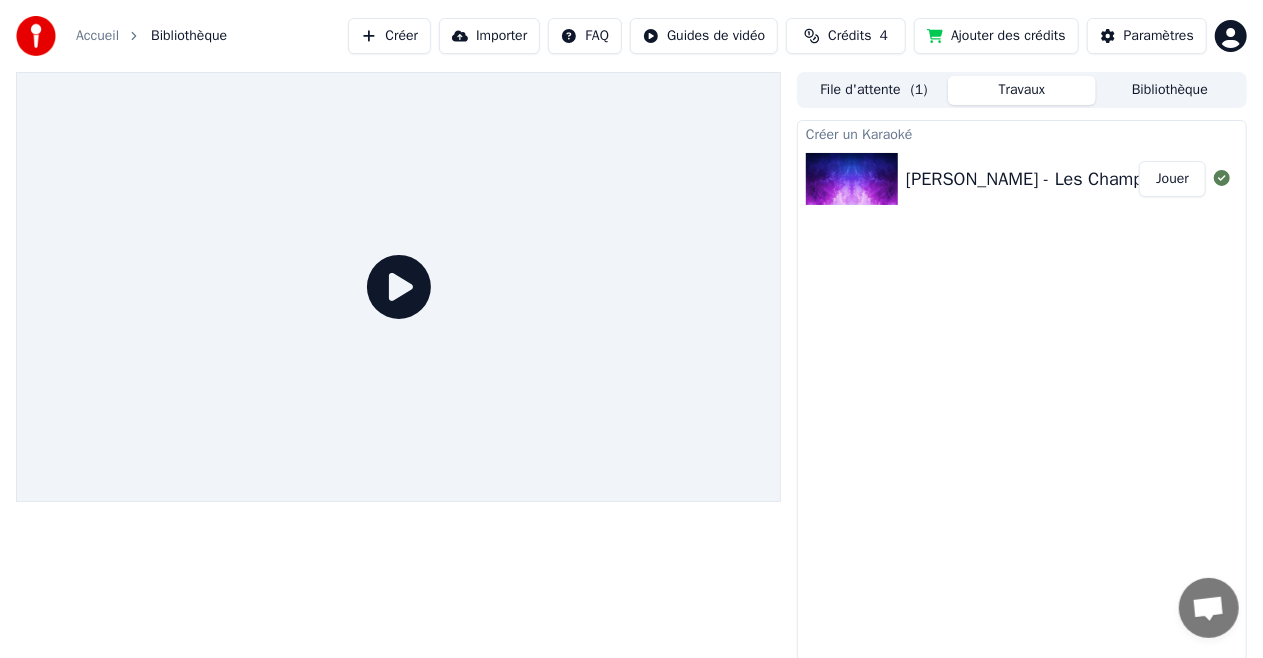 click 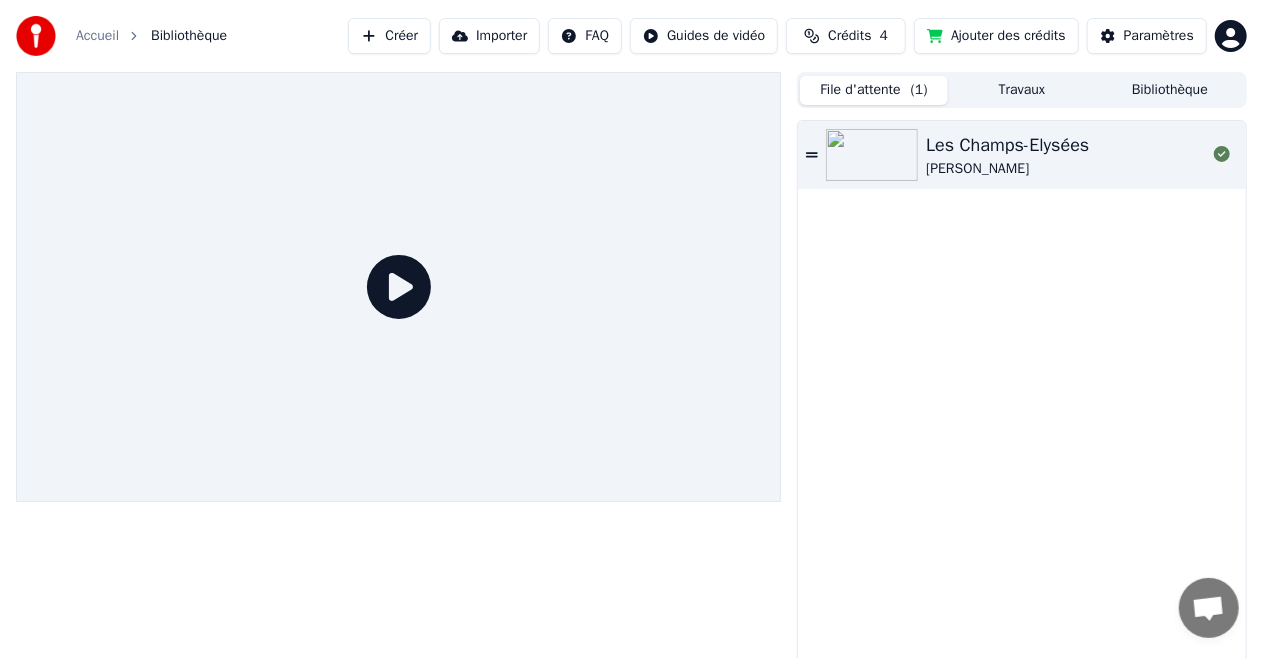 click on "File d'attente ( 1 )" at bounding box center [874, 90] 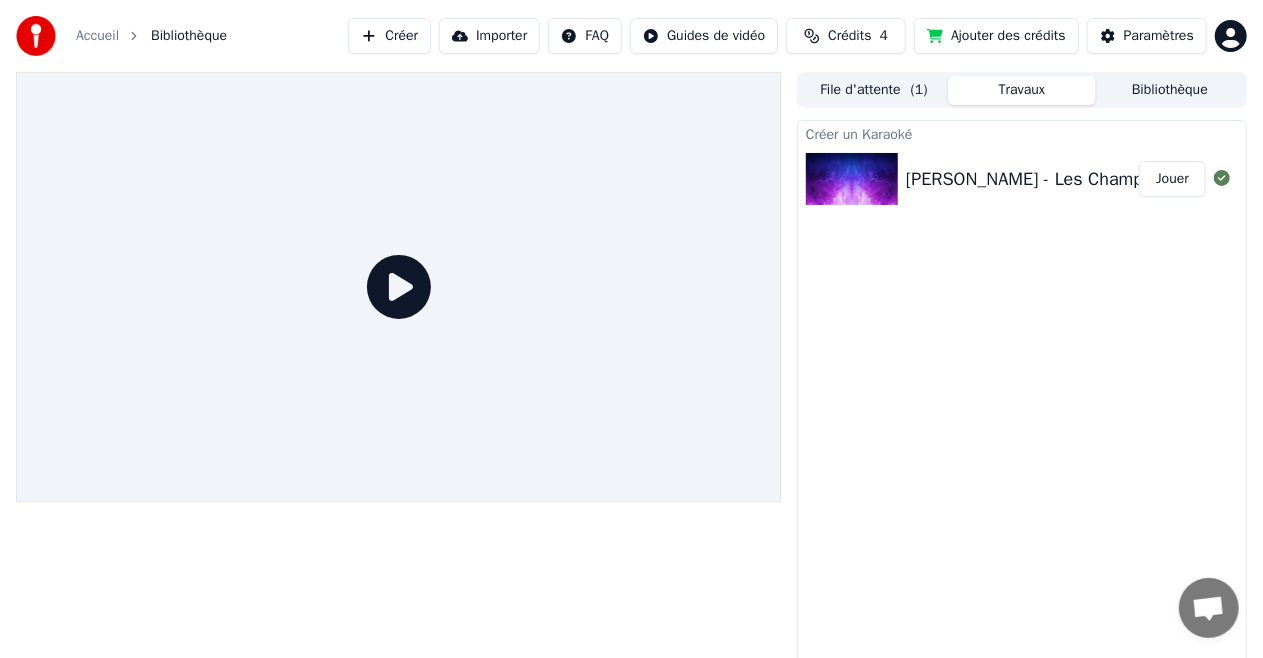 click on "[PERSON_NAME] - Les Champs-Elysées (Karaoke Version)" at bounding box center (1134, 179) 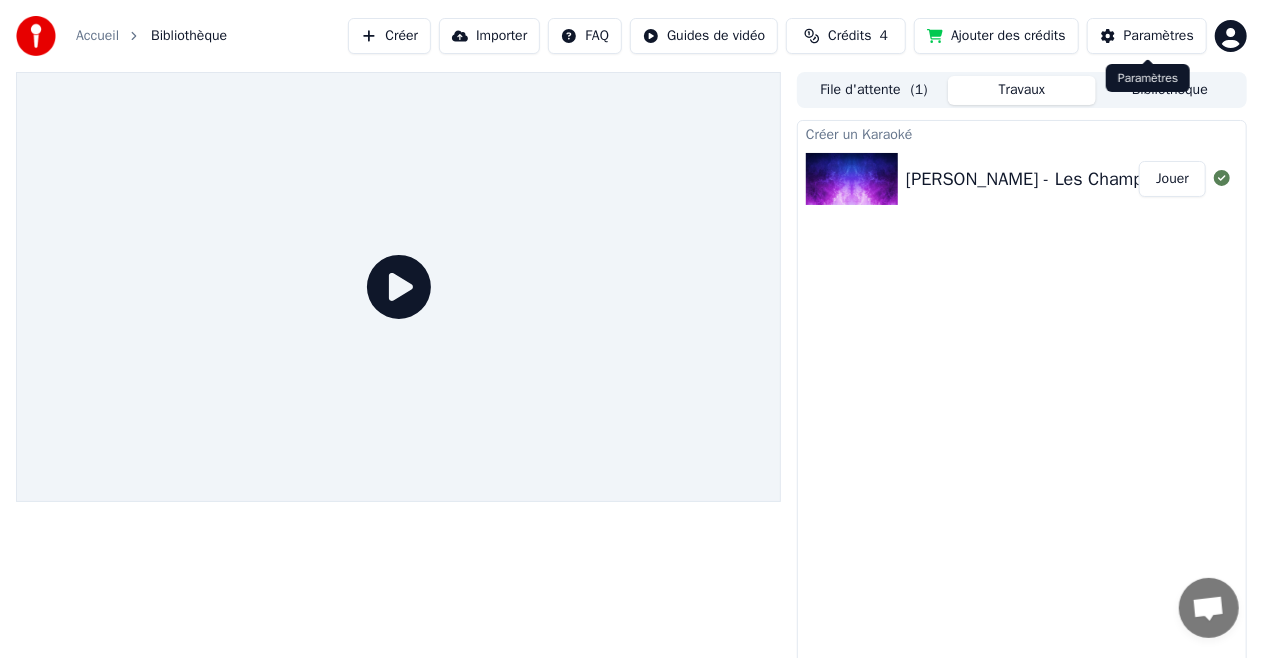click on "Paramètres Paramètres" at bounding box center [1148, 78] 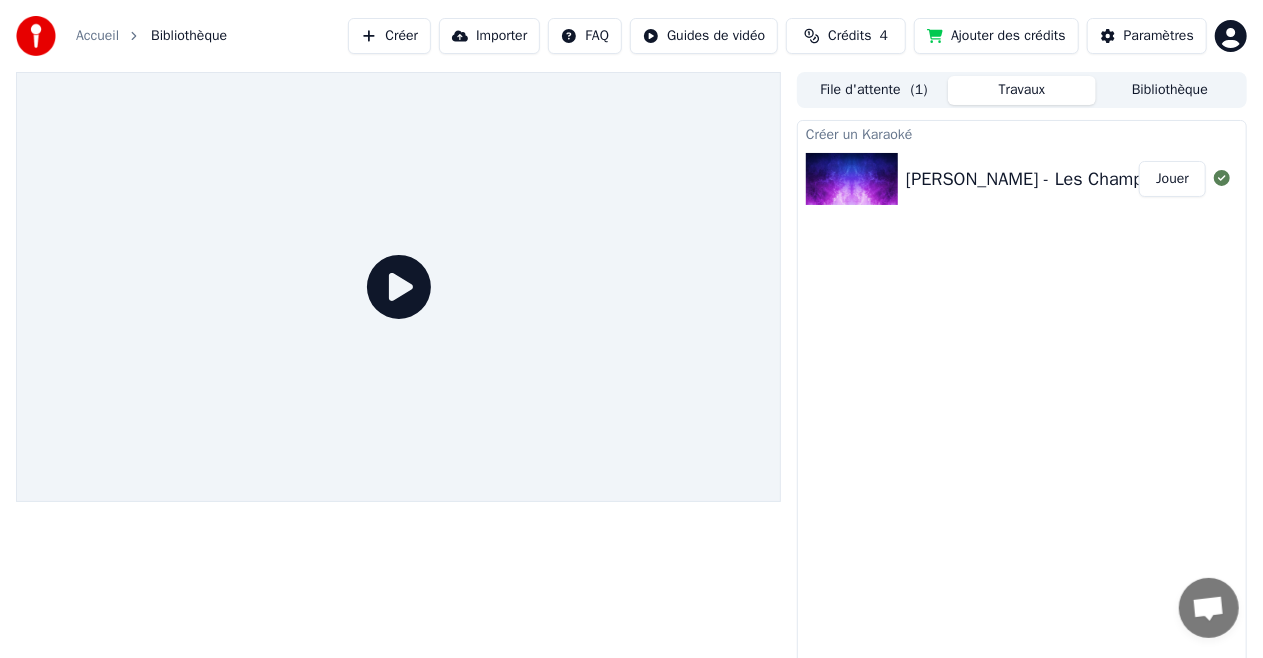 click on "[PERSON_NAME] - Les Champs-Elysées (Karaoke Version) Jouer" at bounding box center (1022, 179) 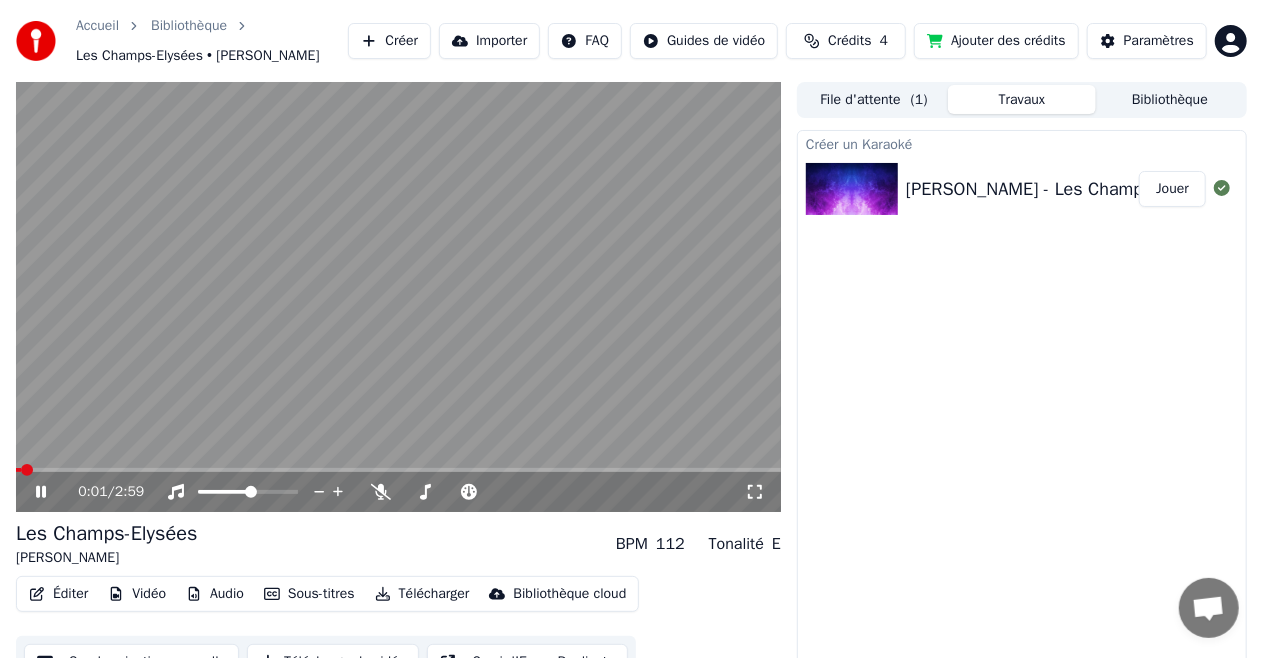 click 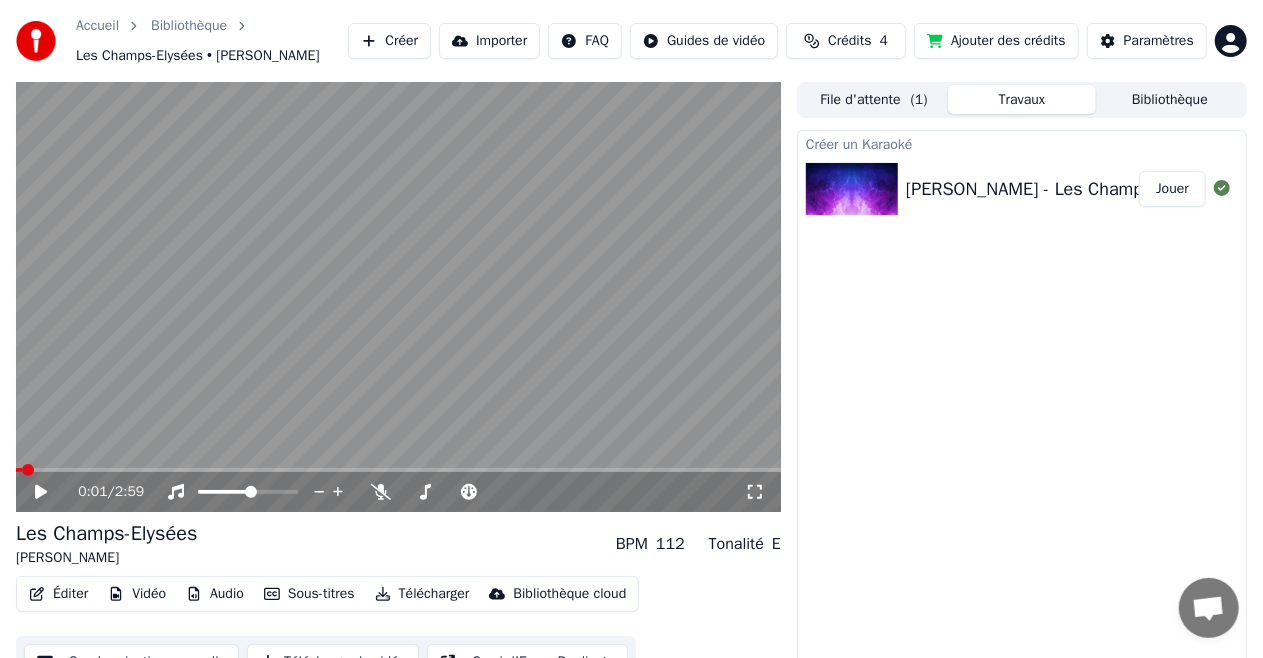 scroll, scrollTop: 31, scrollLeft: 0, axis: vertical 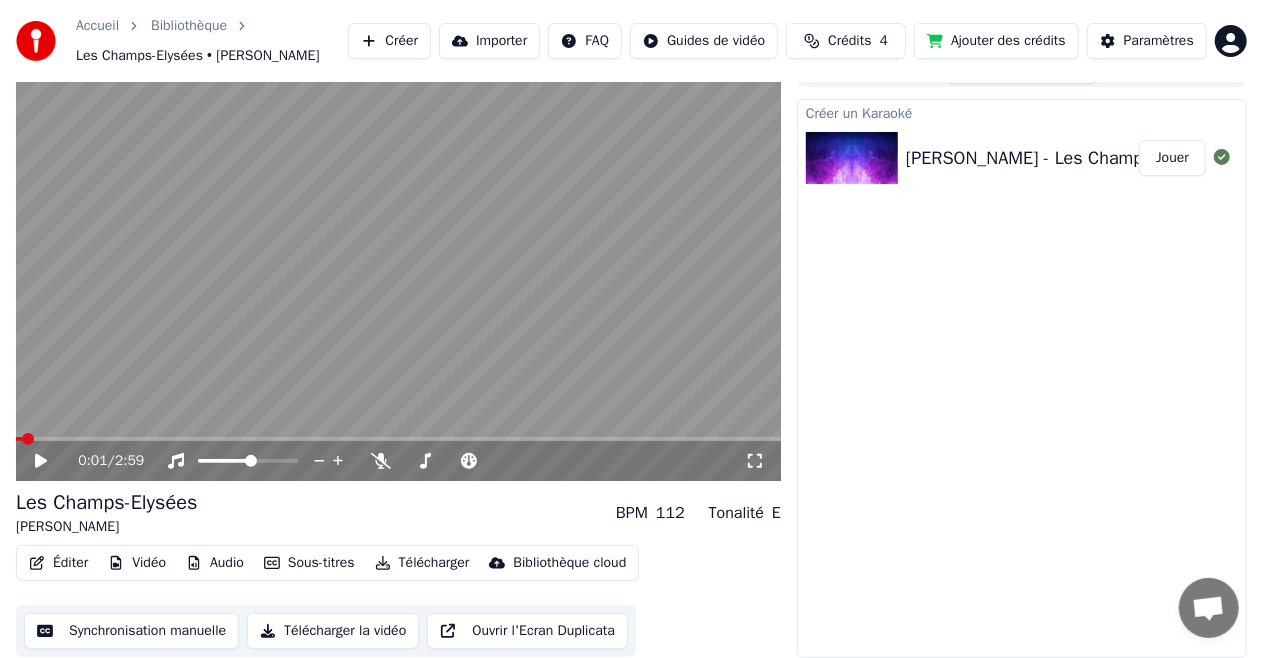 click on "Synchronisation manuelle" at bounding box center (131, 631) 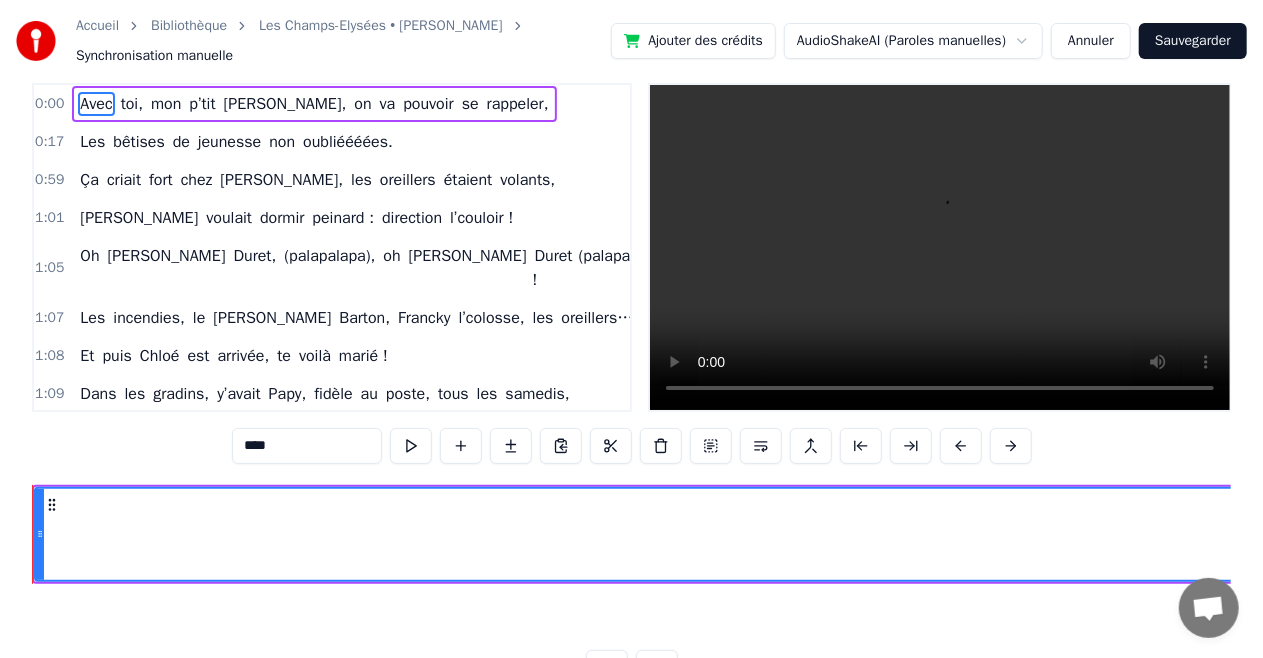 scroll, scrollTop: 0, scrollLeft: 0, axis: both 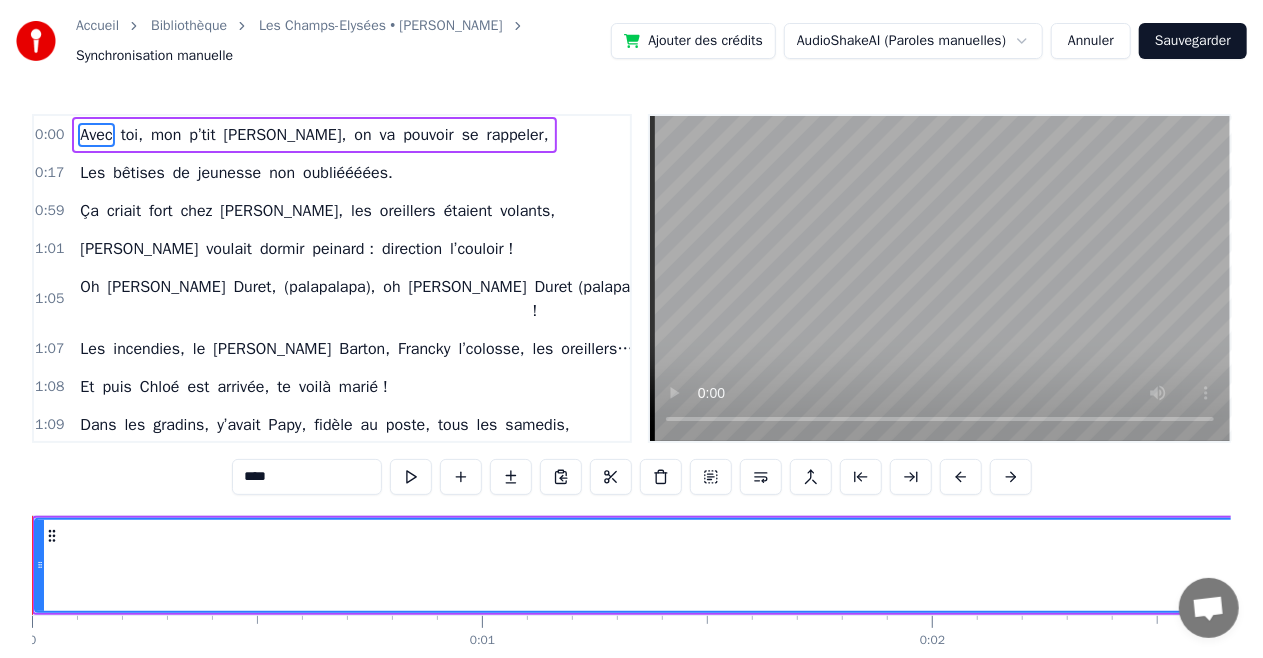 click on "Avec" at bounding box center [1978, 565] 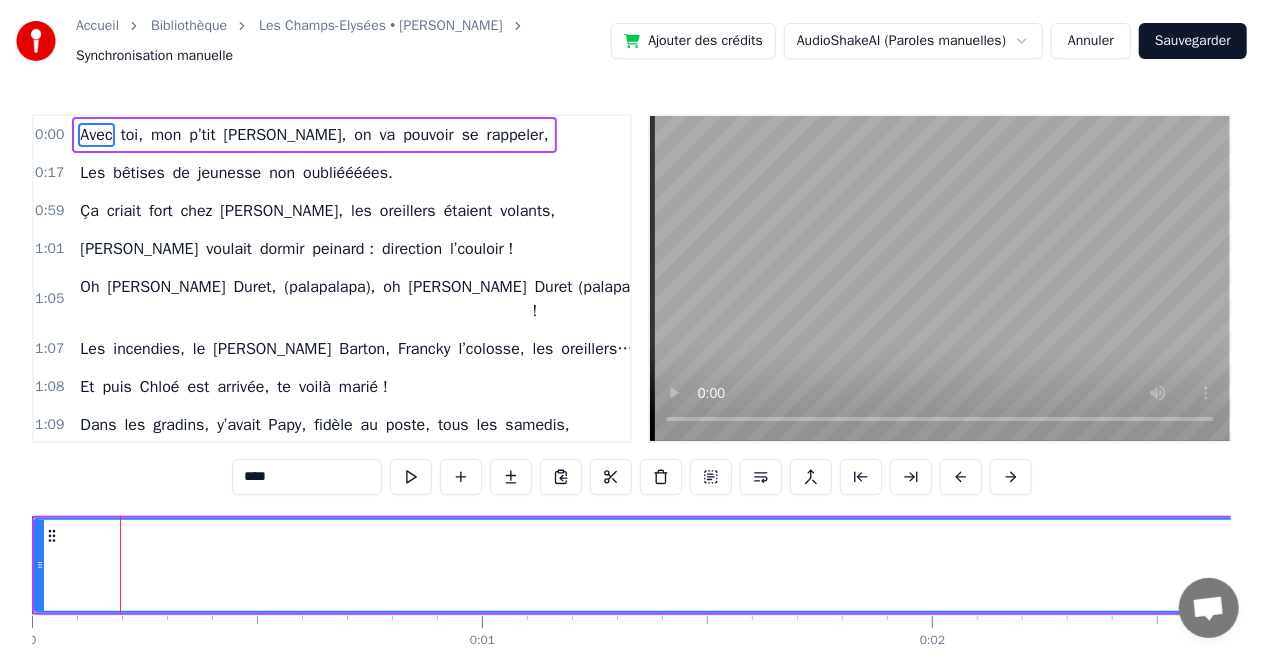 click on "Avec" at bounding box center [1978, 565] 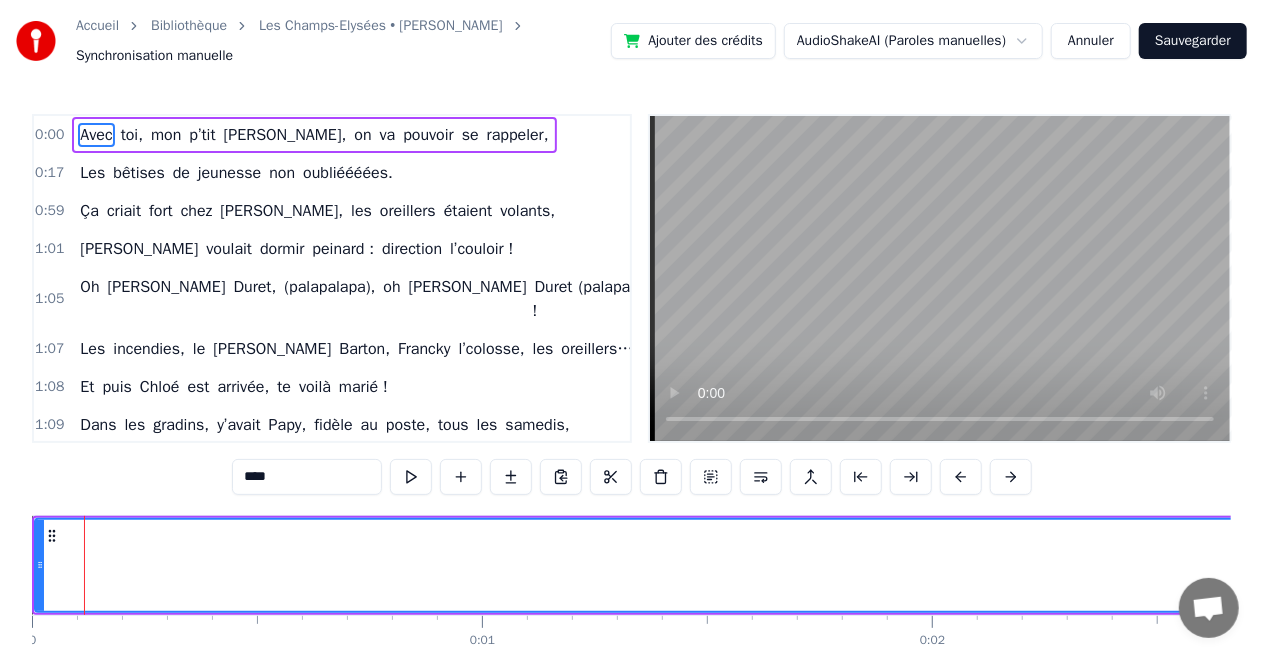 type 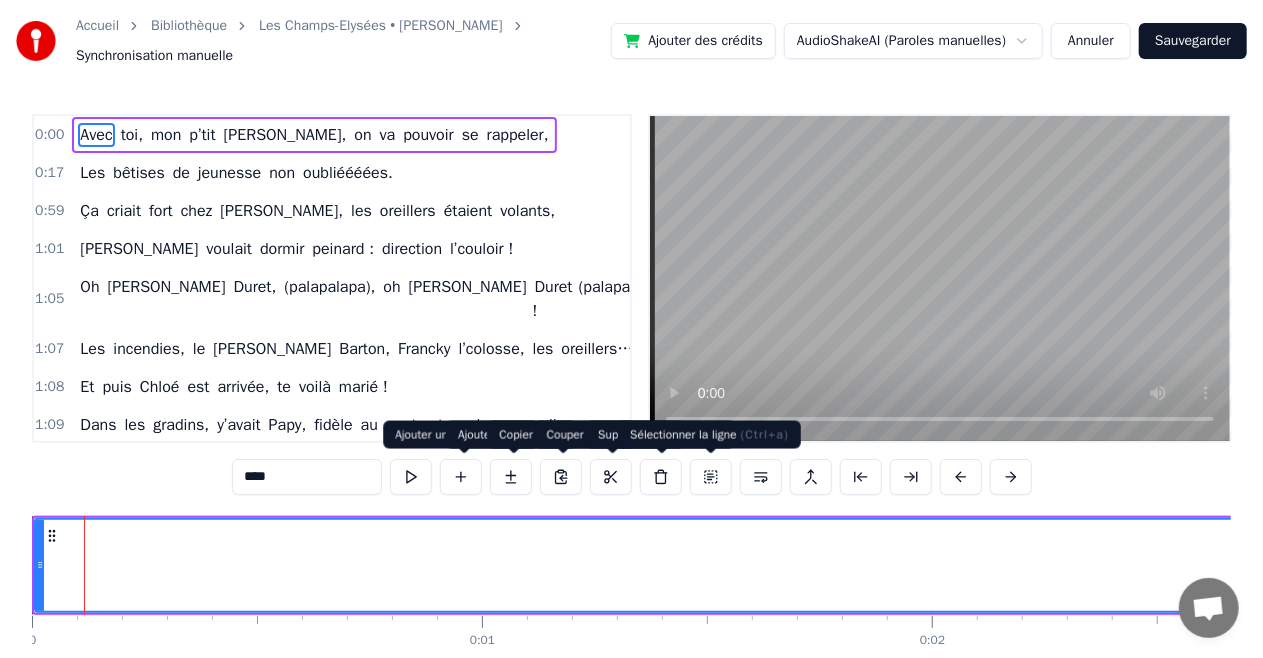 type 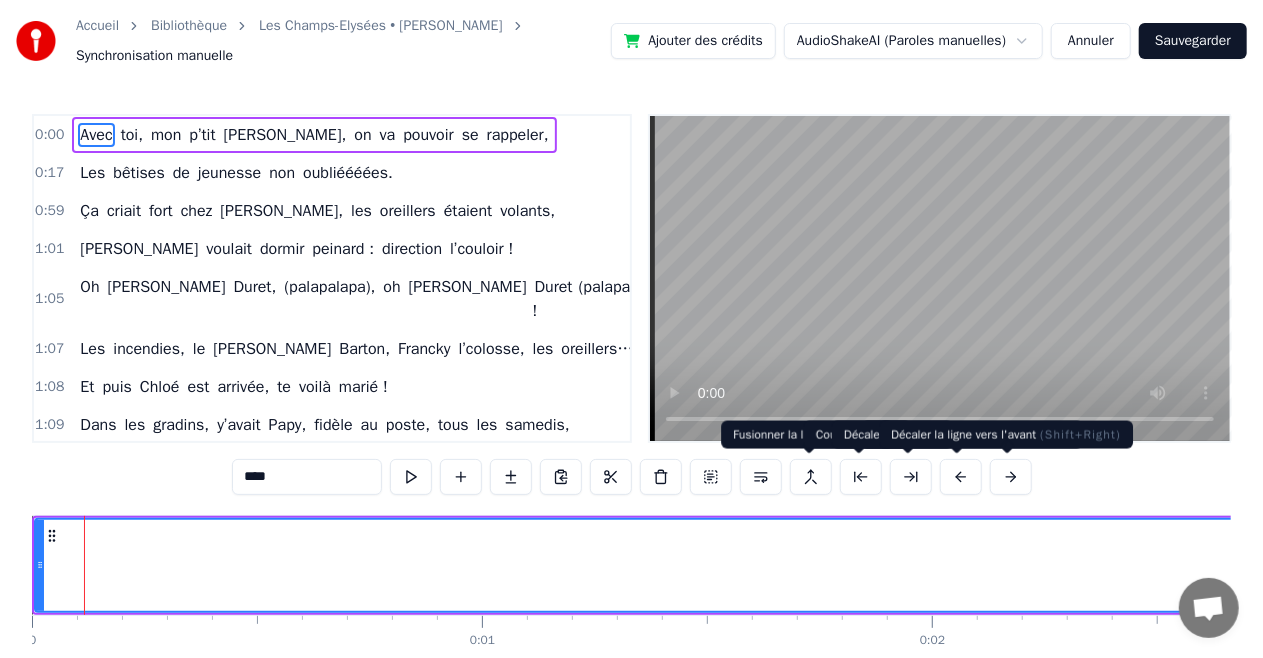 type 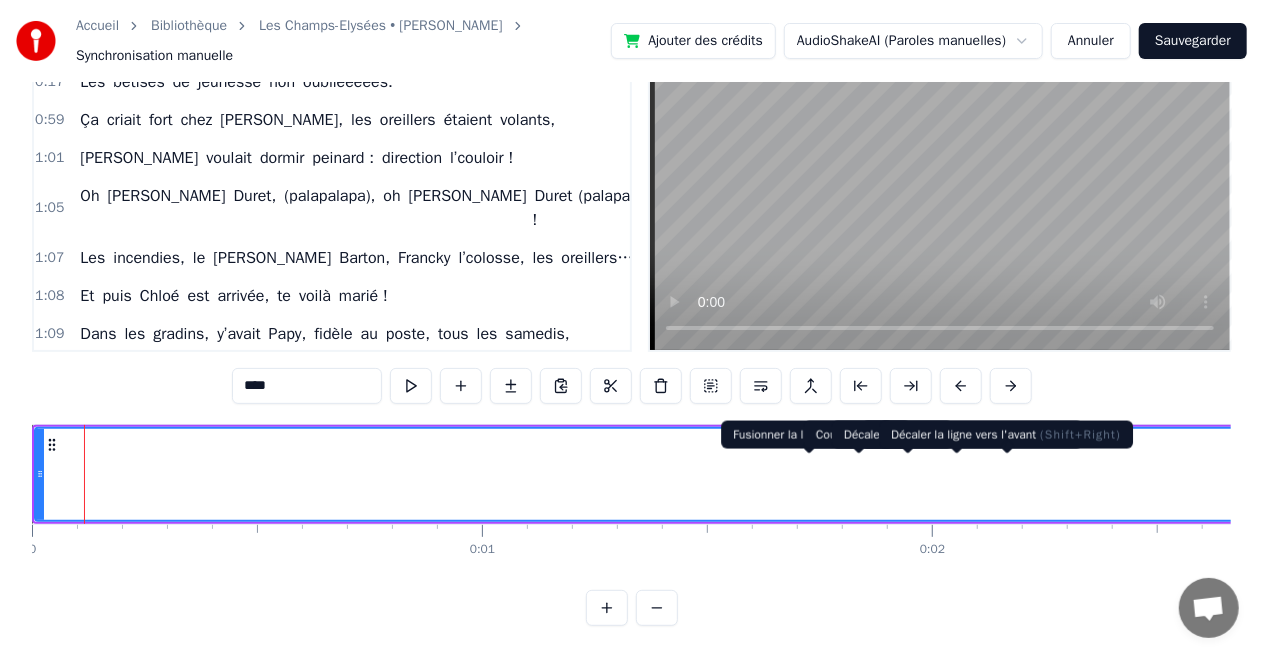 type 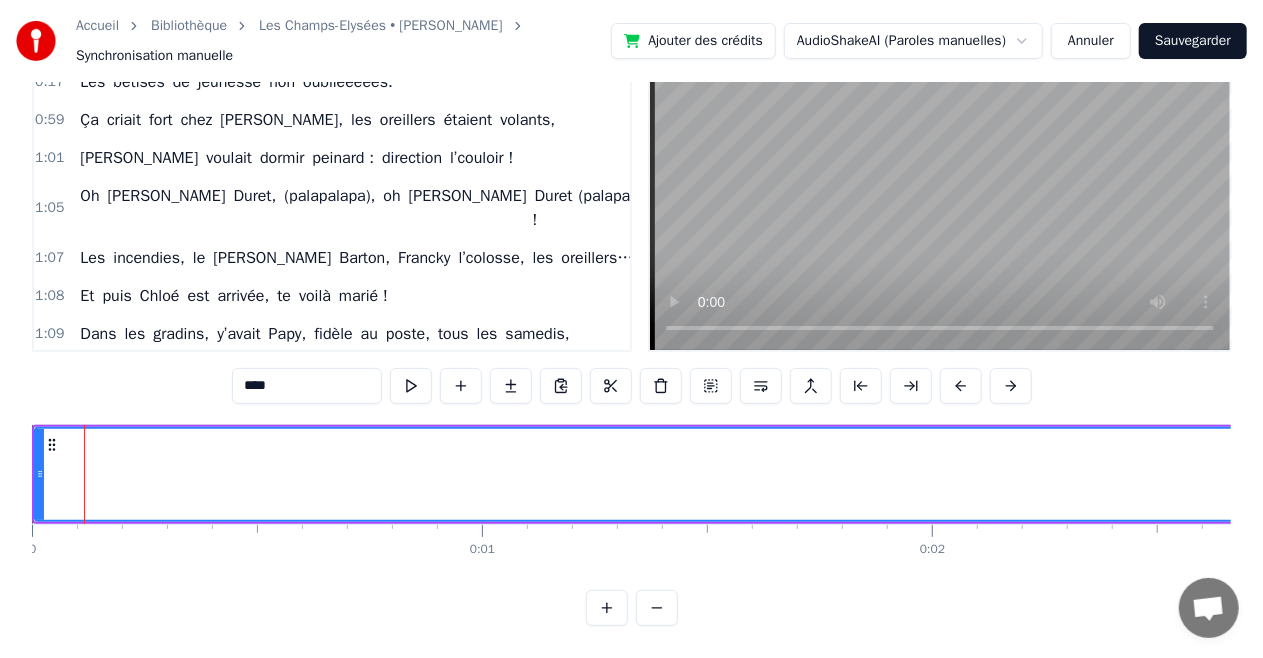 type 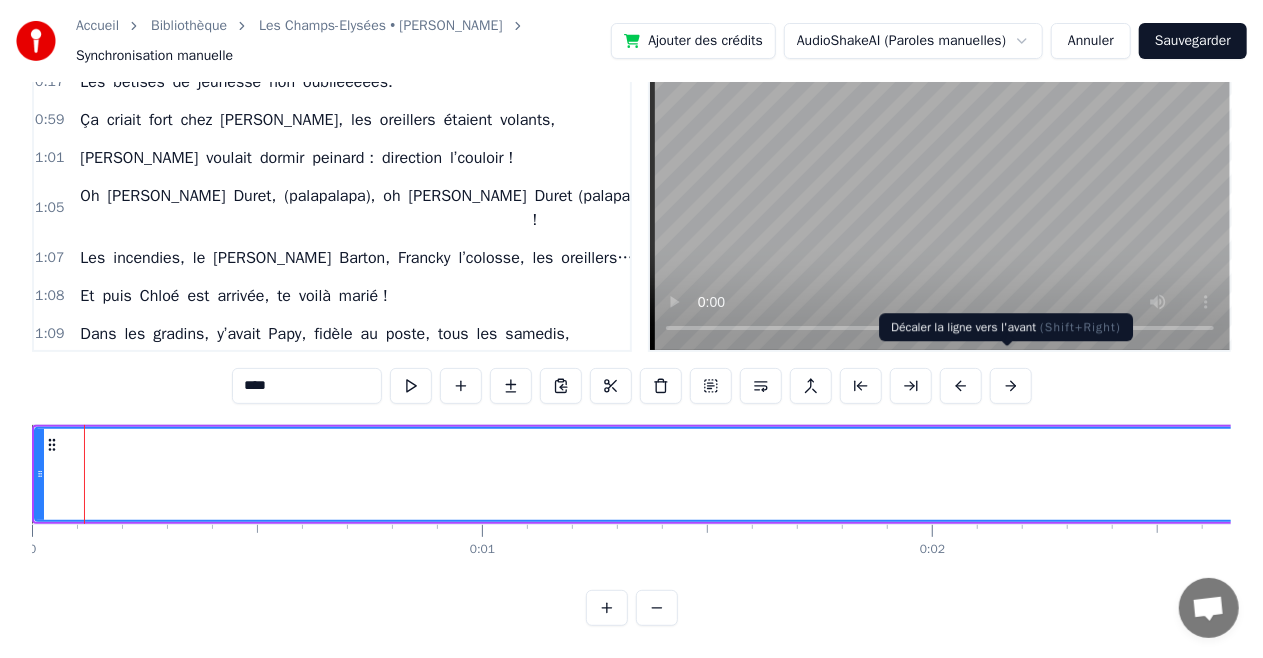 click at bounding box center [1011, 386] 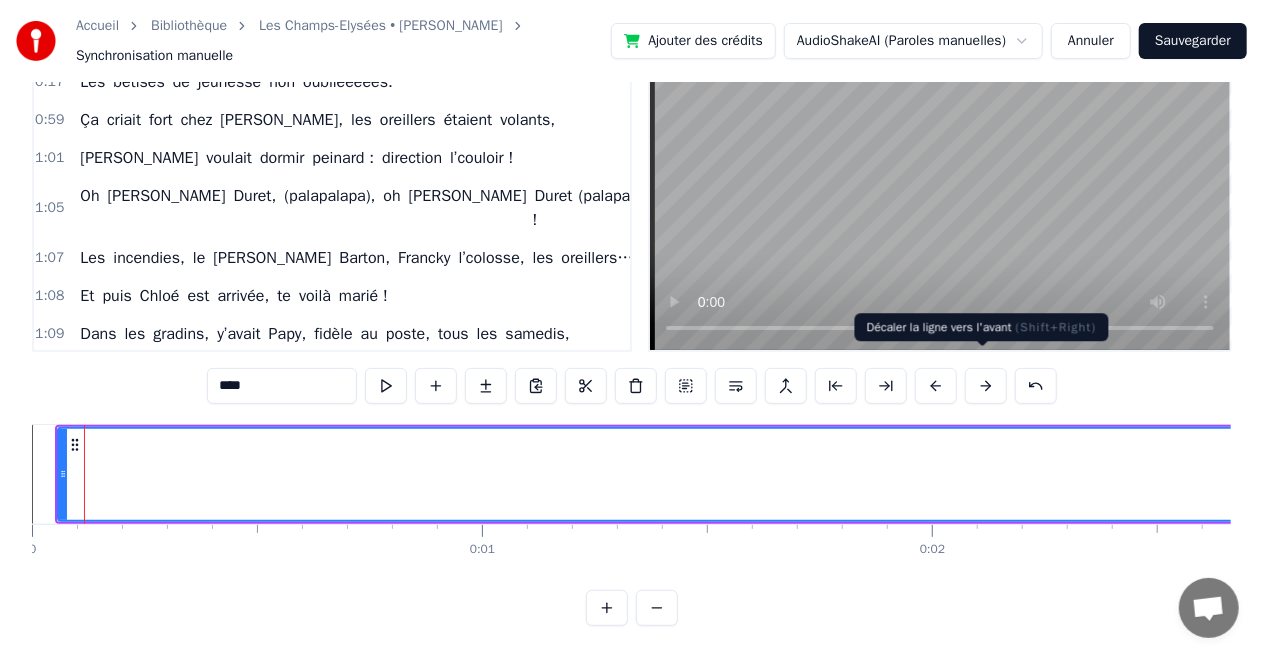 click at bounding box center [986, 386] 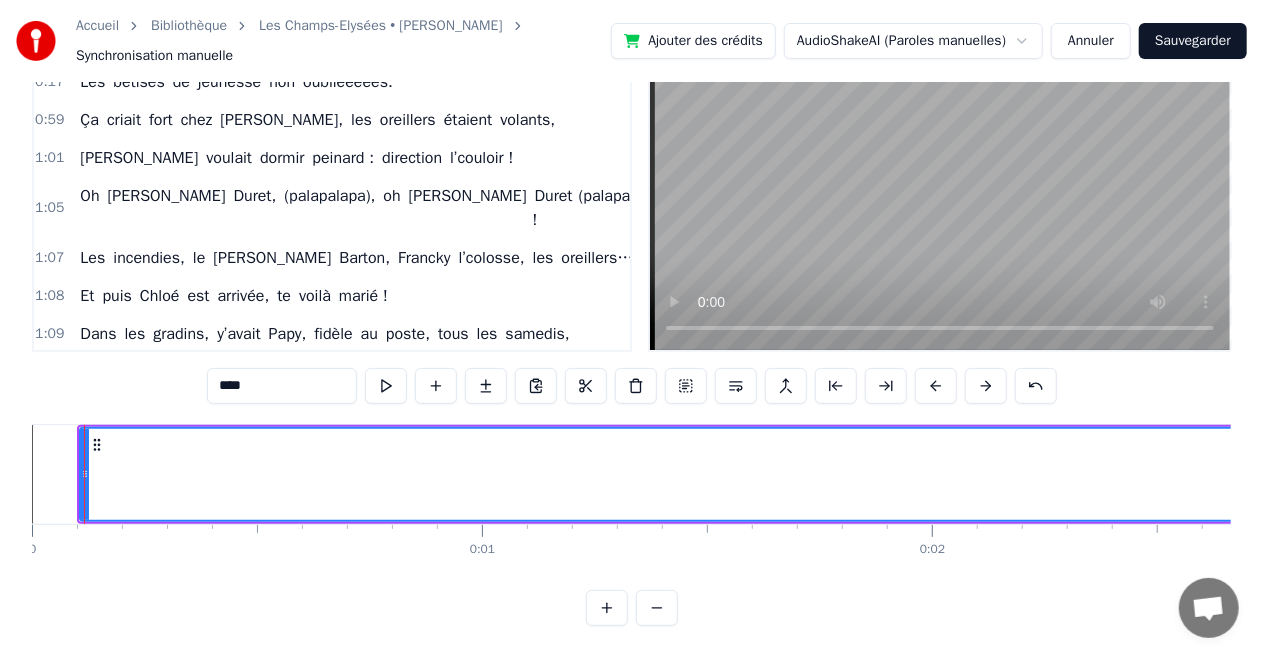 click at bounding box center [986, 386] 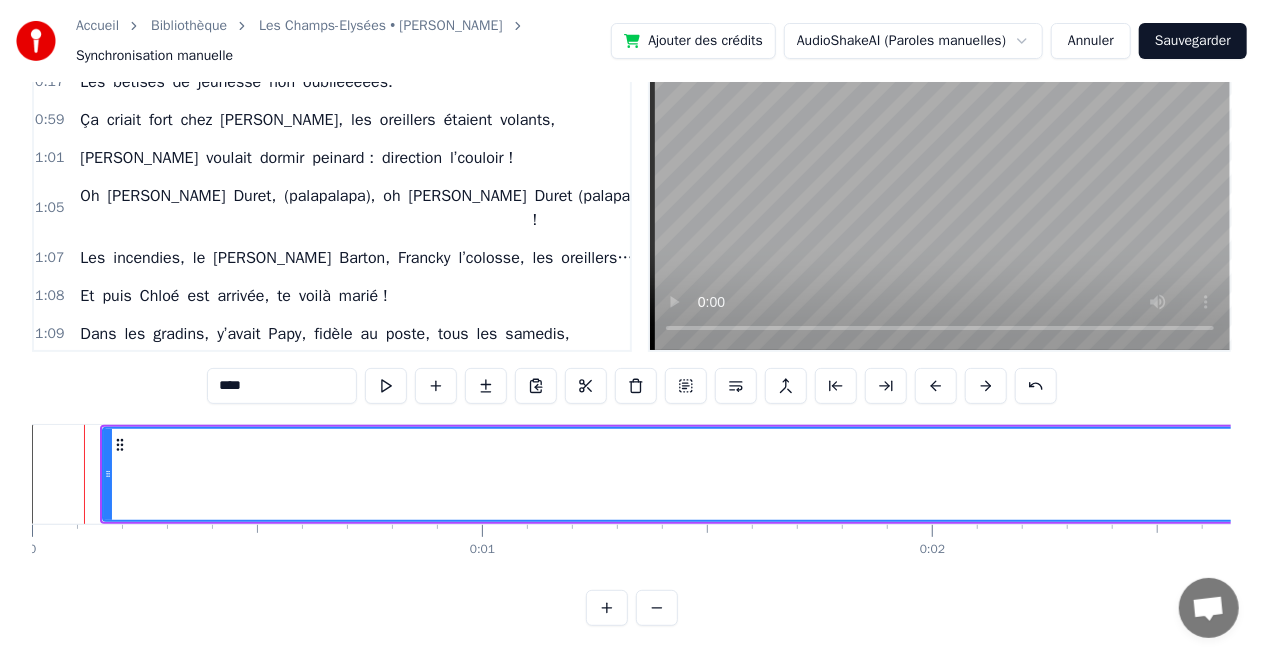 click at bounding box center [986, 386] 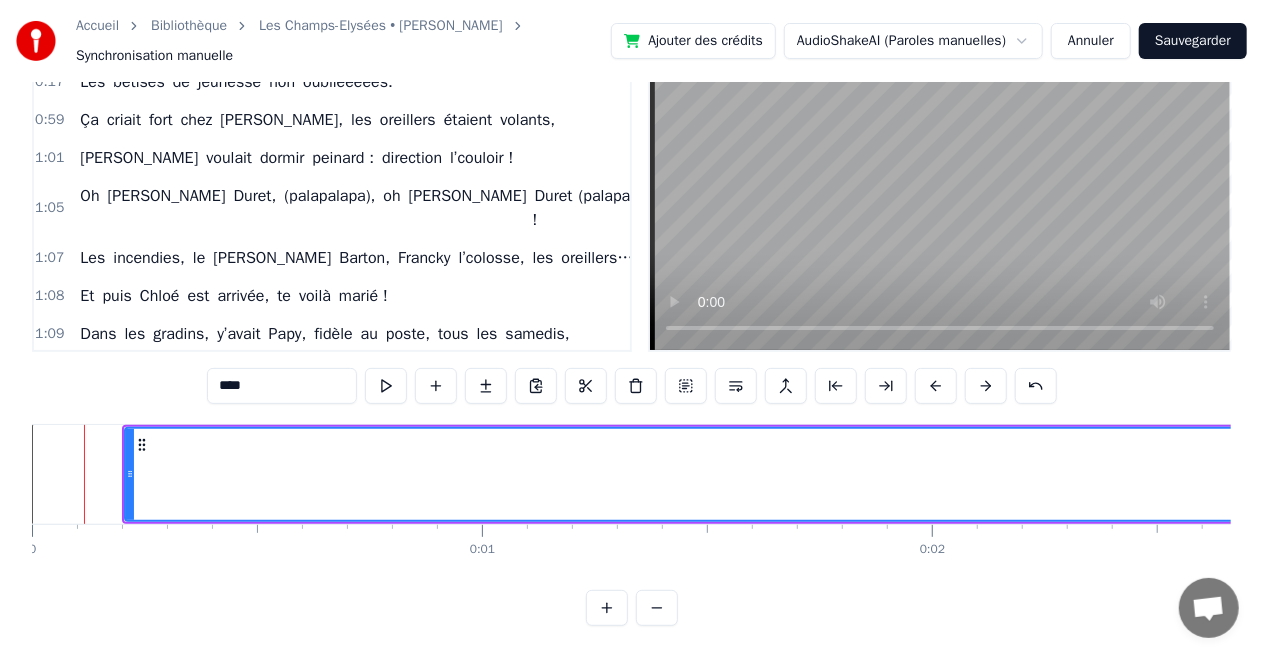 click at bounding box center [986, 386] 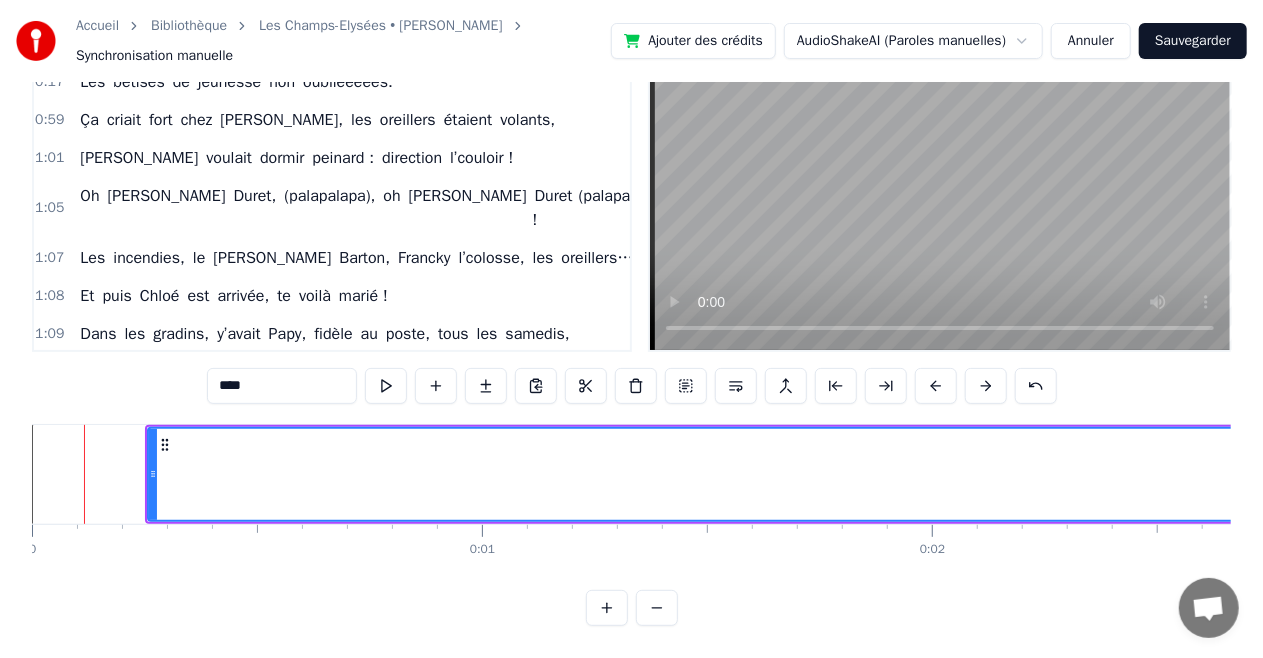 click at bounding box center [986, 386] 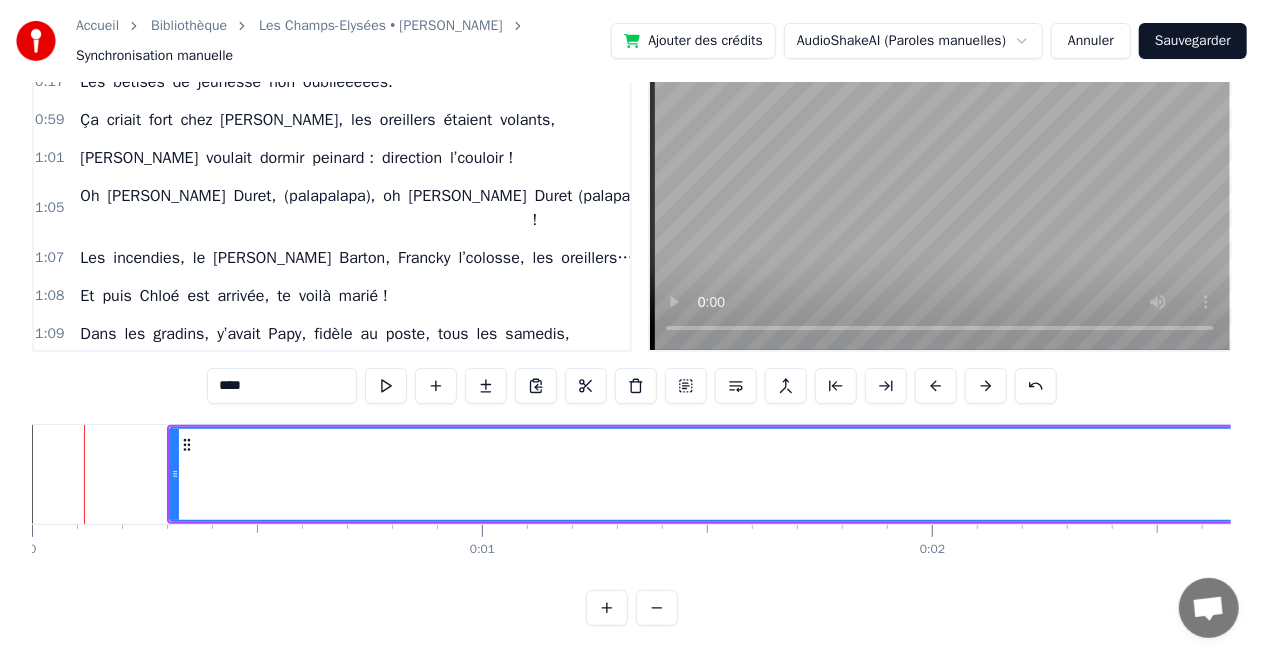 click at bounding box center [986, 386] 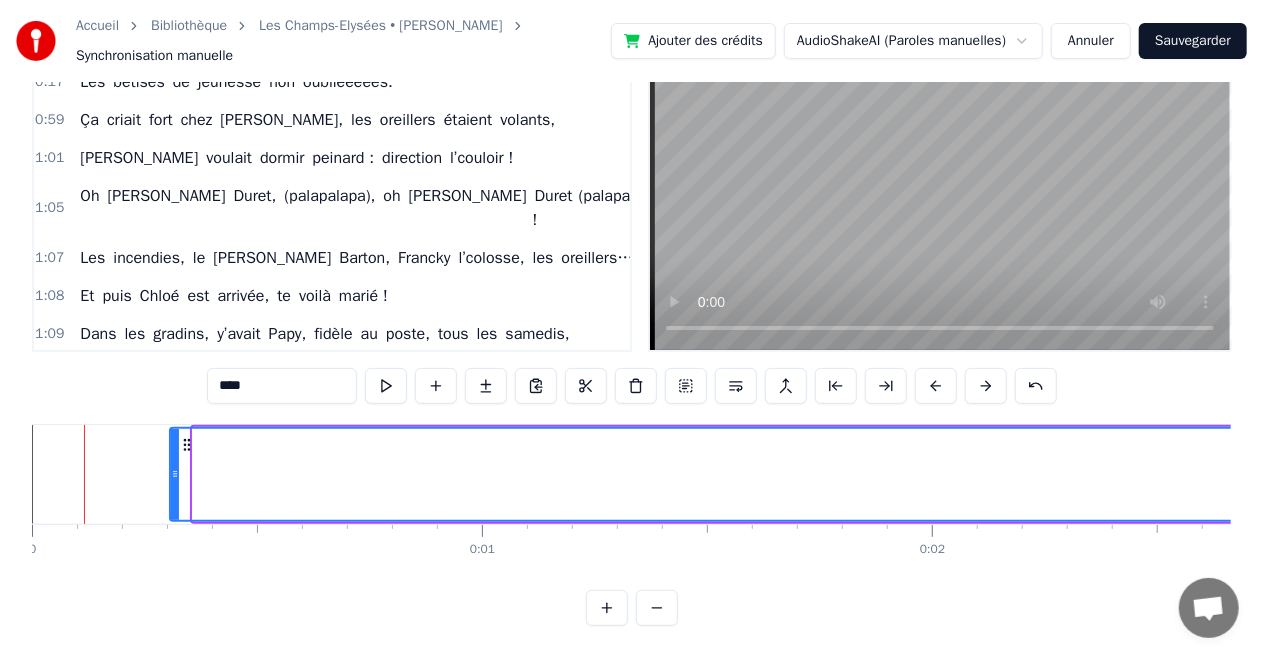 click at bounding box center (986, 386) 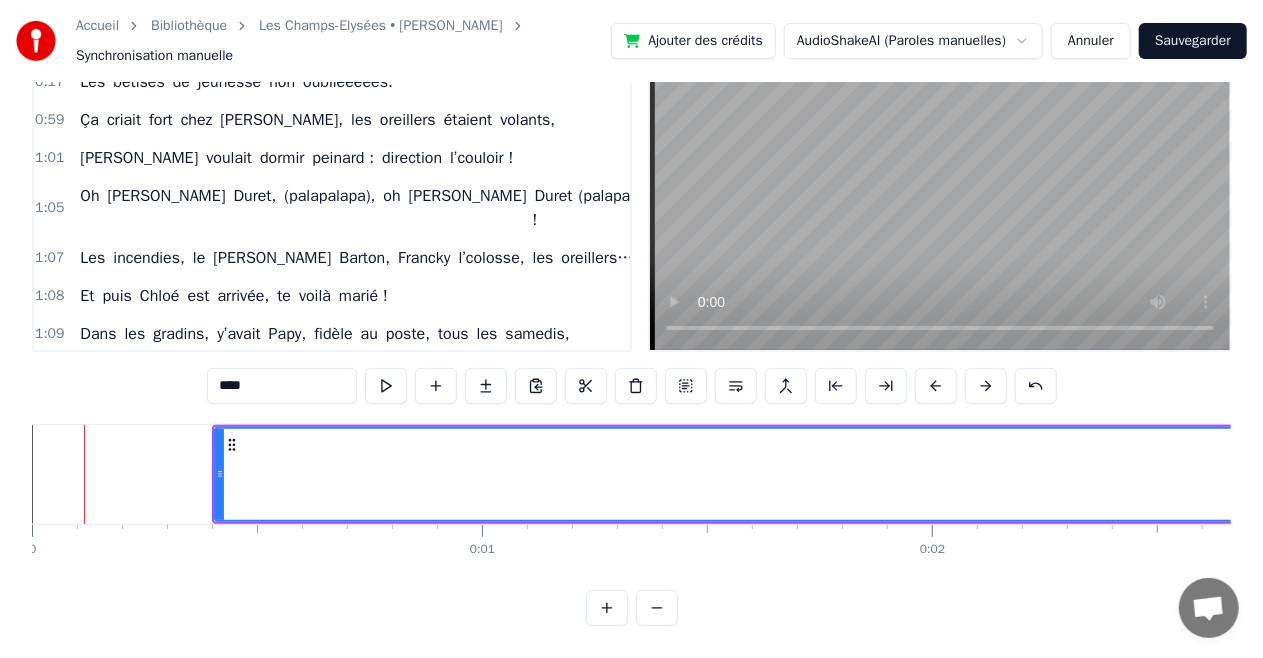 click at bounding box center (986, 386) 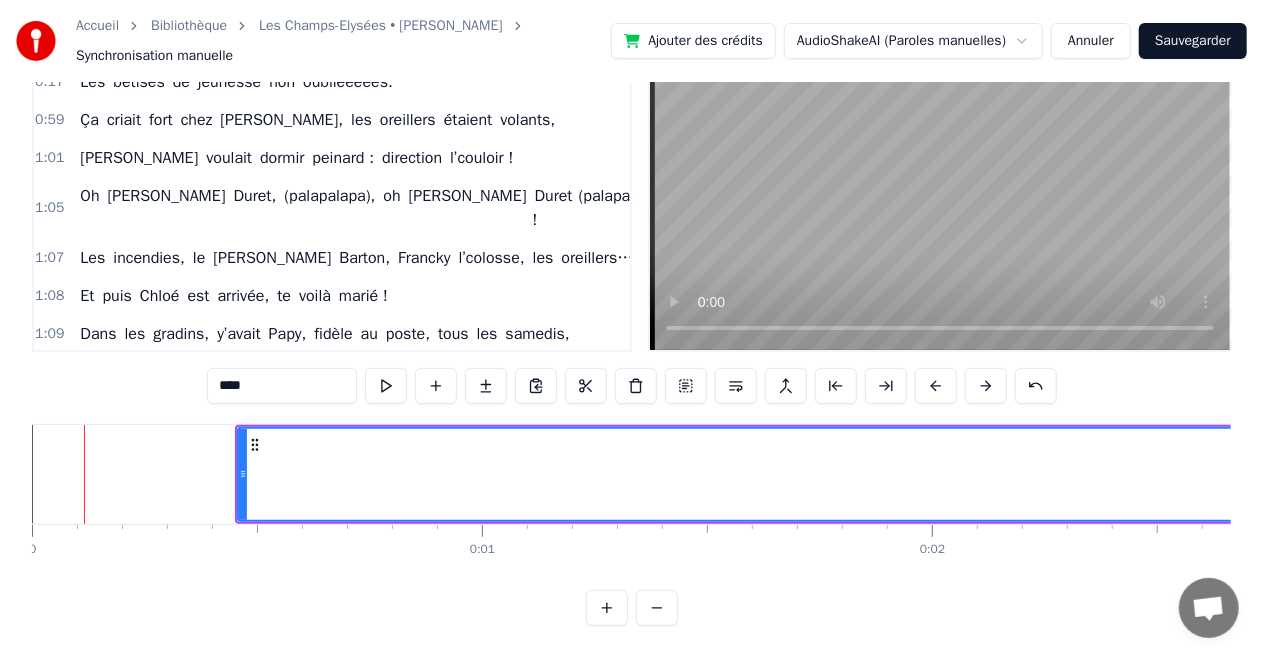 click at bounding box center [986, 386] 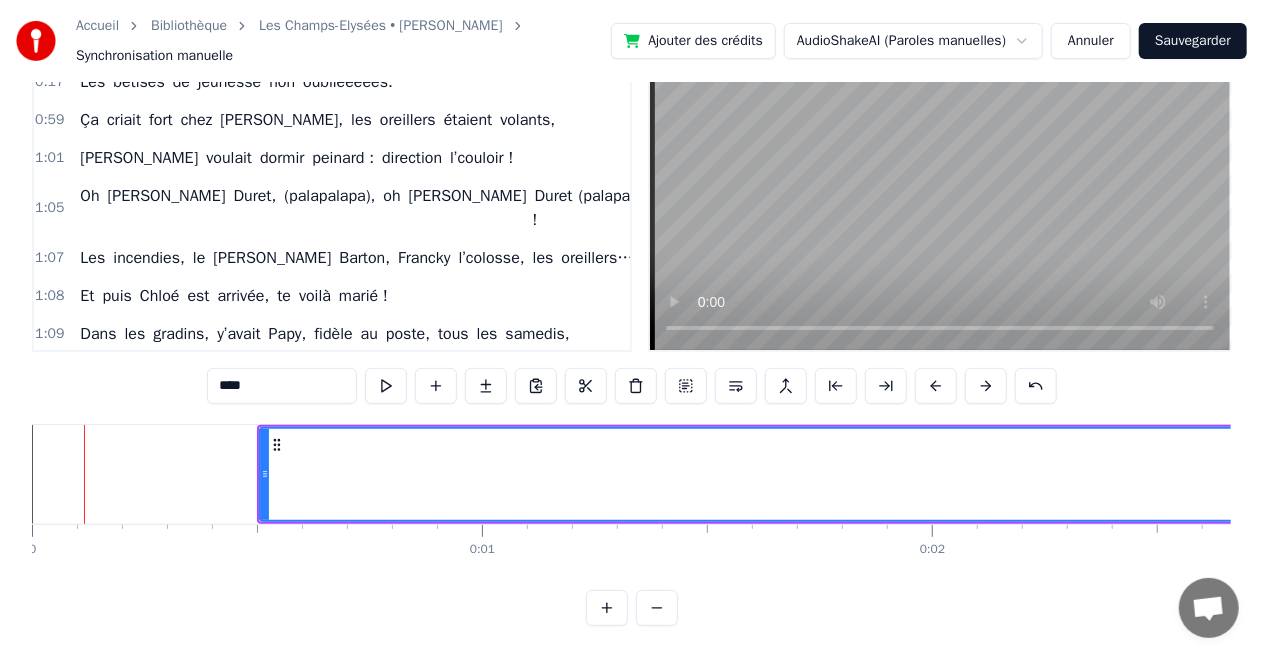 click at bounding box center [986, 386] 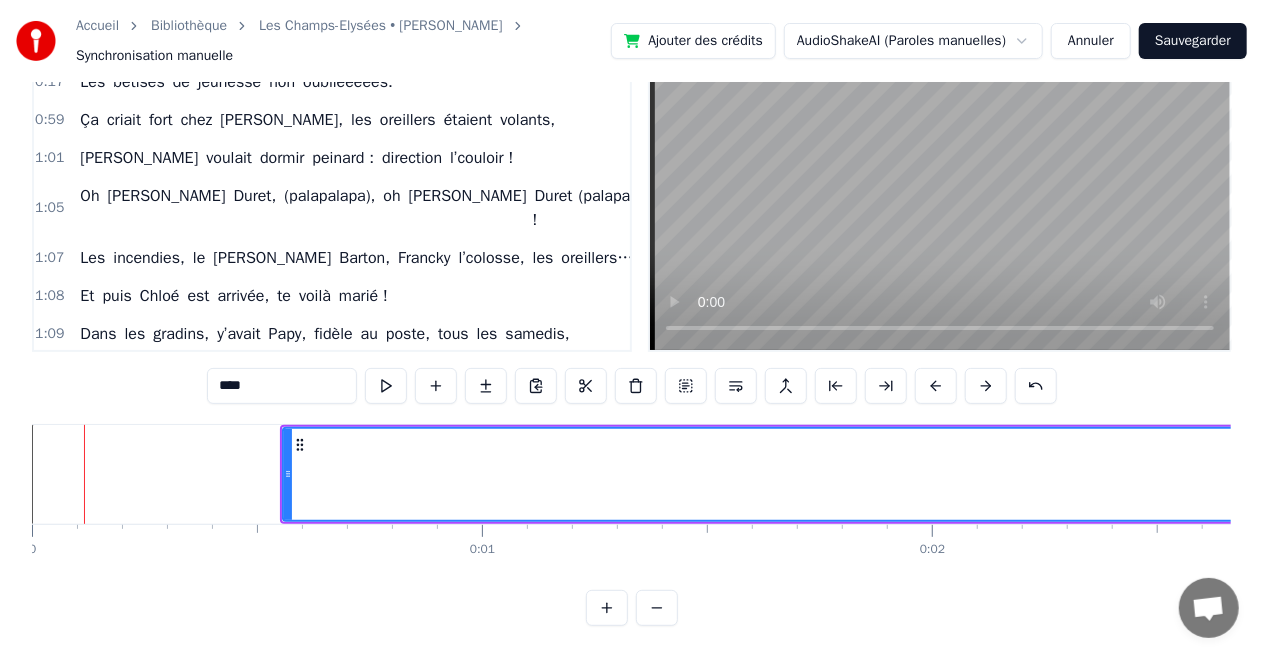 click at bounding box center (986, 386) 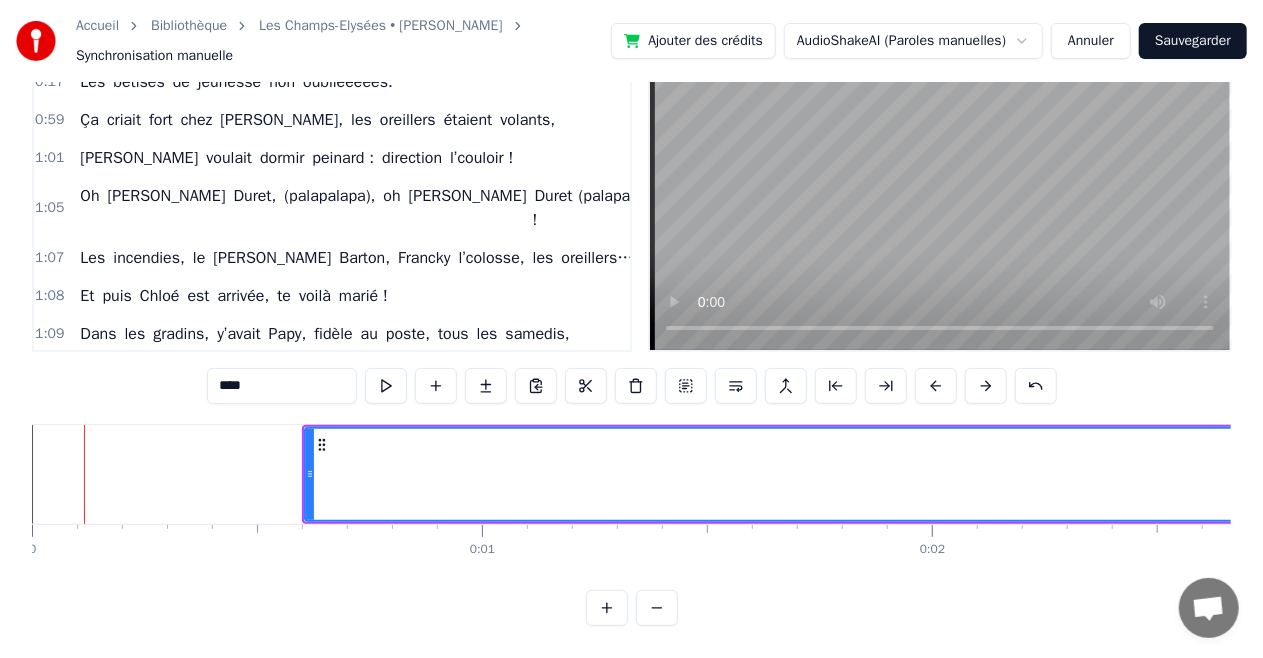 click at bounding box center [986, 386] 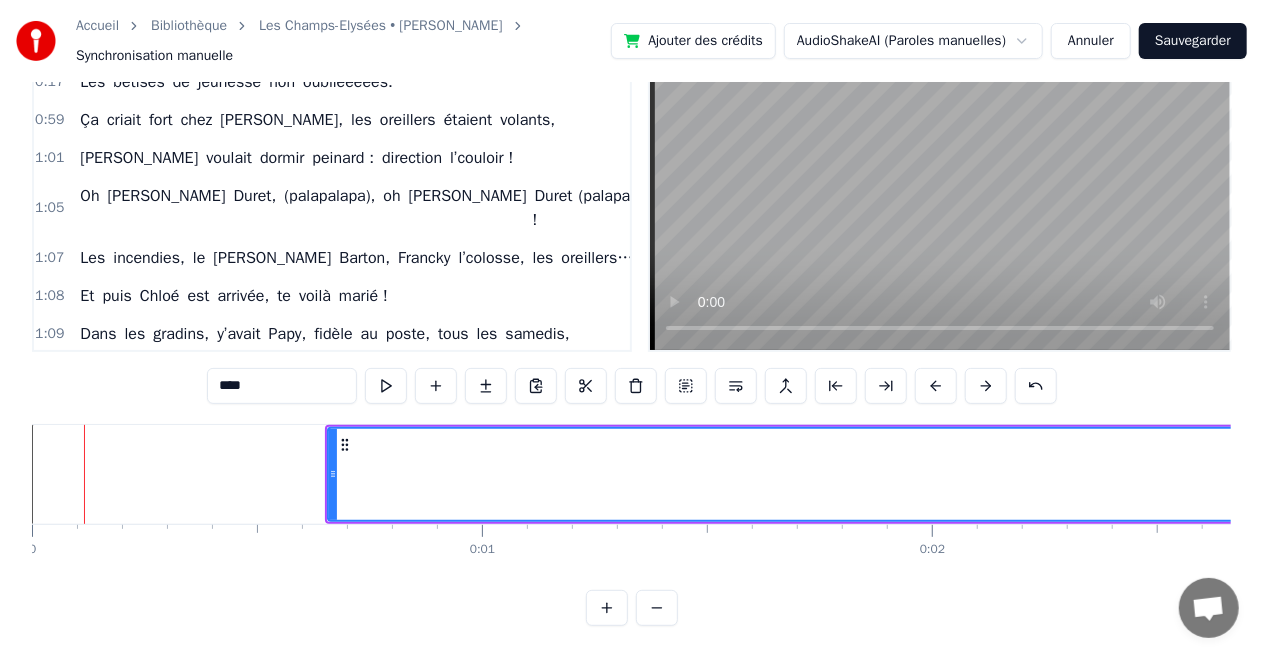 click at bounding box center [986, 386] 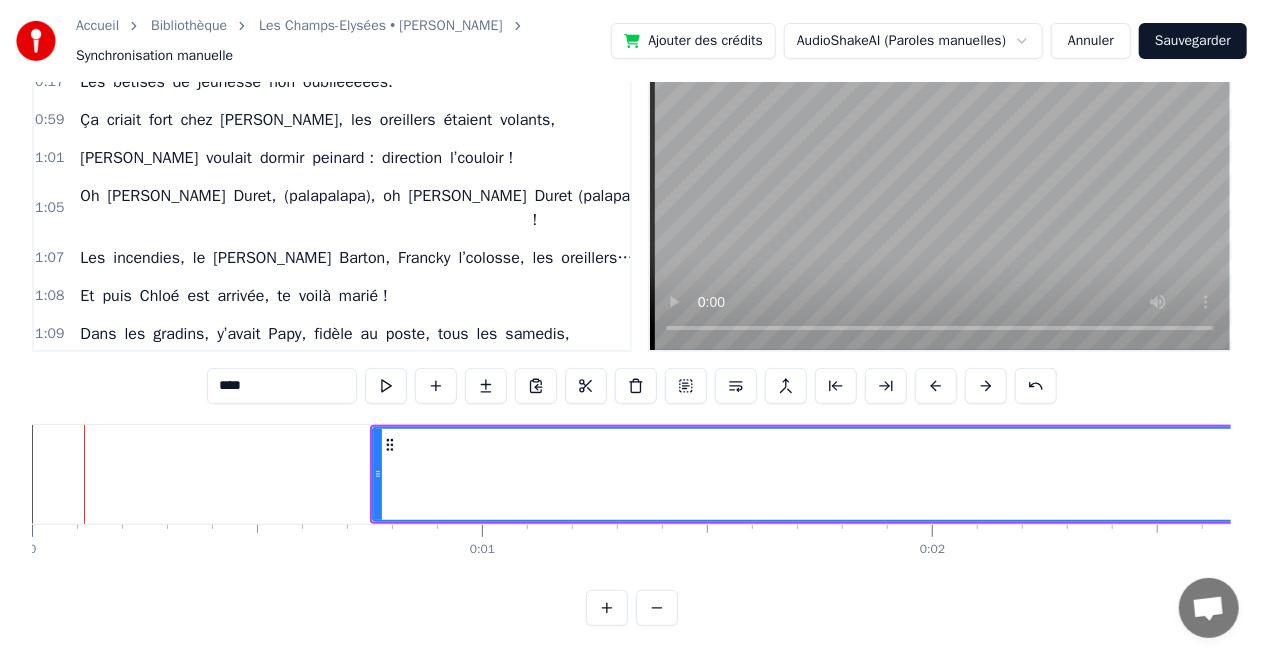 click at bounding box center (986, 386) 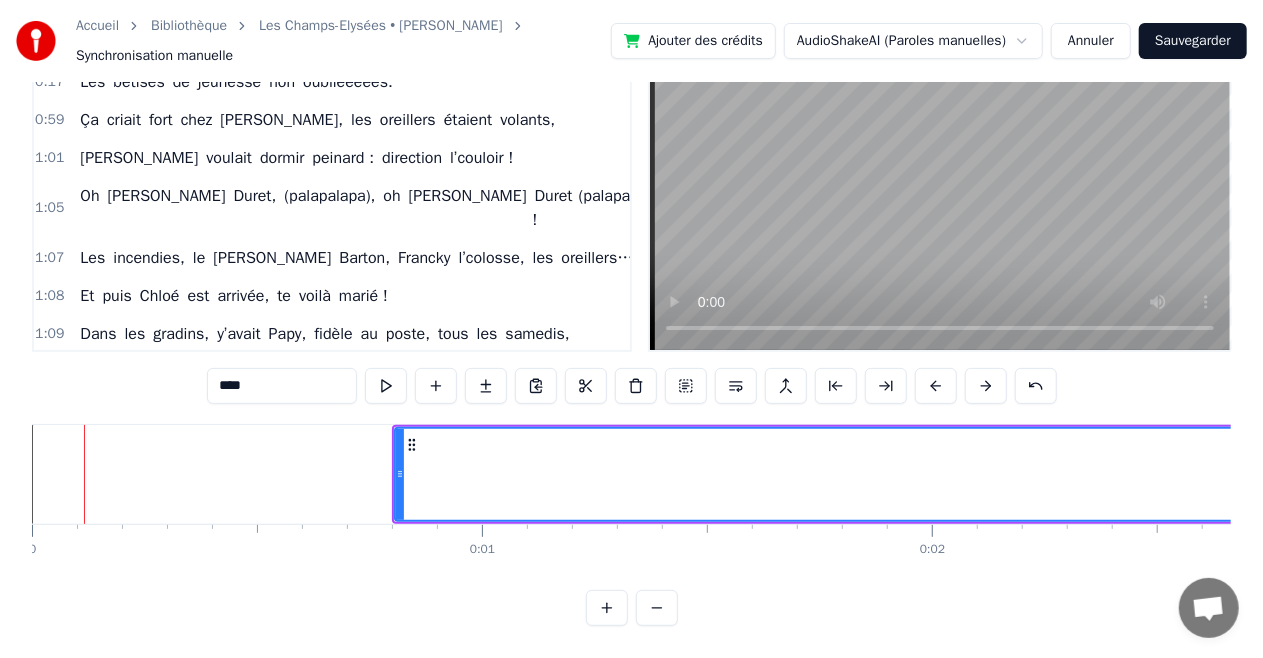 click at bounding box center [986, 386] 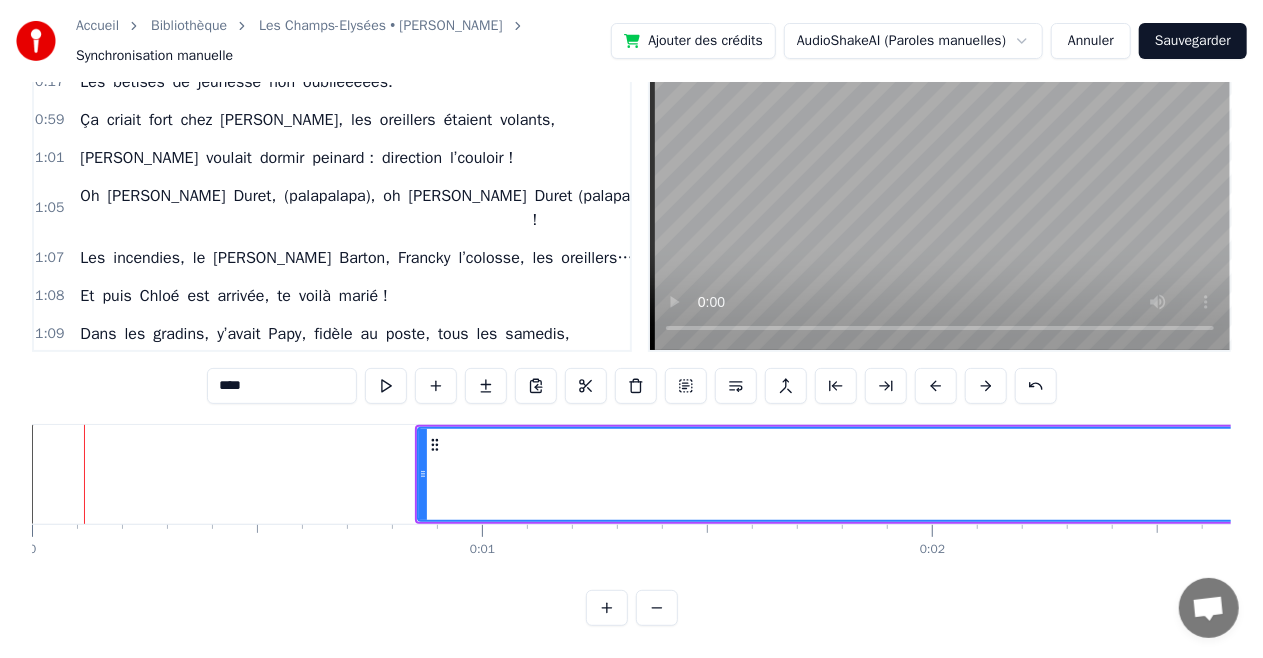 click at bounding box center (986, 386) 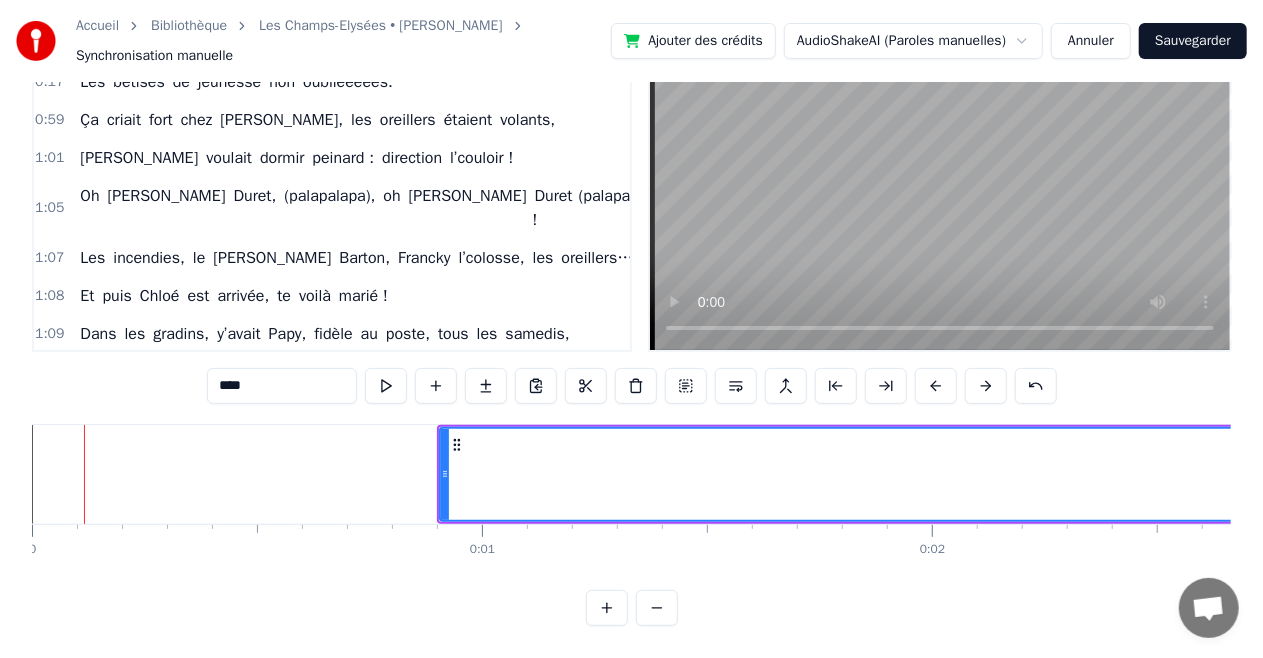 click at bounding box center (986, 386) 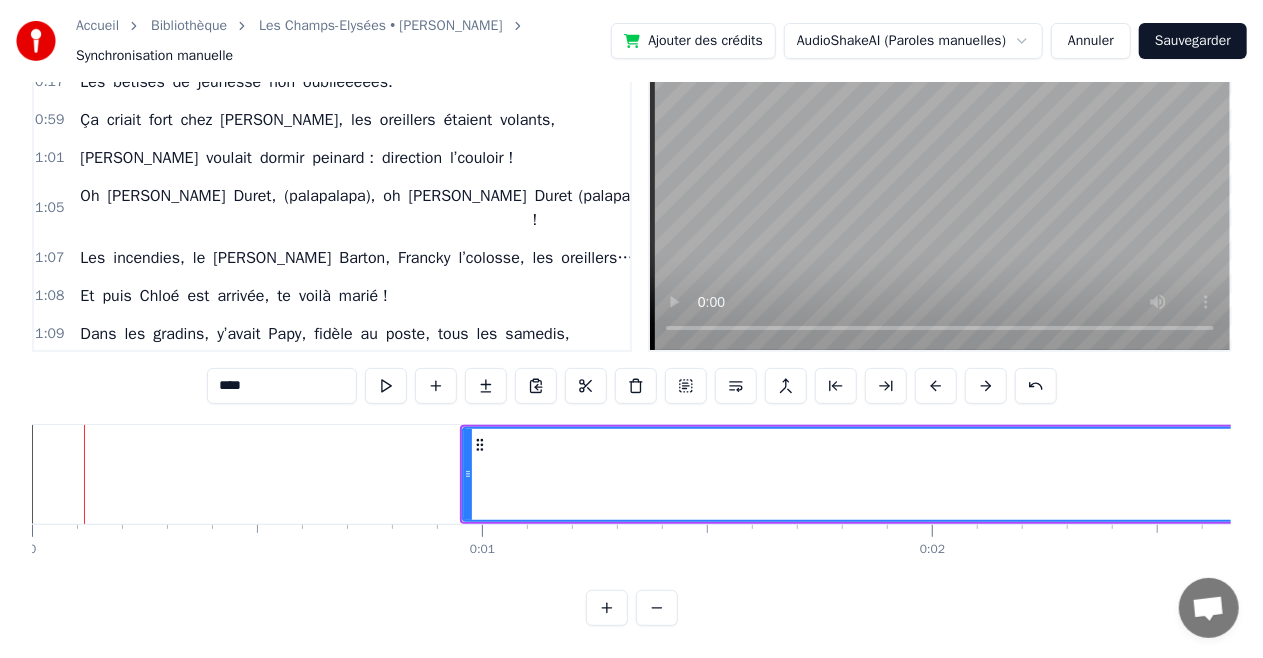 click at bounding box center [986, 386] 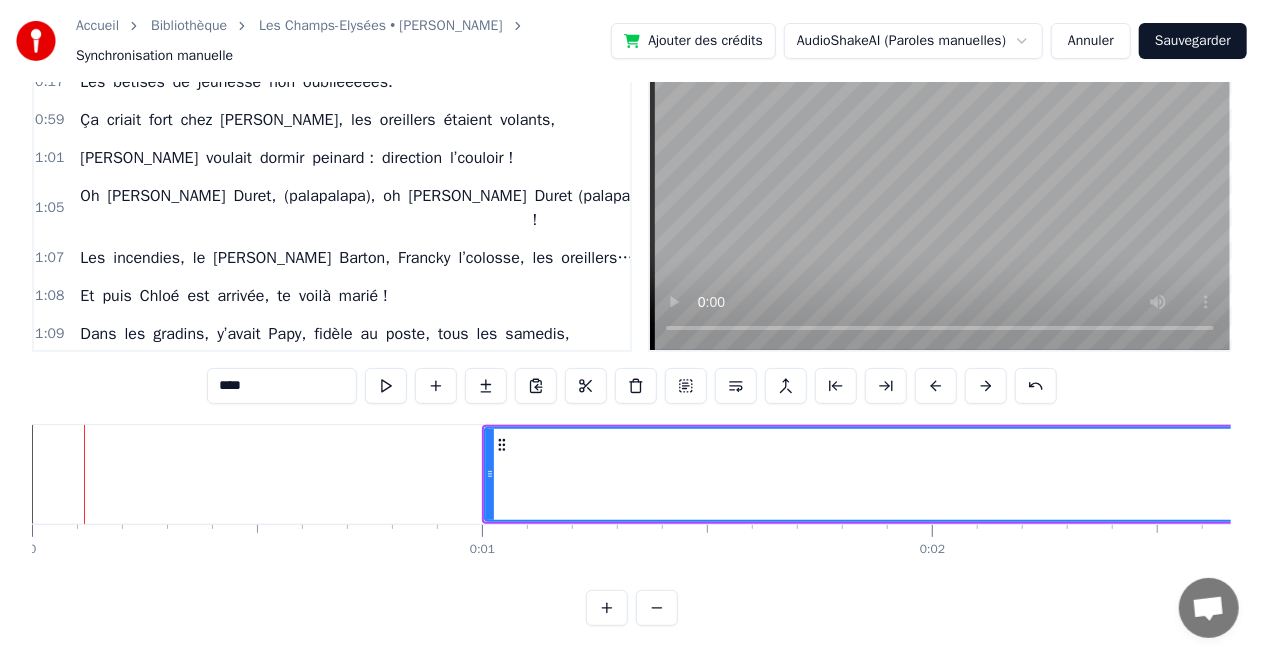 click at bounding box center (986, 386) 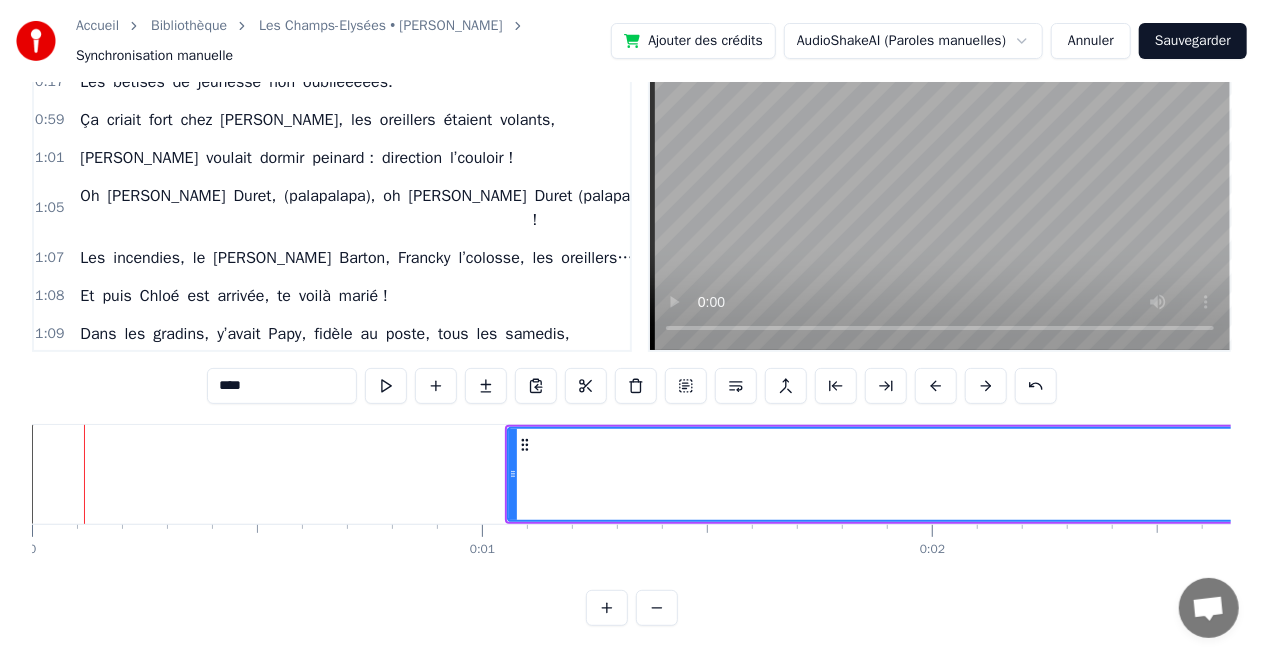 click at bounding box center (986, 386) 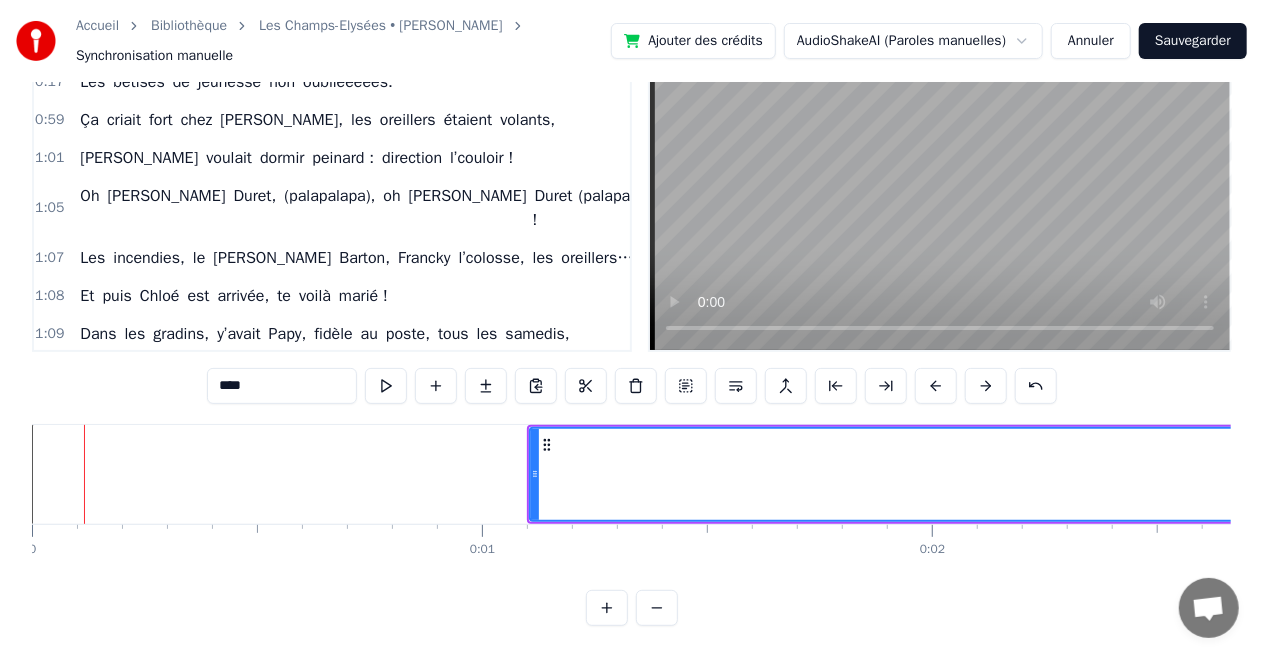 click at bounding box center (986, 386) 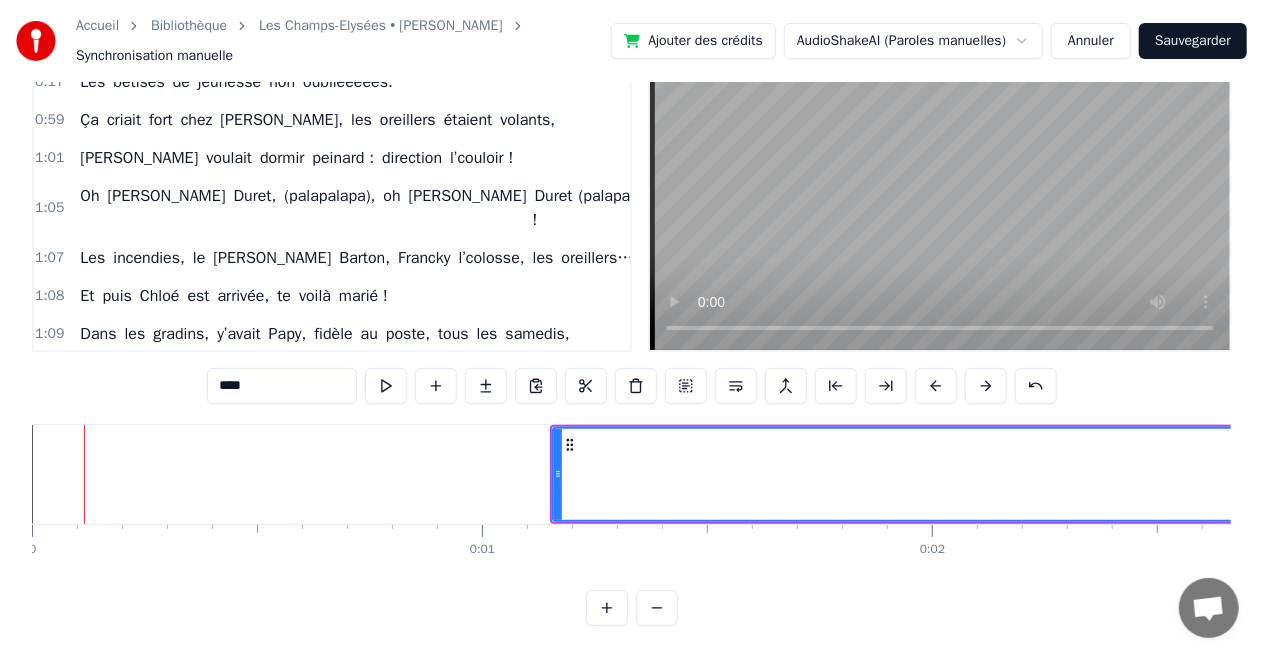 click at bounding box center [986, 386] 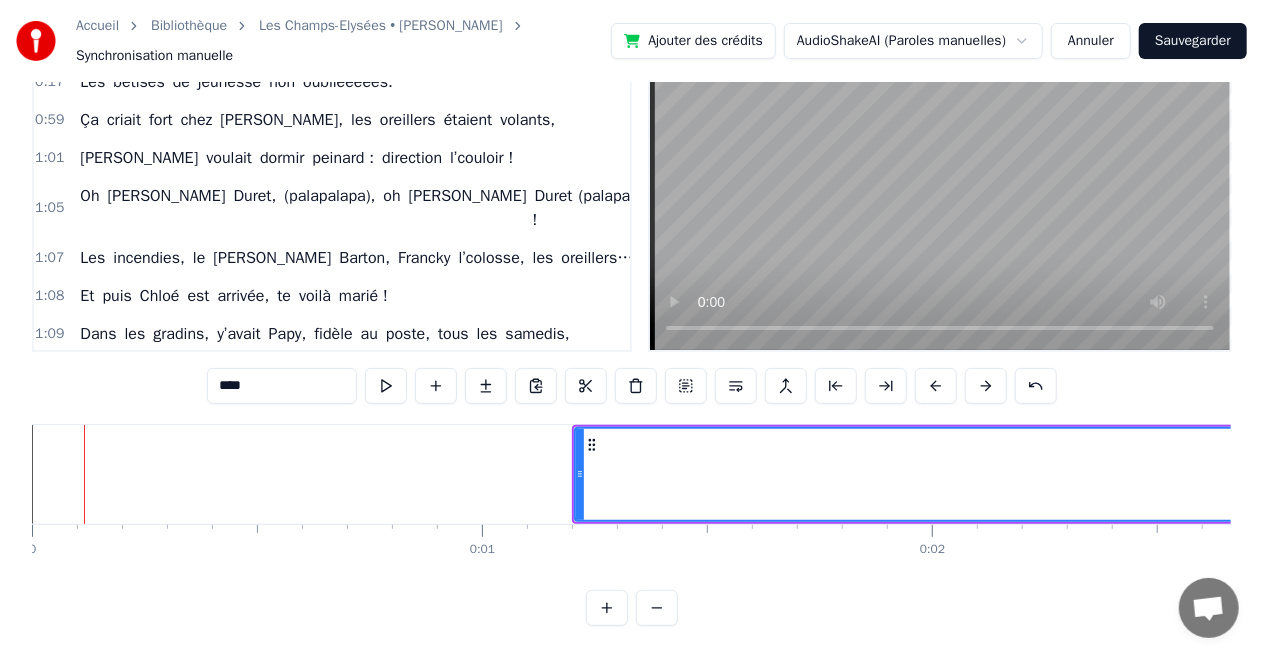 click at bounding box center (986, 386) 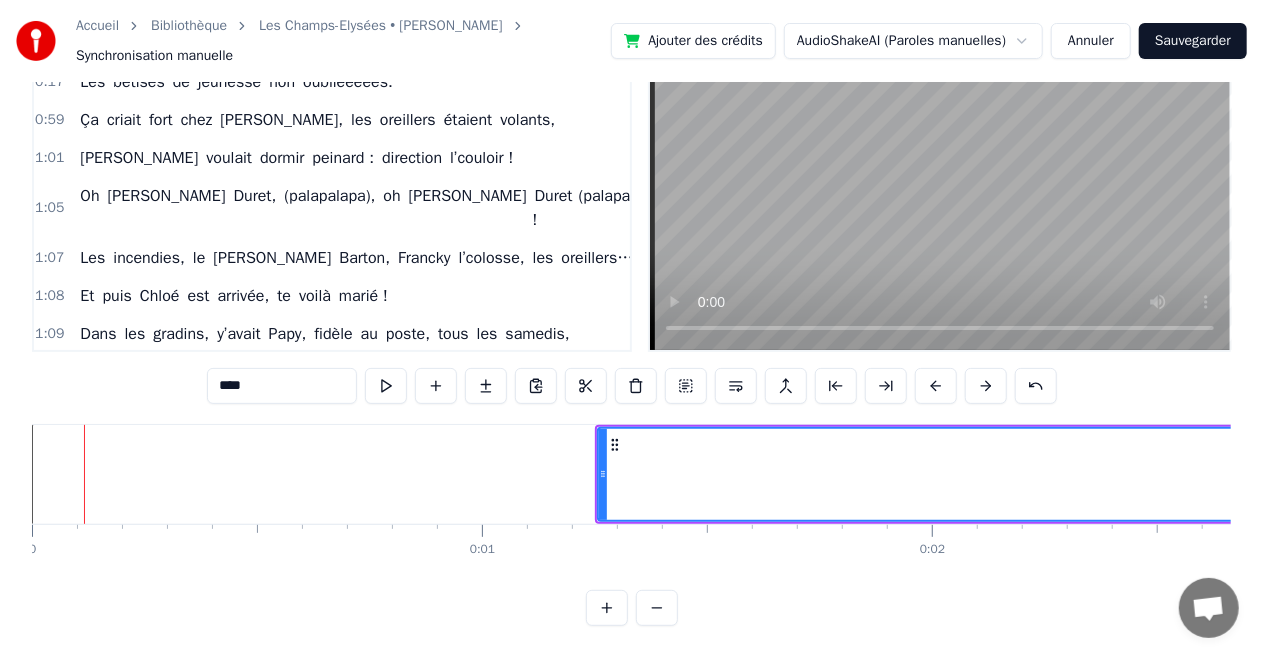 click at bounding box center (986, 386) 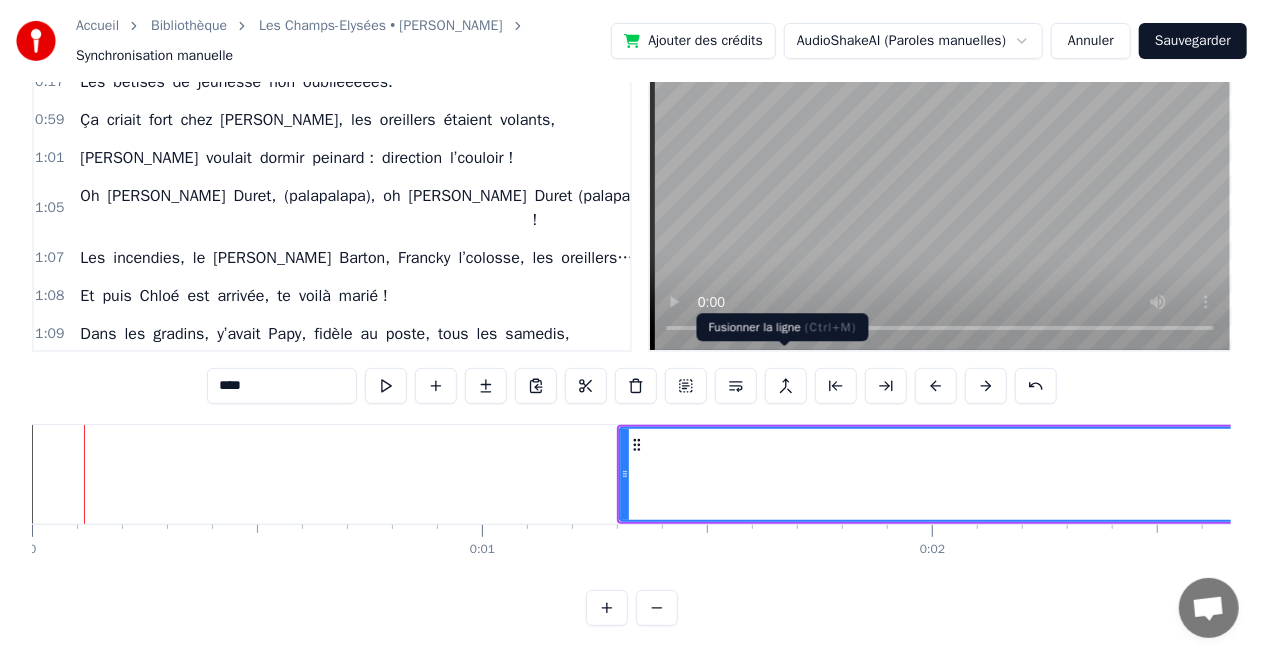 scroll, scrollTop: 0, scrollLeft: 0, axis: both 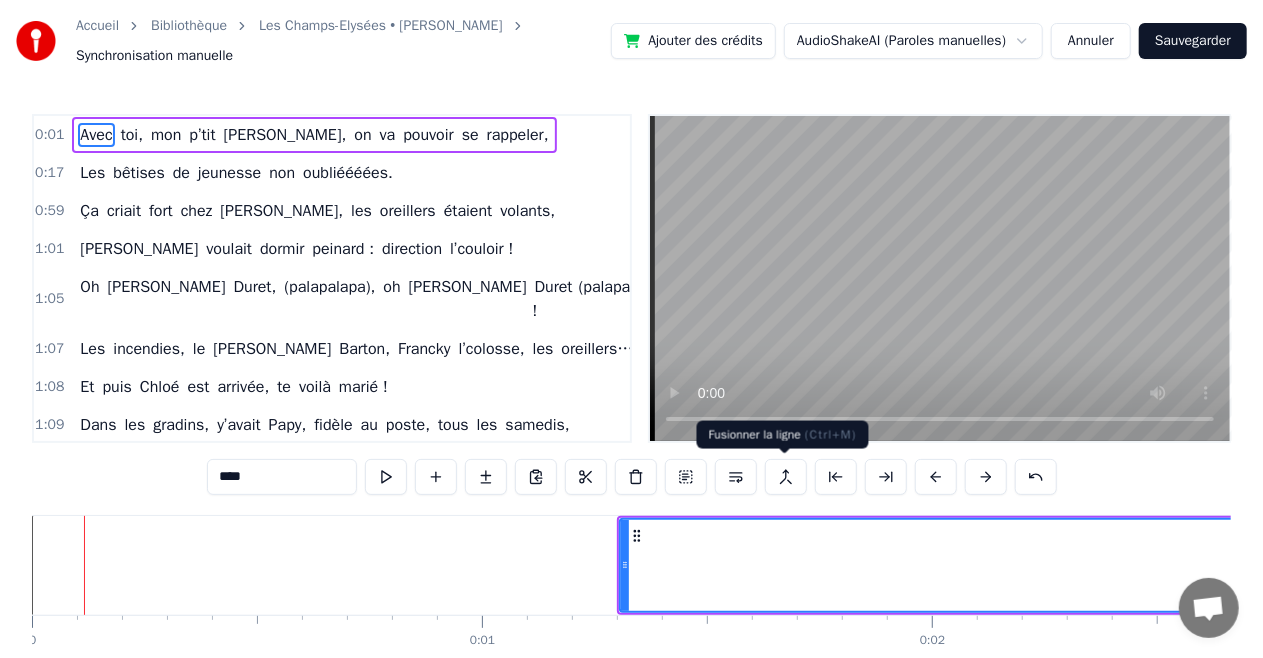 click at bounding box center (786, 477) 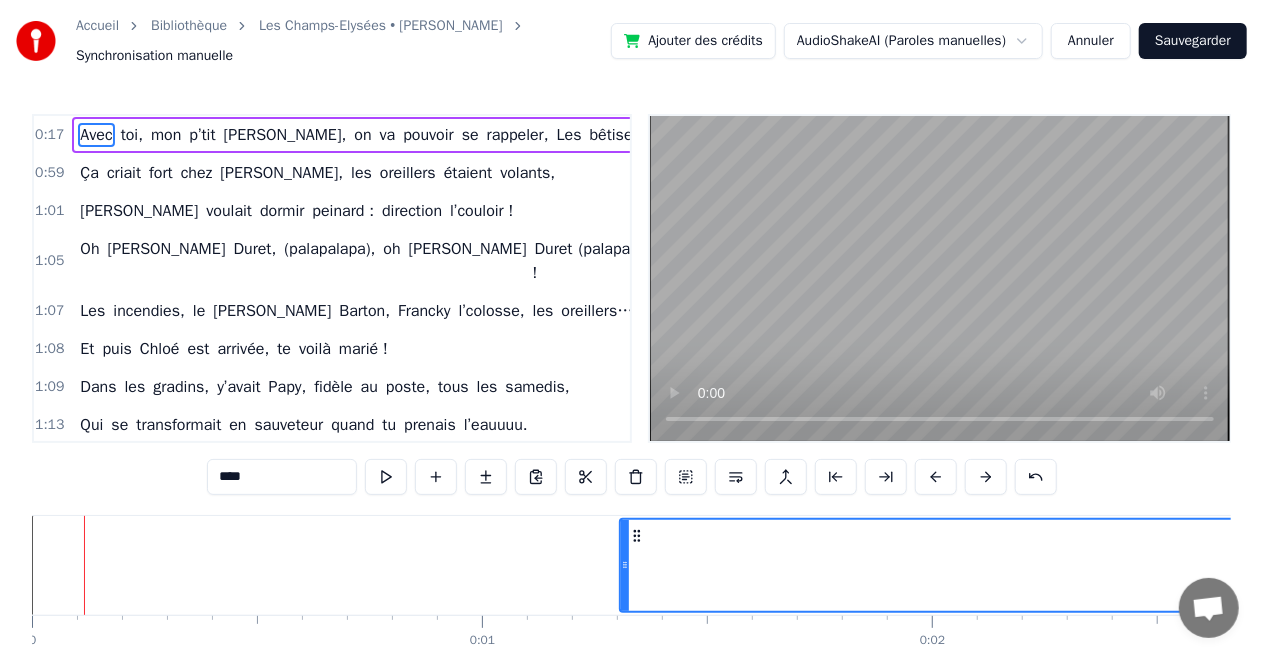 click on "toi," at bounding box center (132, 135) 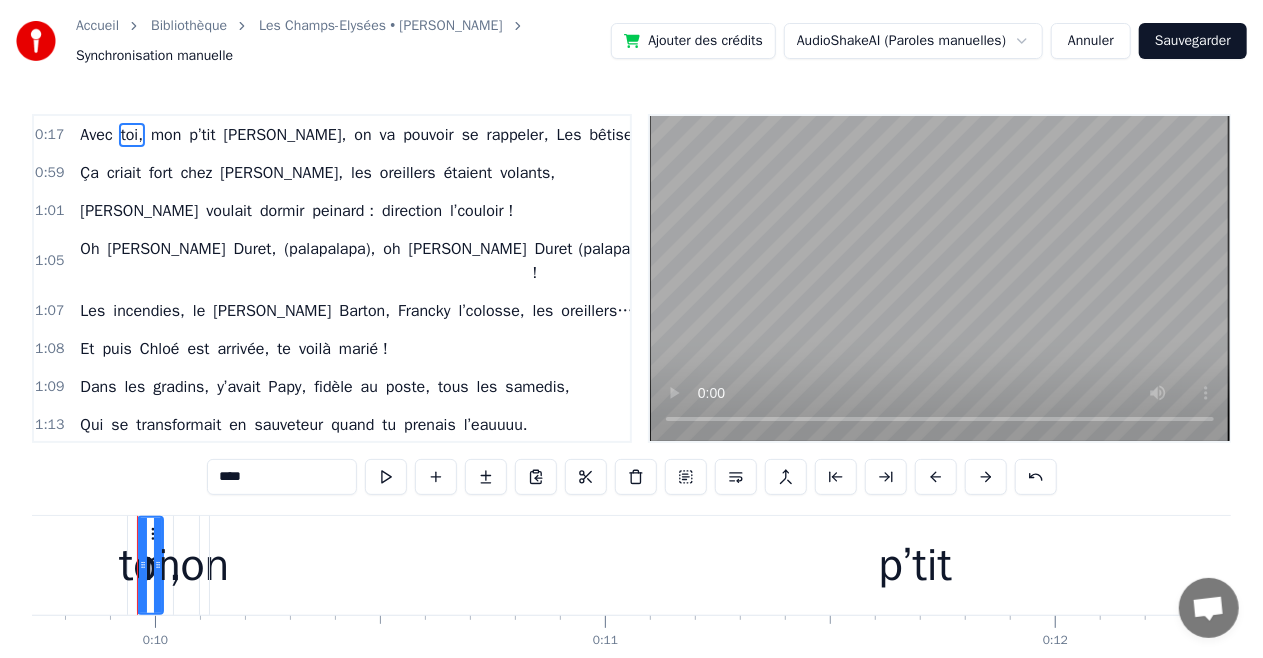scroll, scrollTop: 0, scrollLeft: 4382, axis: horizontal 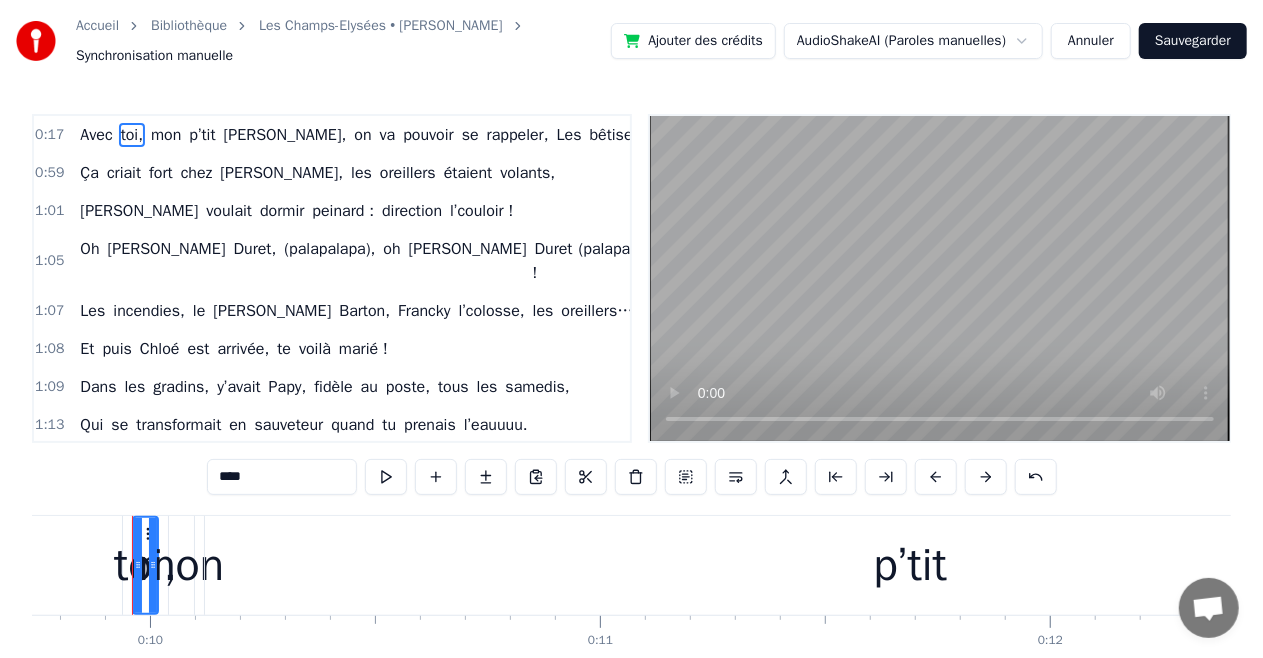 click on "p’tit" at bounding box center [910, 565] 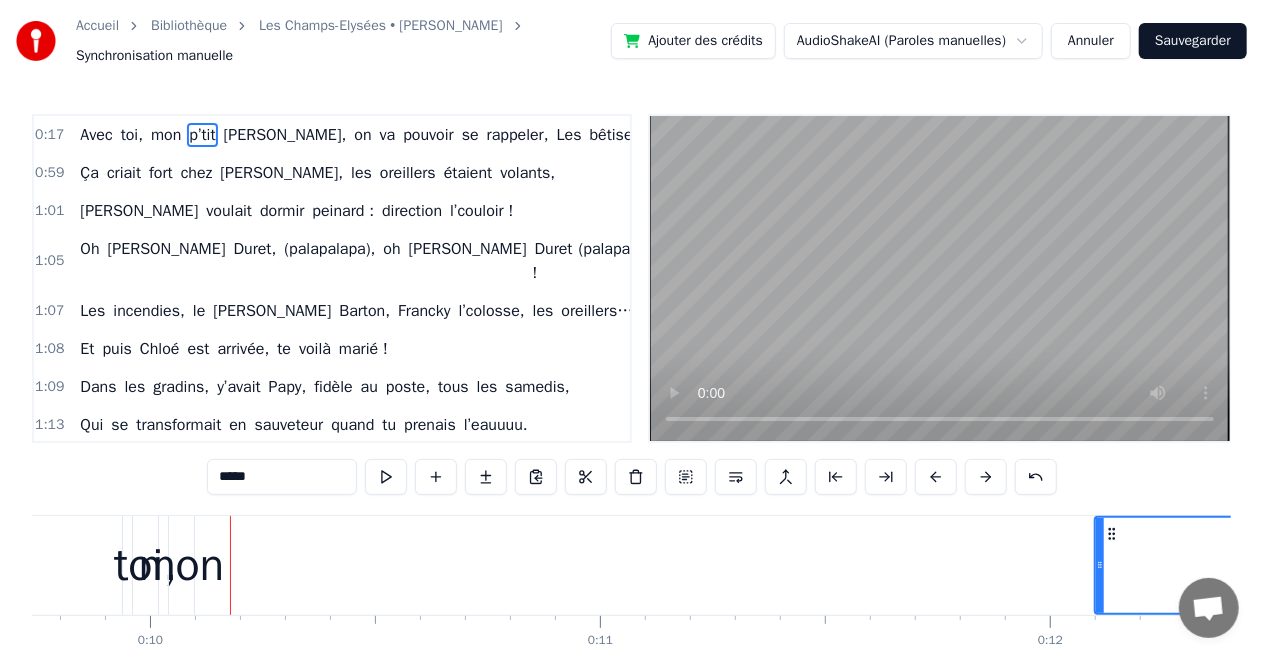 drag, startPoint x: 206, startPoint y: 529, endPoint x: 1112, endPoint y: 585, distance: 907.72906 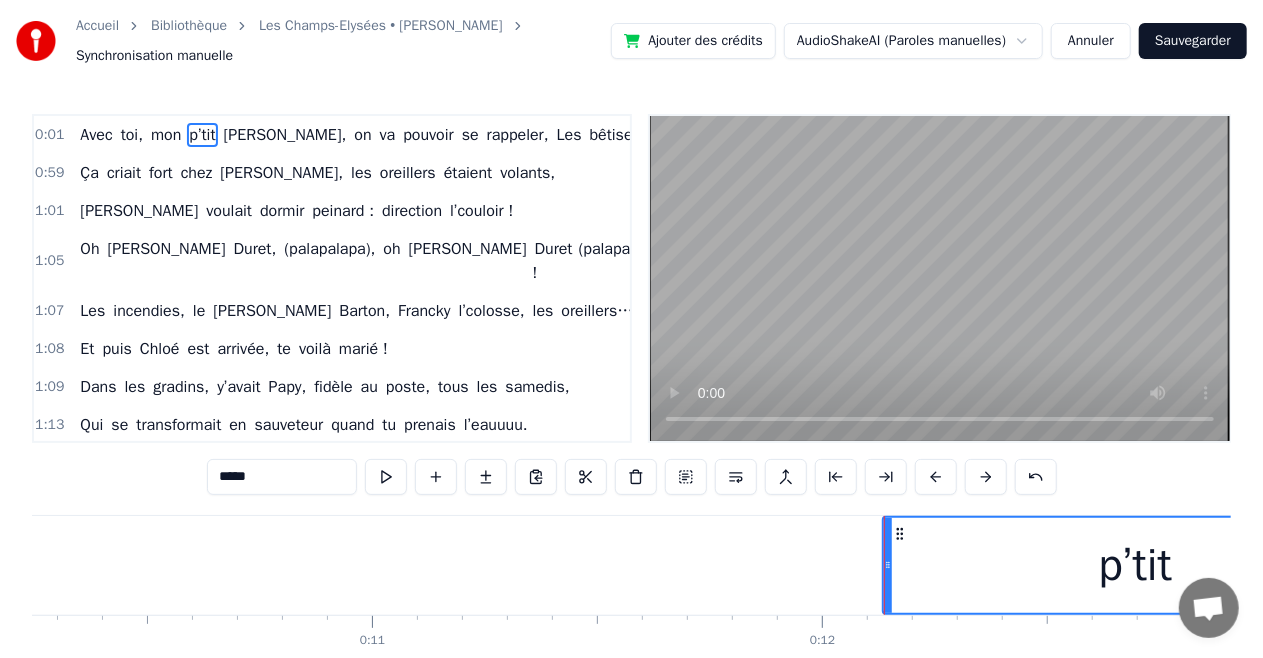 scroll, scrollTop: 0, scrollLeft: 4650, axis: horizontal 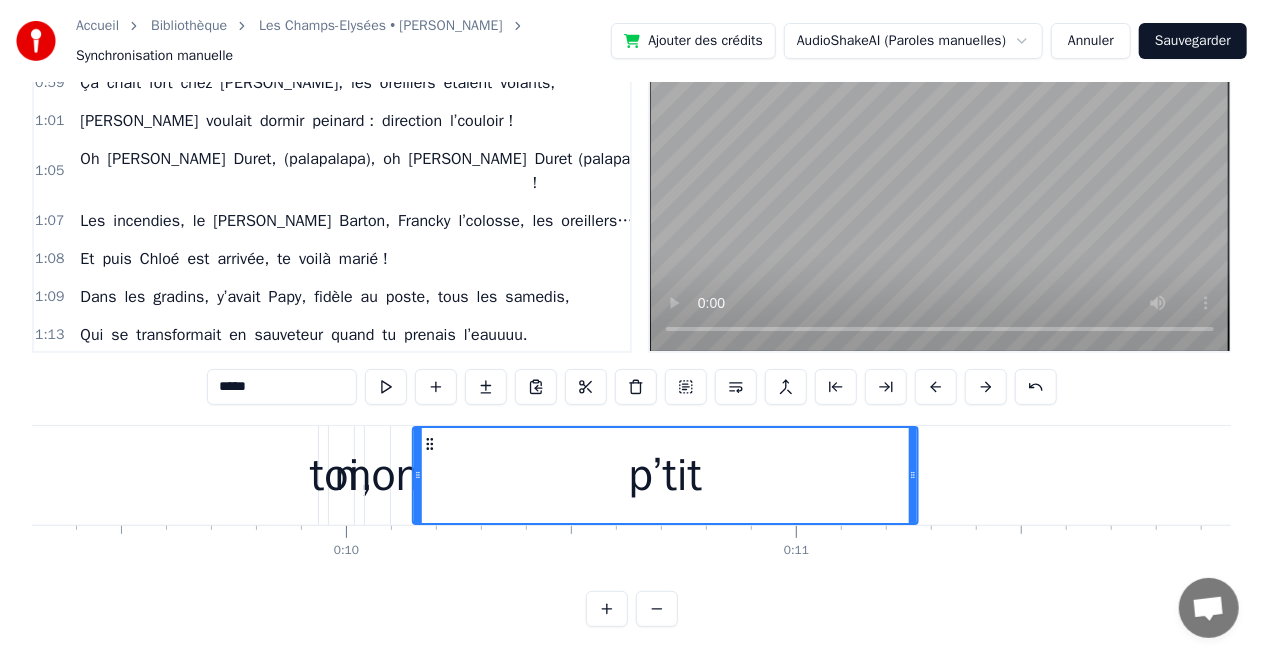 drag, startPoint x: 858, startPoint y: 528, endPoint x: 497, endPoint y: 498, distance: 362.2444 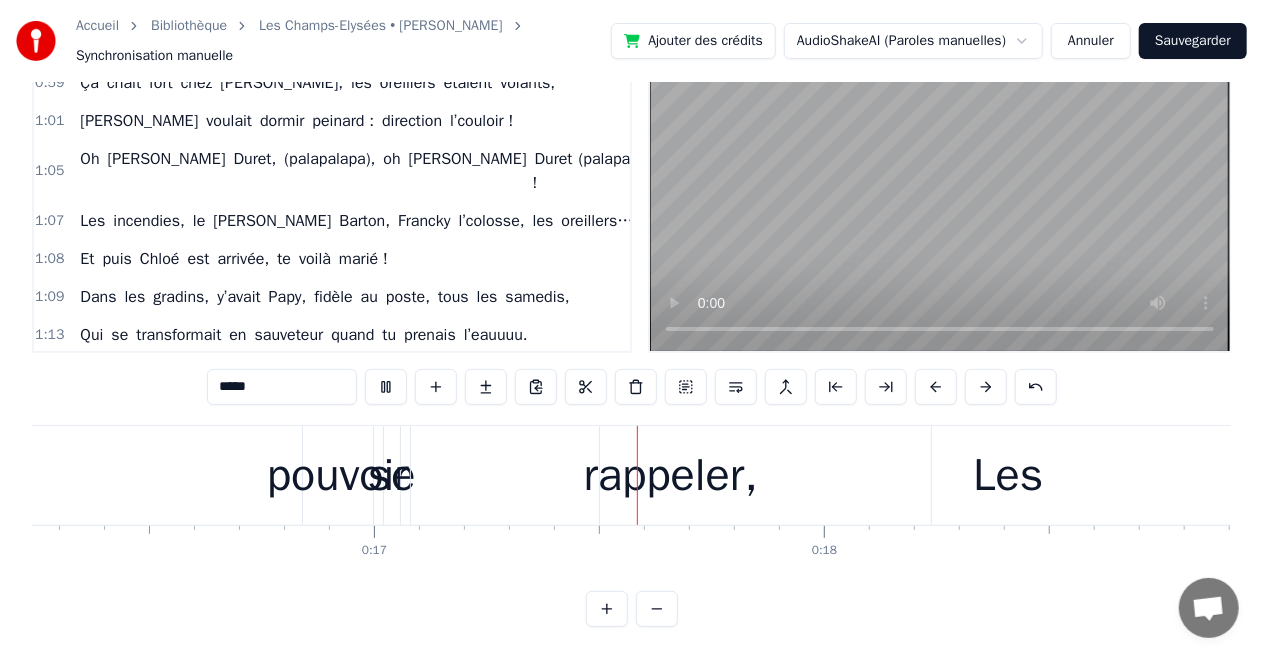 scroll, scrollTop: 0, scrollLeft: 7552, axis: horizontal 